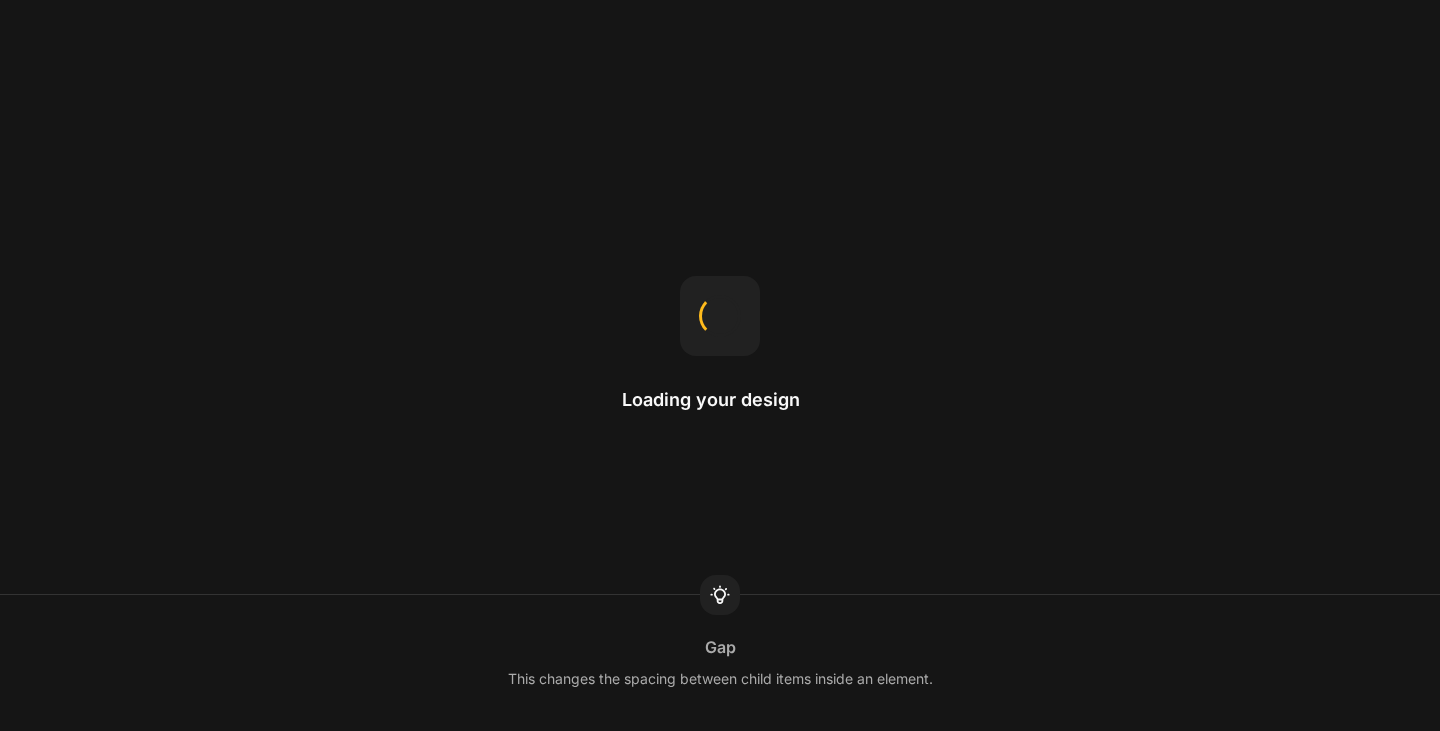 scroll, scrollTop: 0, scrollLeft: 0, axis: both 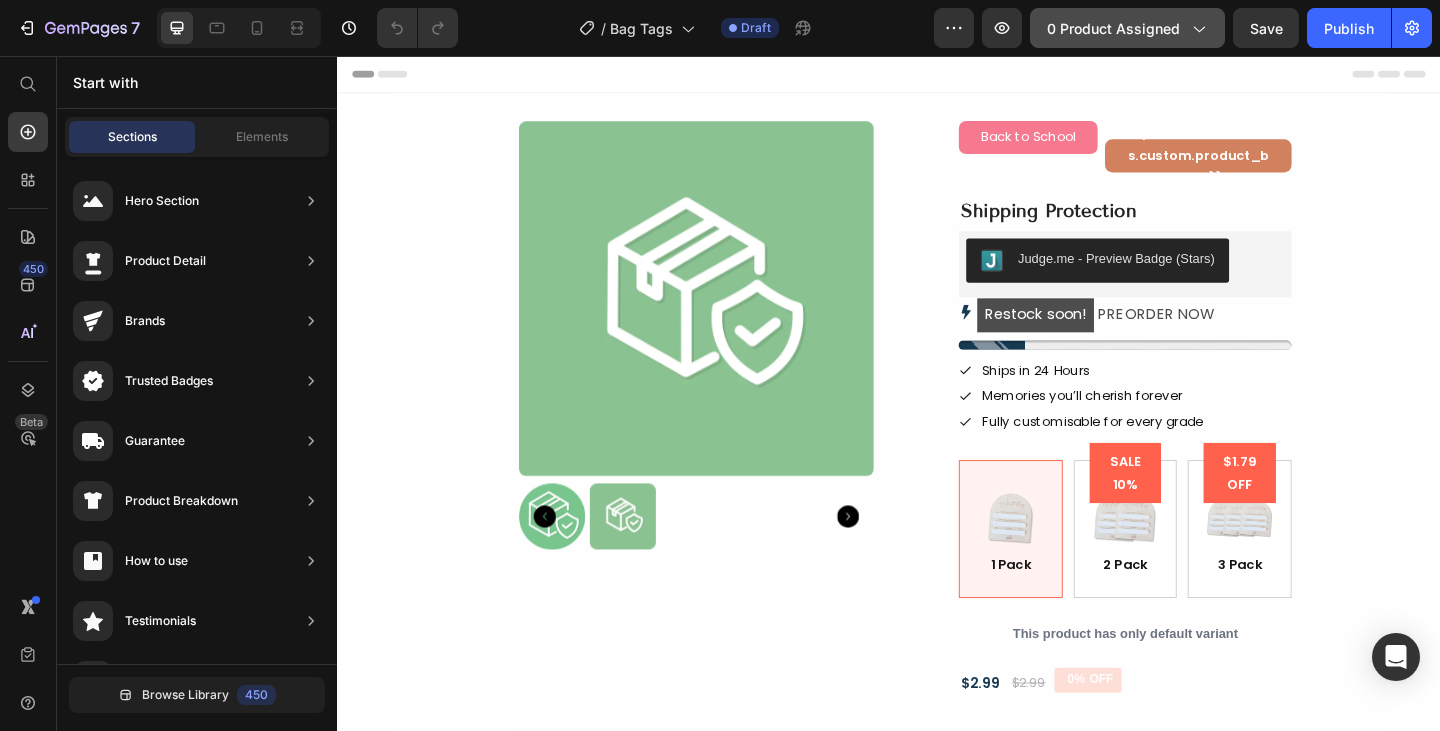 click on "0 product assigned" 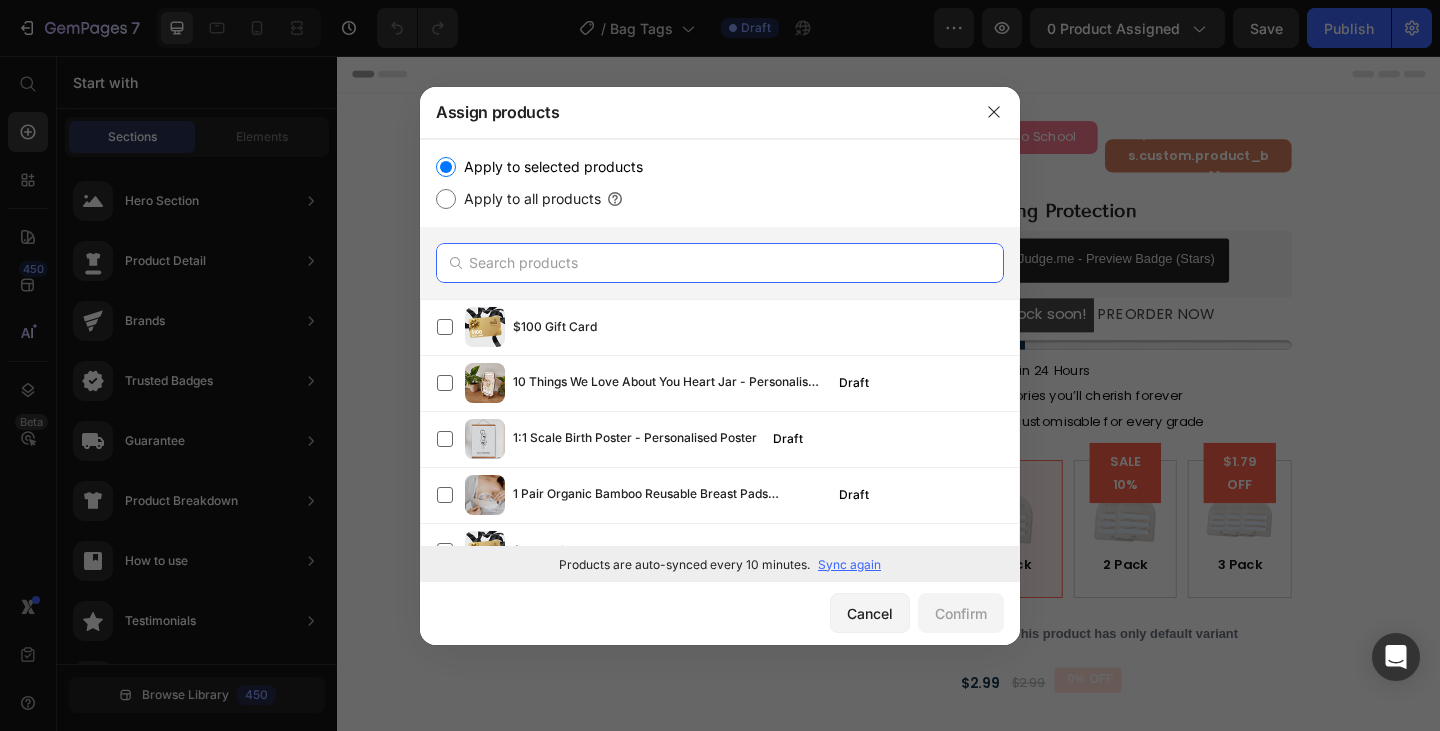 click at bounding box center [720, 263] 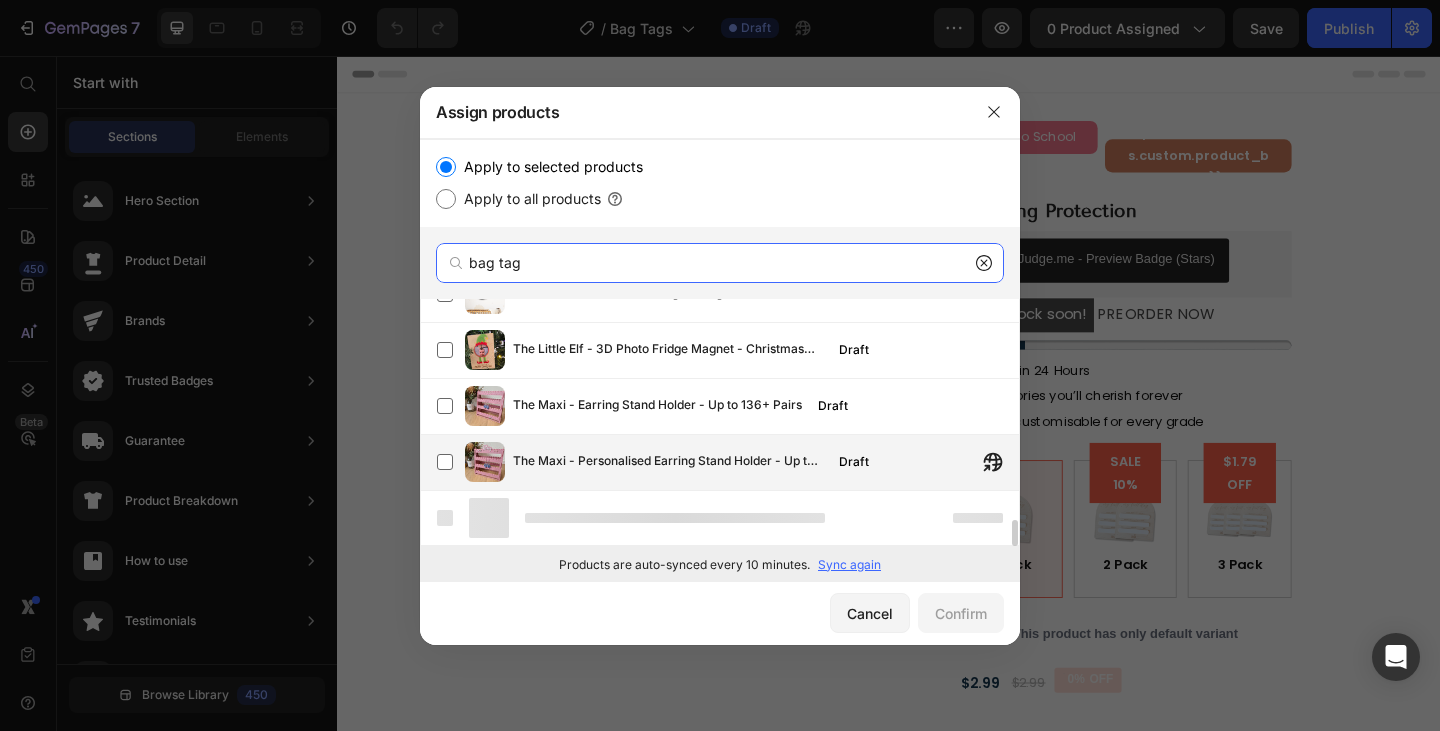 scroll, scrollTop: 2058, scrollLeft: 0, axis: vertical 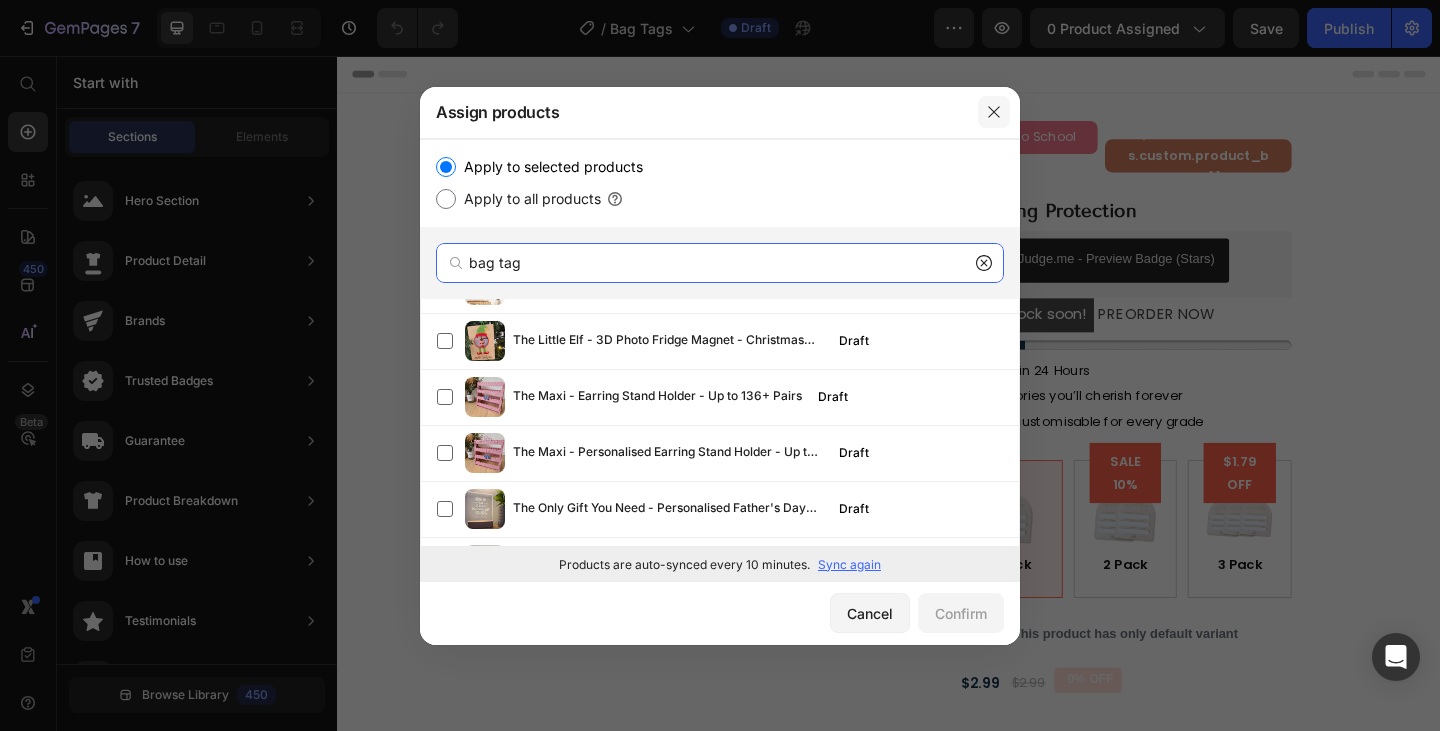 type on "bag tag" 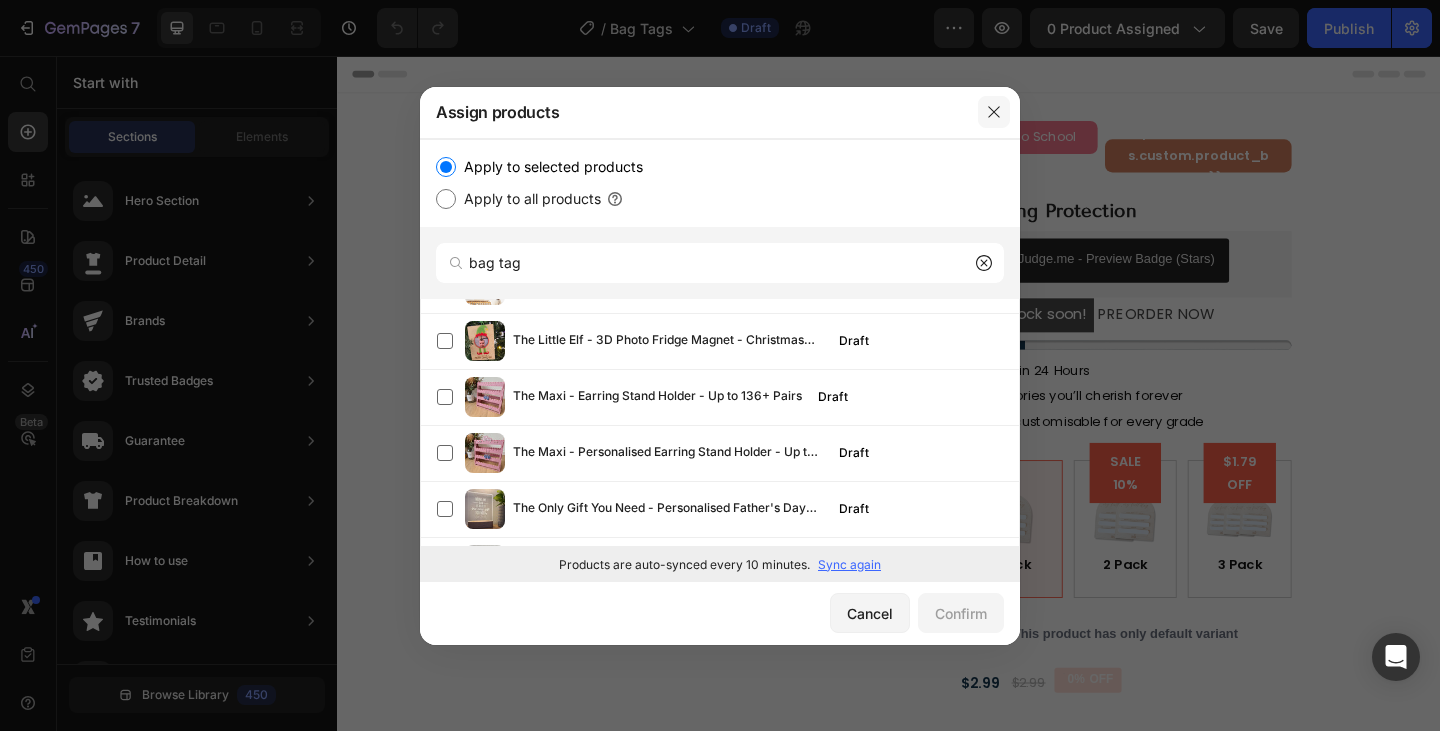 click 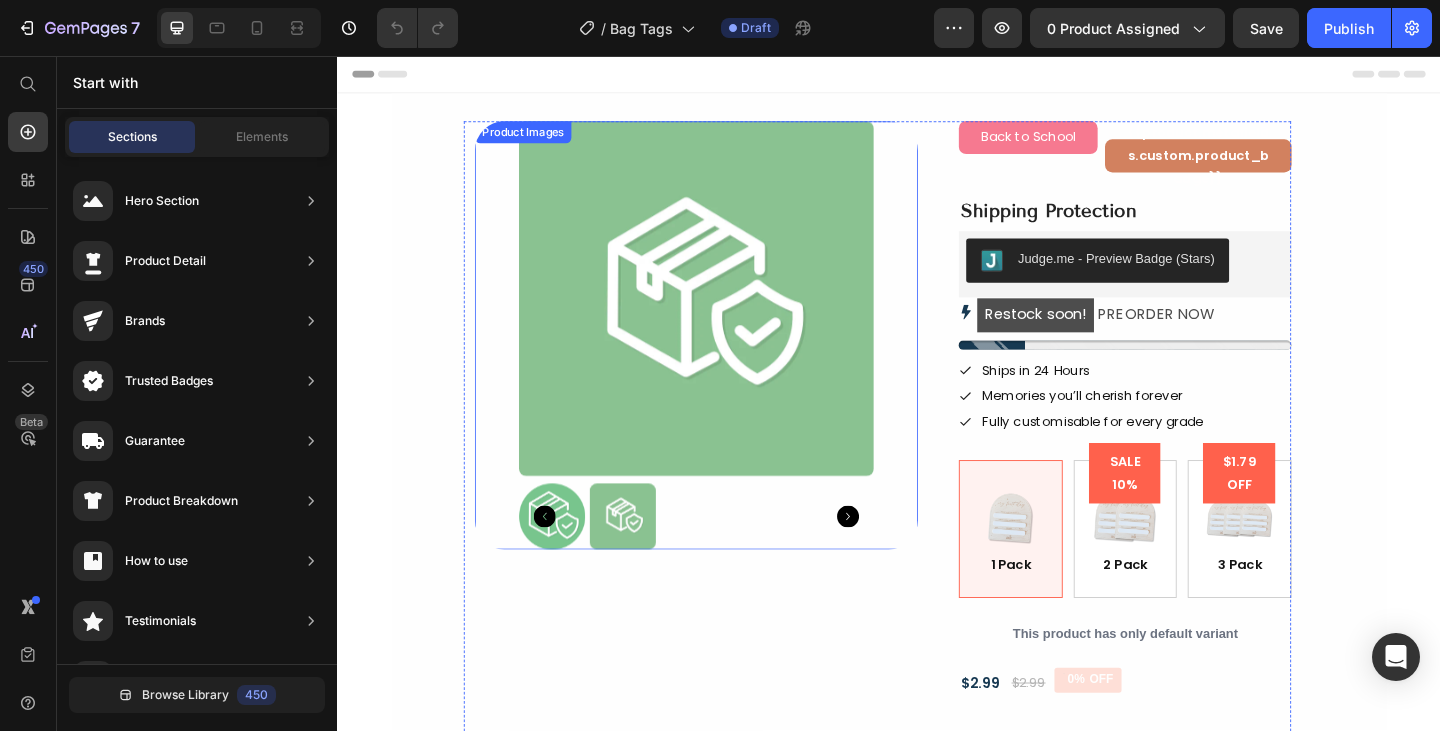 click on "Product Images" at bounding box center (728, 360) 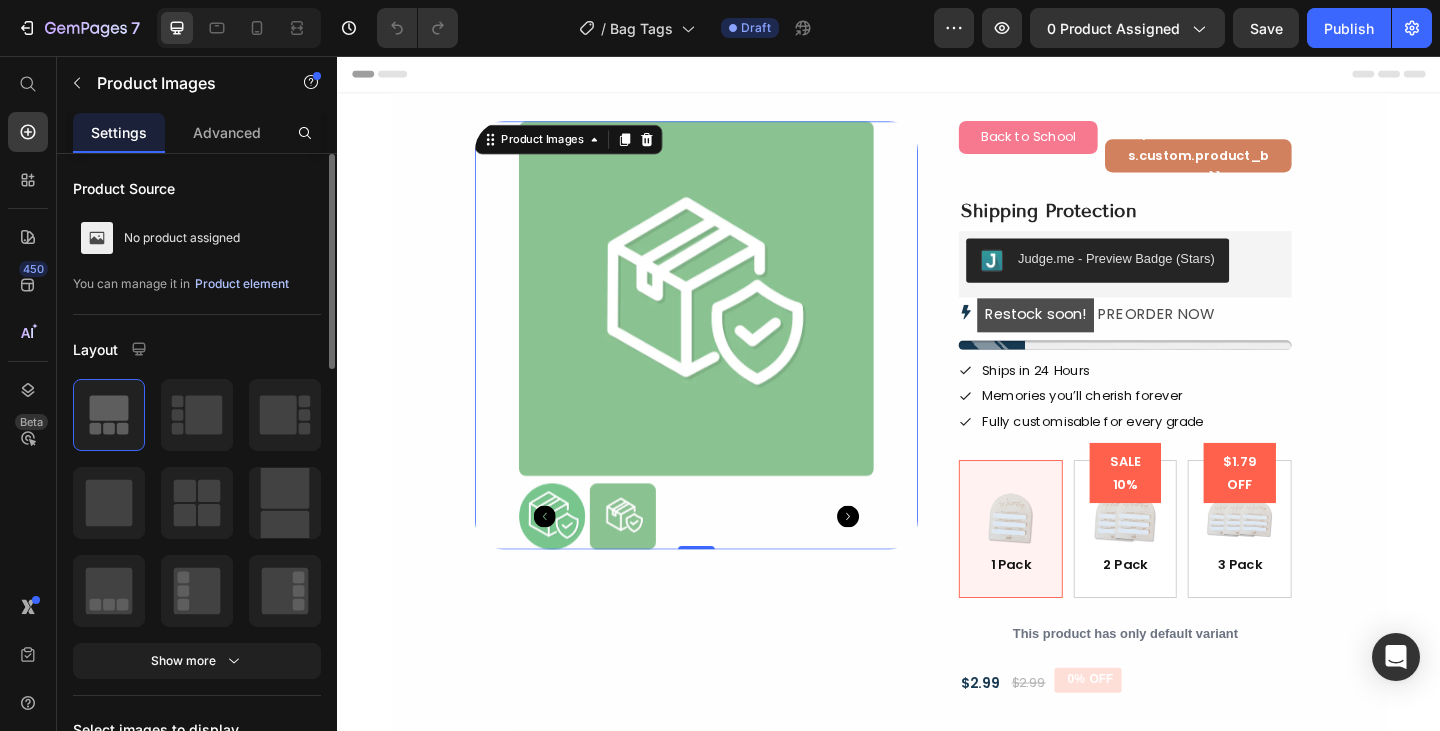 click on "Product element" at bounding box center [242, 284] 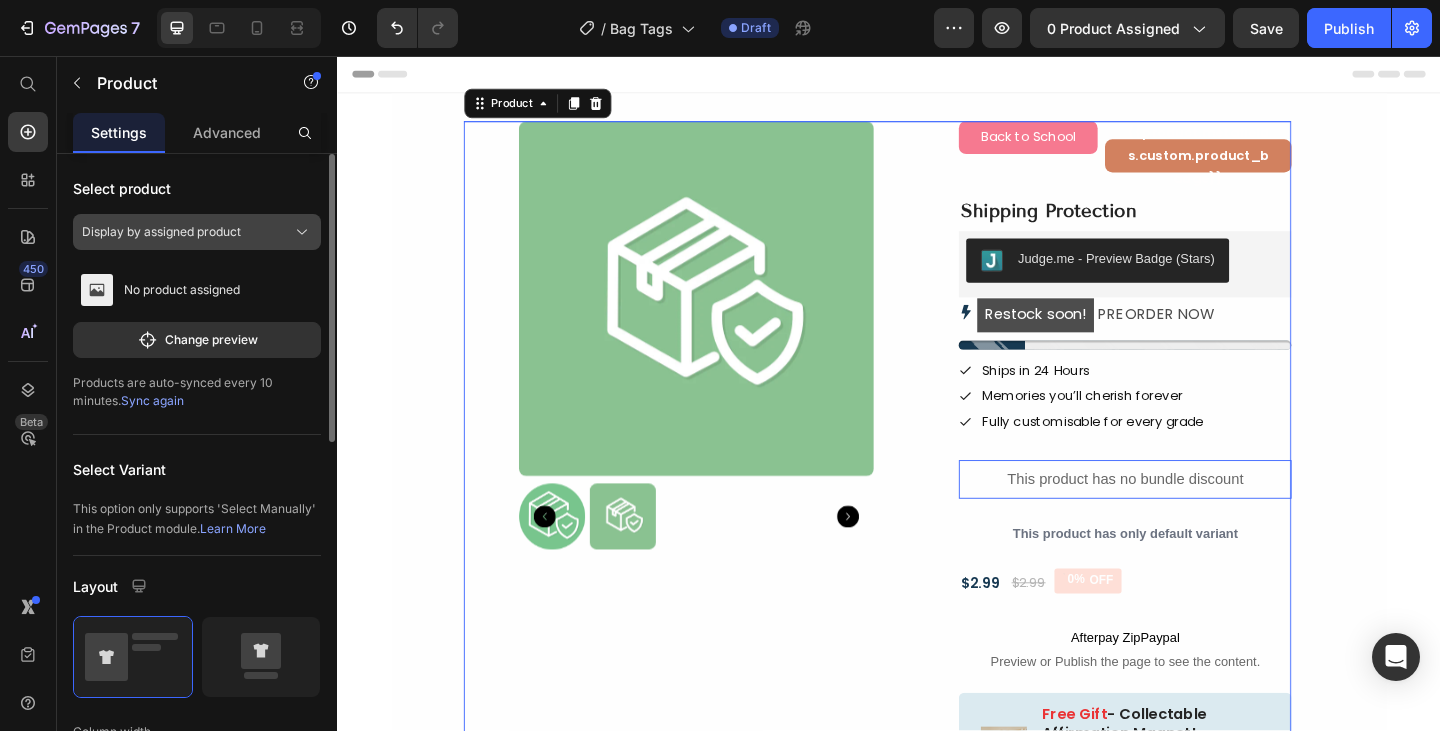 click on "Display by assigned product" at bounding box center [161, 232] 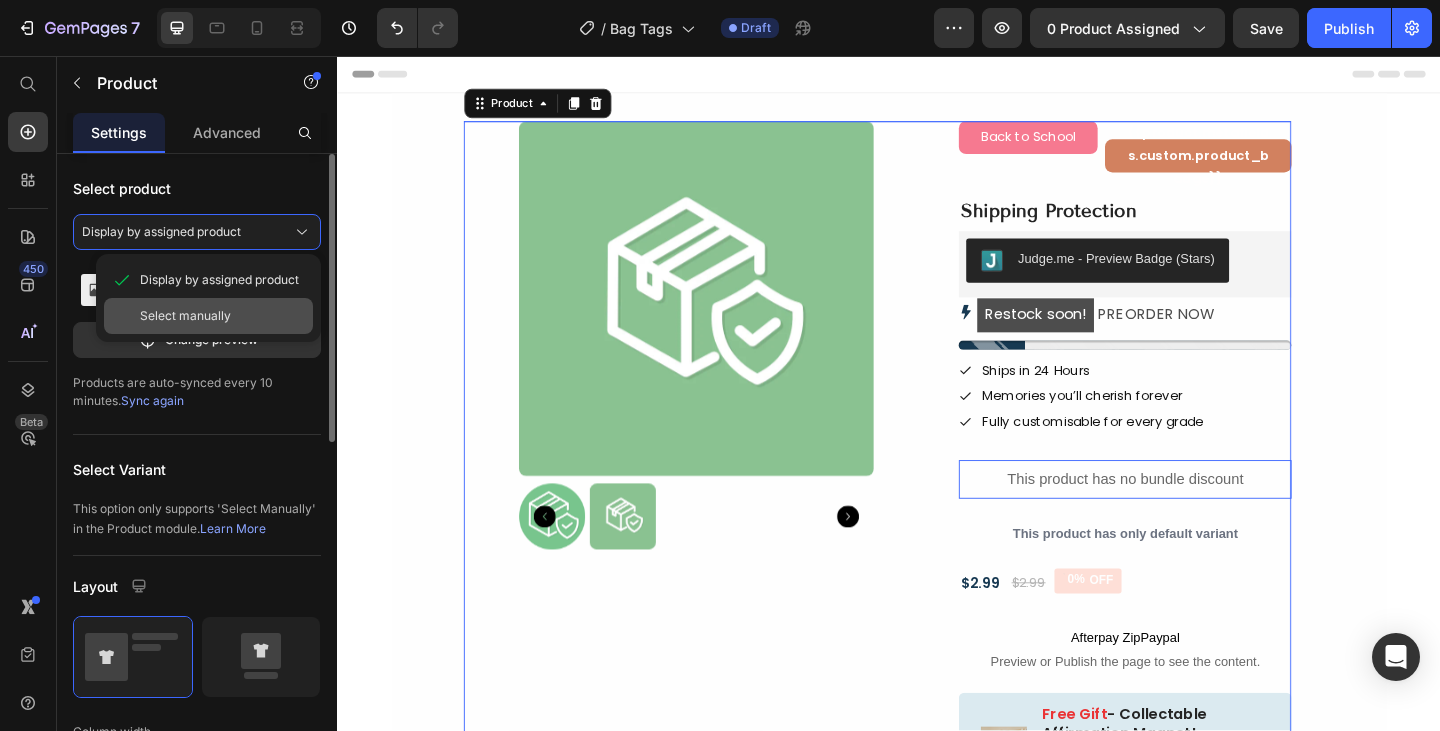 click on "Select manually" 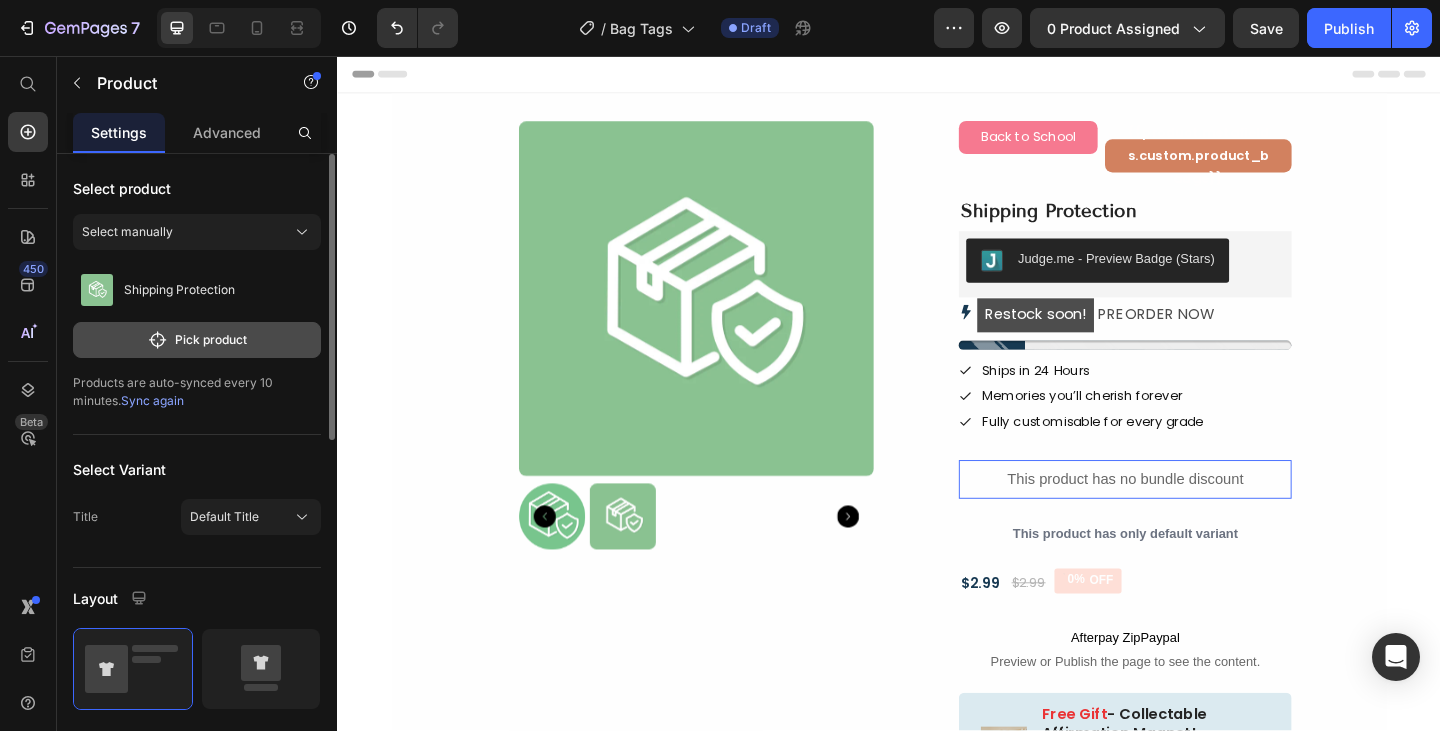click on "Pick product" at bounding box center (197, 340) 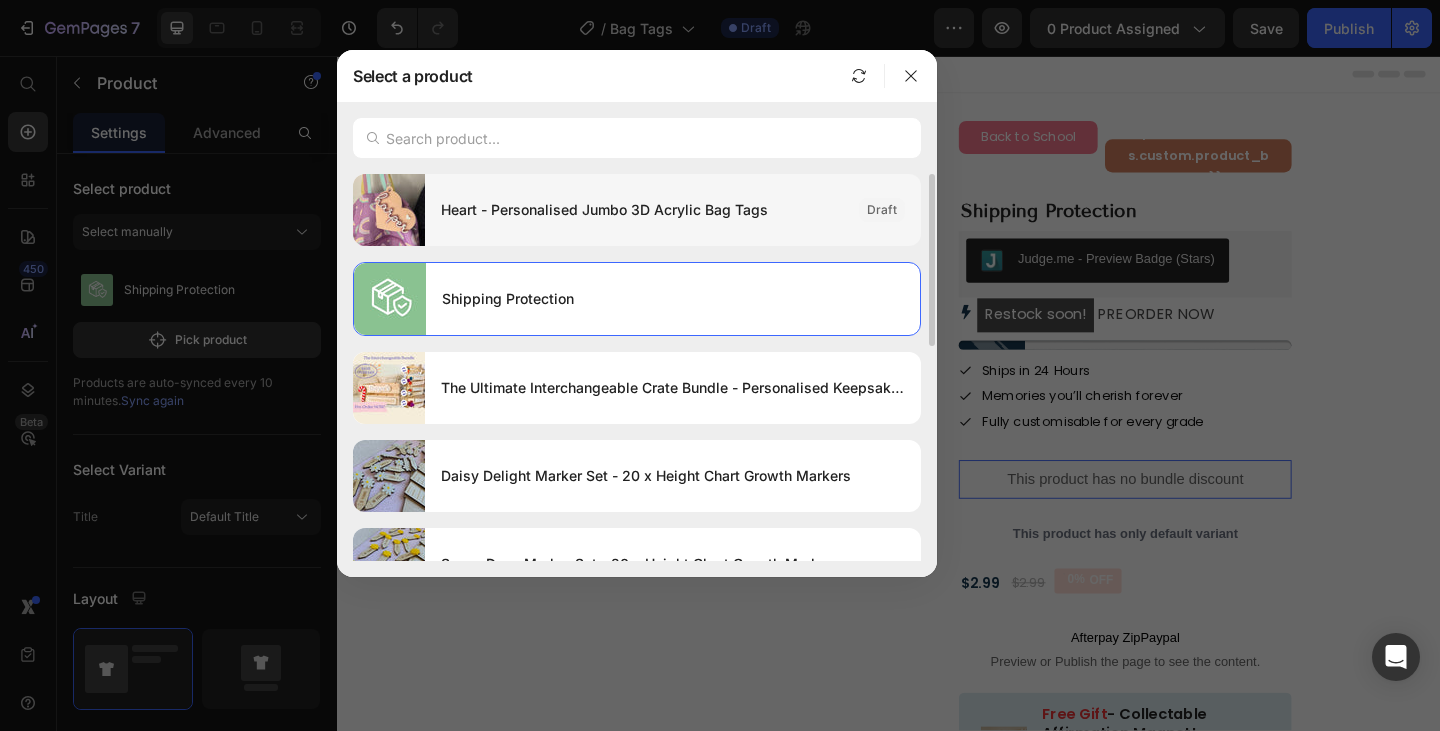 click on "Heart - Personalised Jumbo 3D Acrylic Bag Tags" at bounding box center [642, 210] 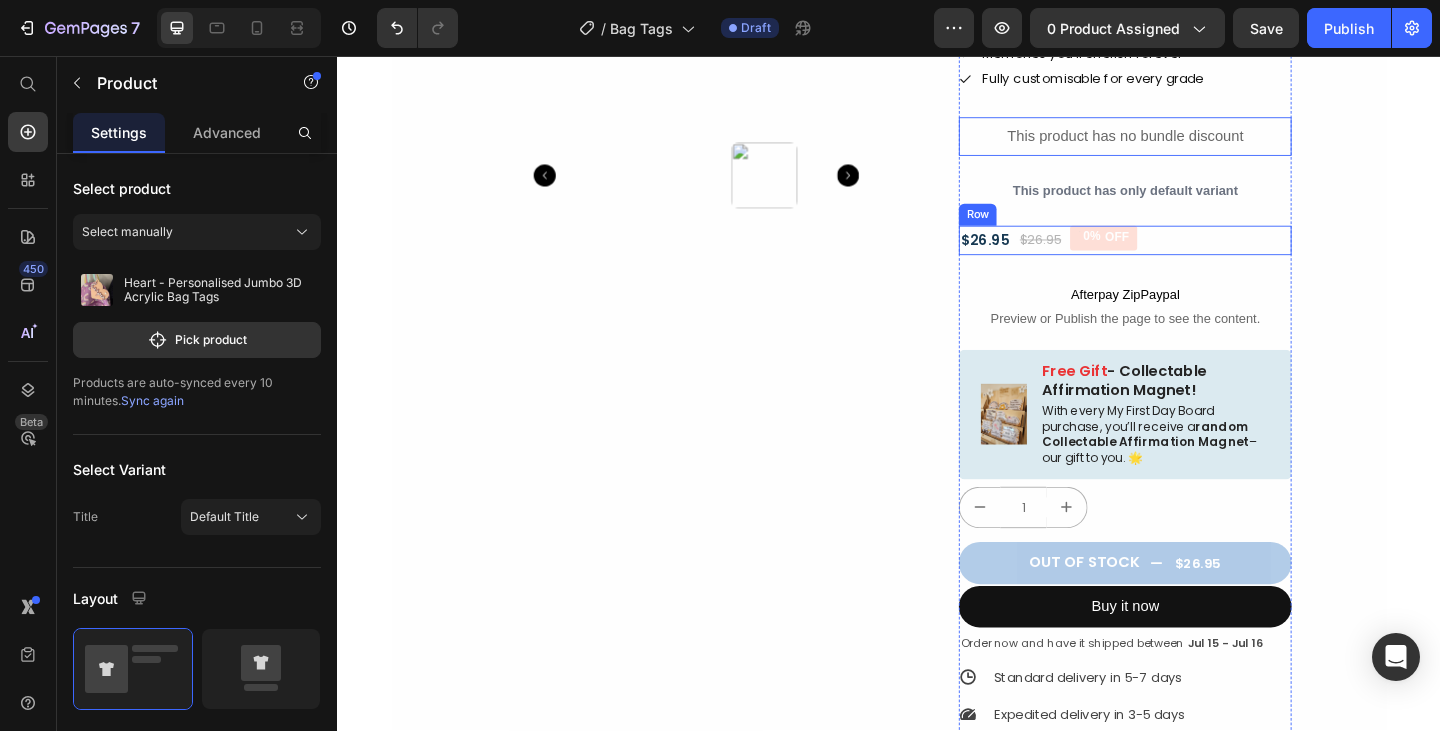 scroll, scrollTop: 373, scrollLeft: 0, axis: vertical 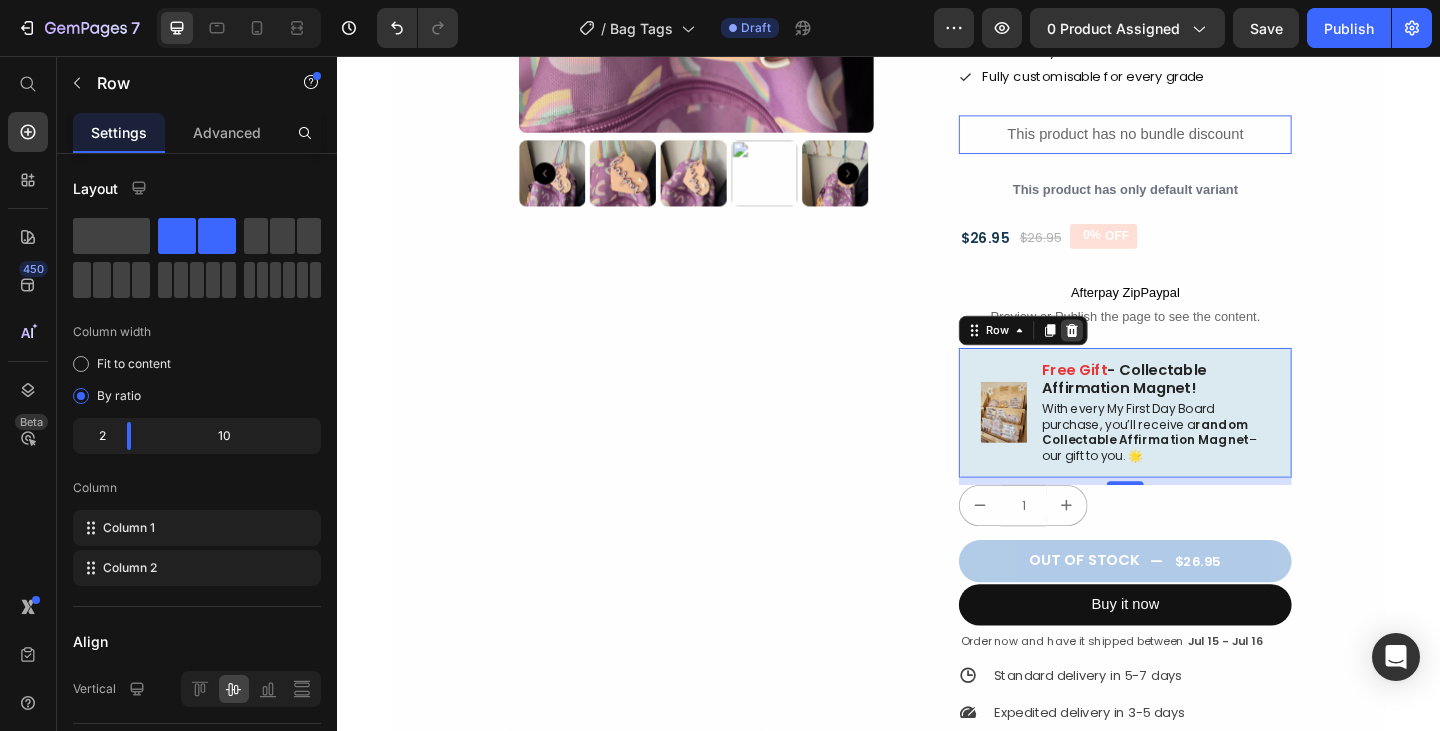 click 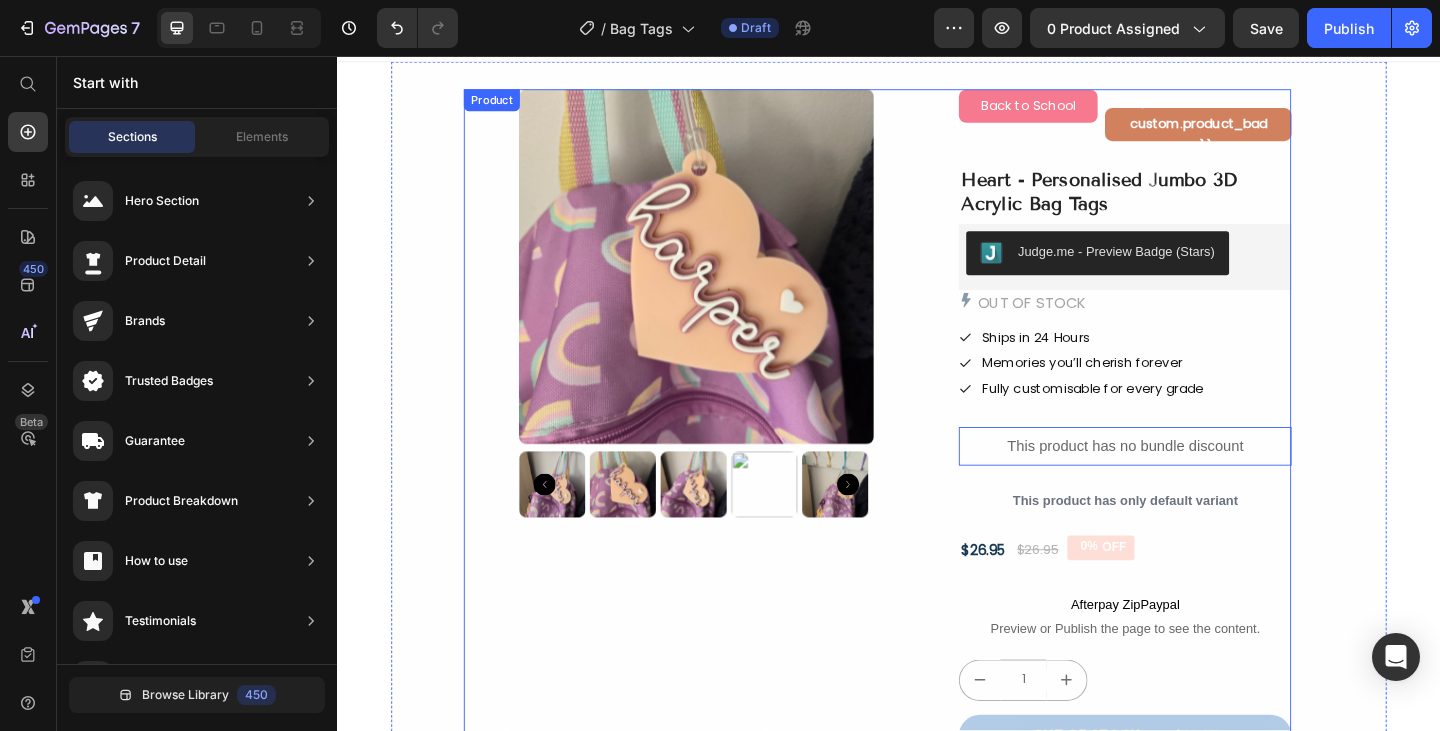 scroll, scrollTop: 0, scrollLeft: 0, axis: both 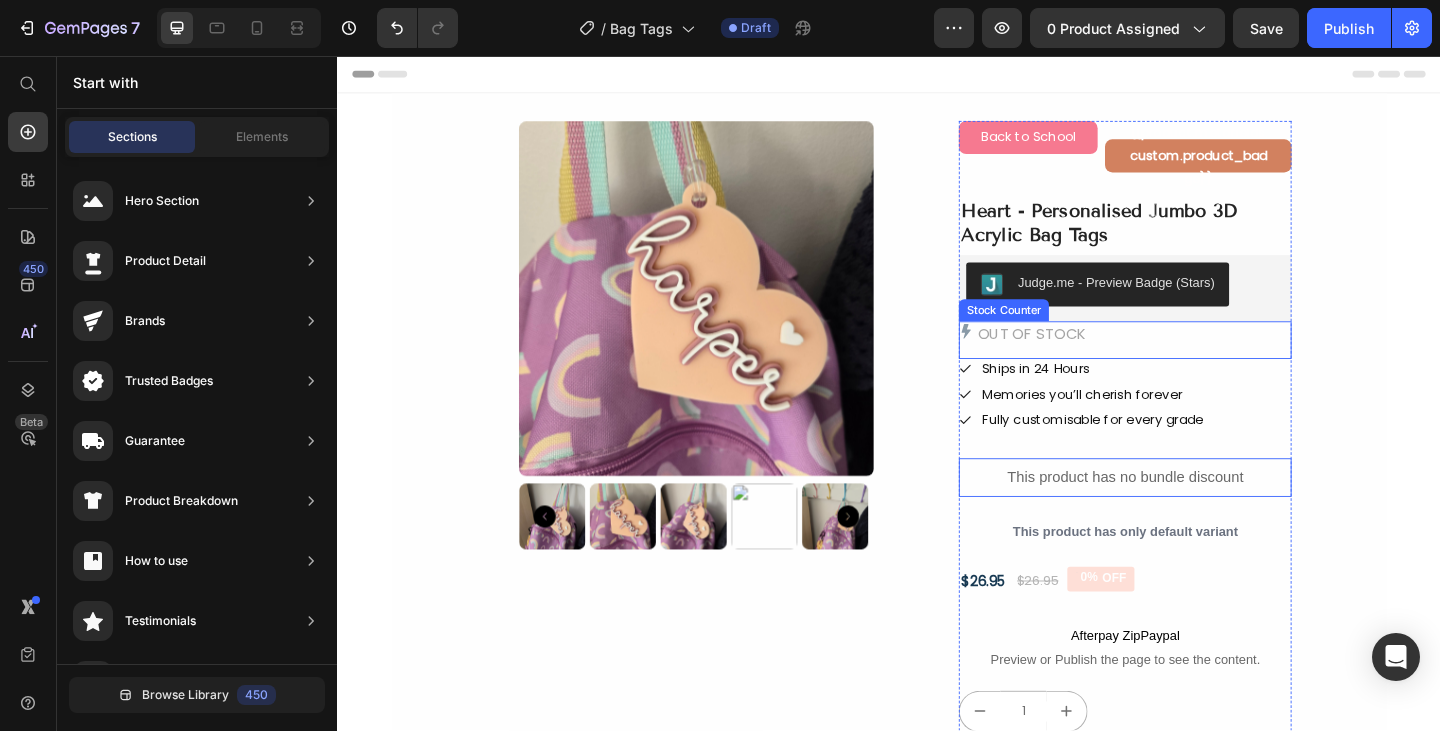 click on "OUT OF STOCK" at bounding box center [1194, 359] 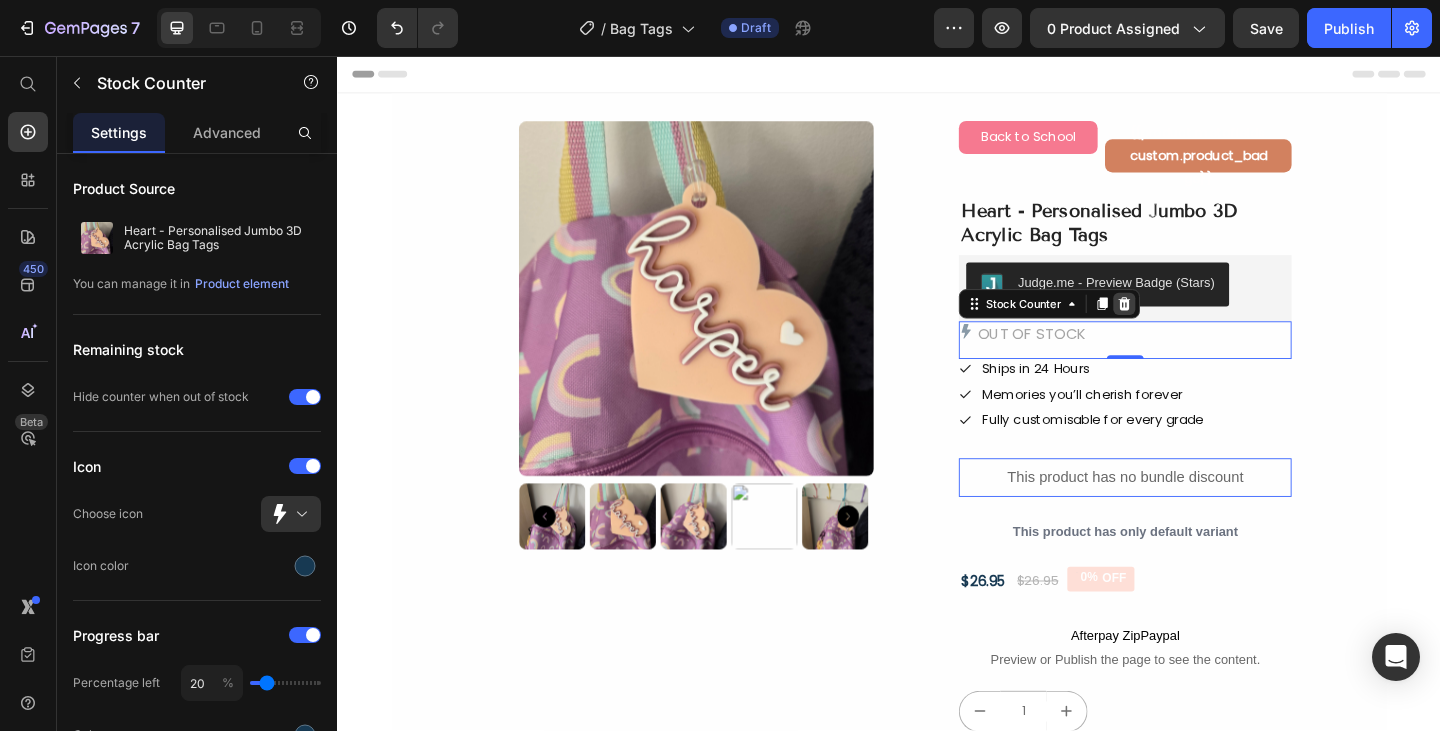 click 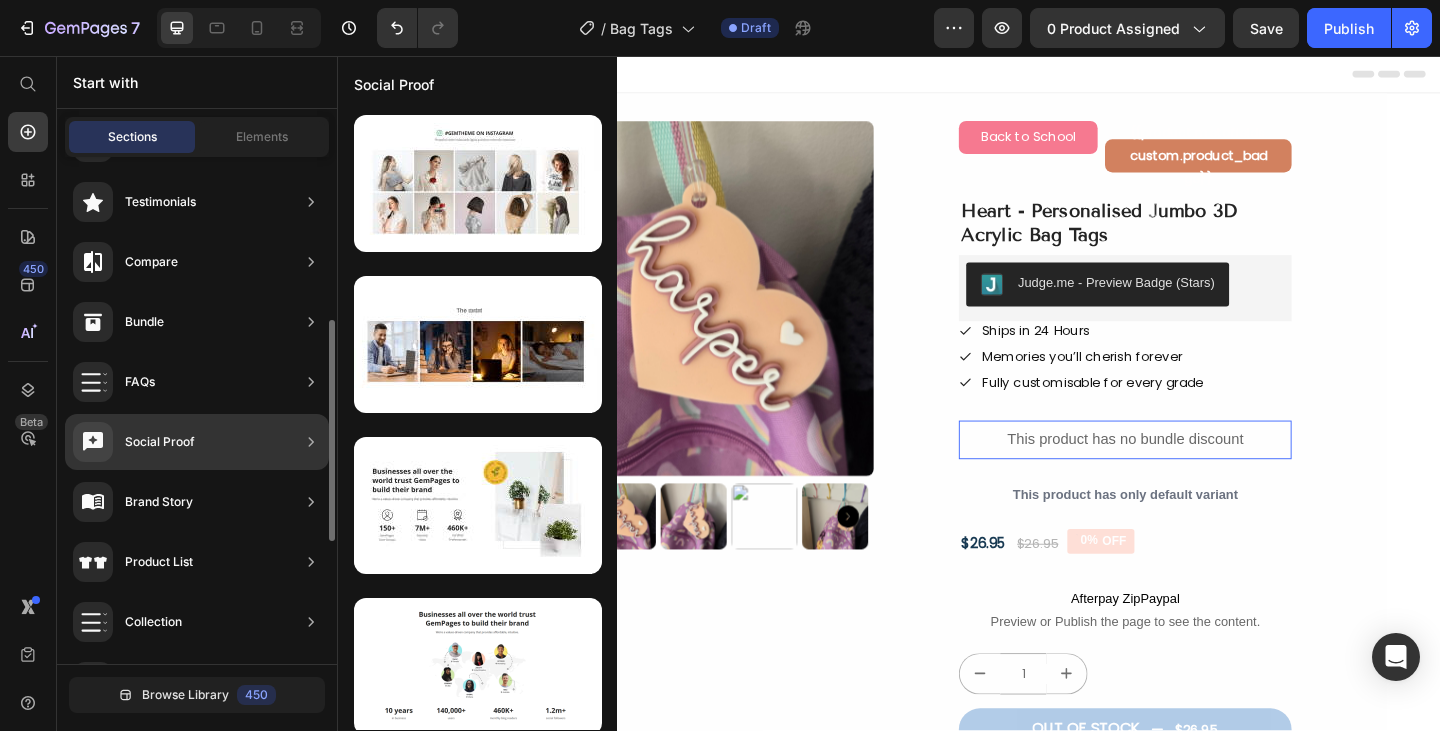 scroll, scrollTop: 0, scrollLeft: 0, axis: both 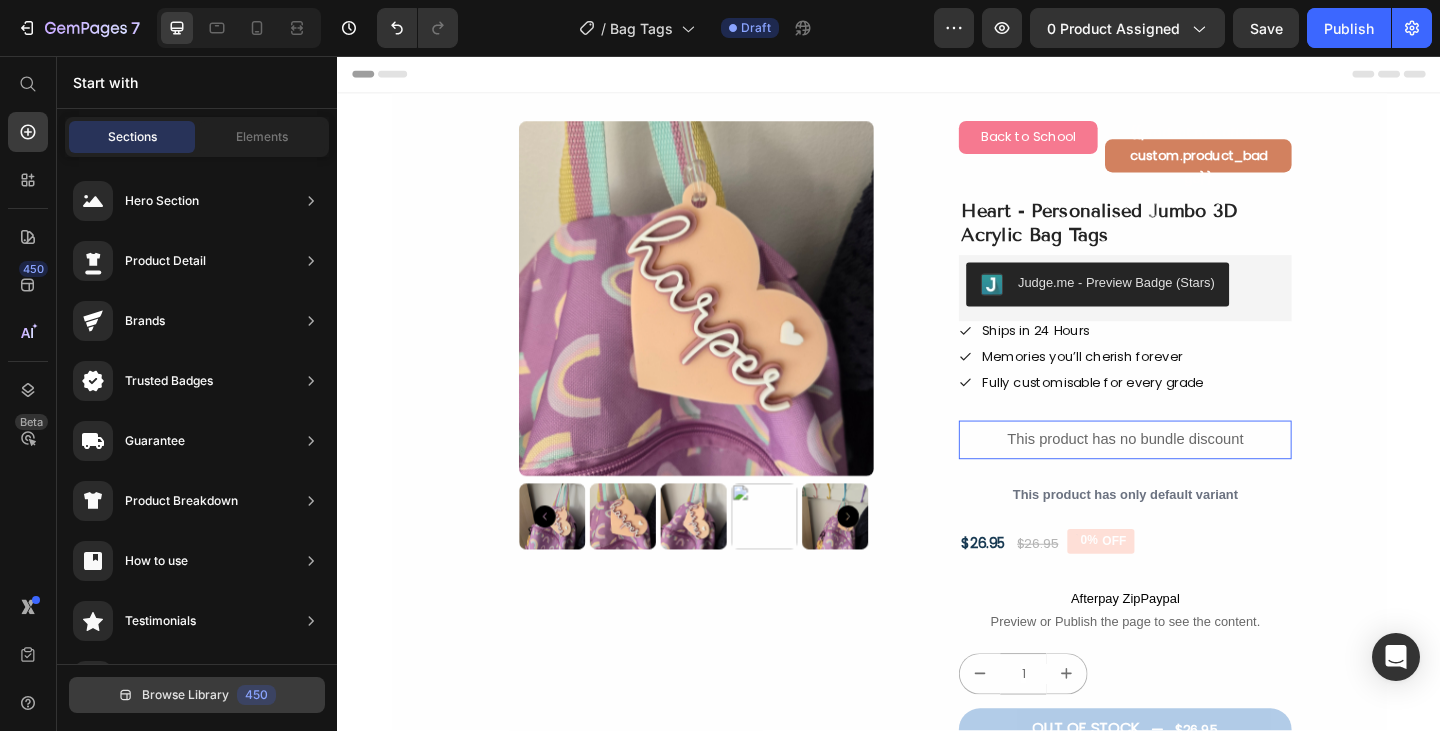click on "450" at bounding box center (256, 695) 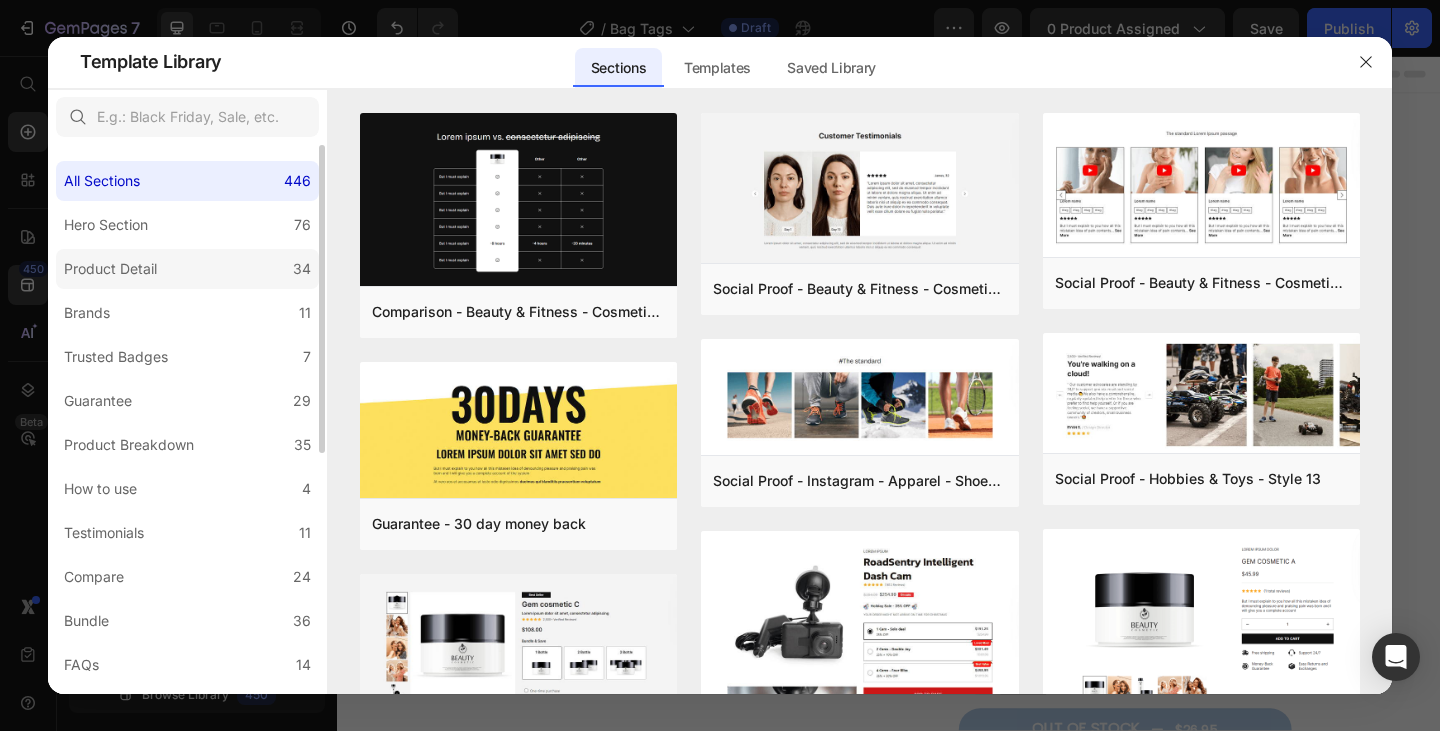 click on "Product Detail" at bounding box center [110, 269] 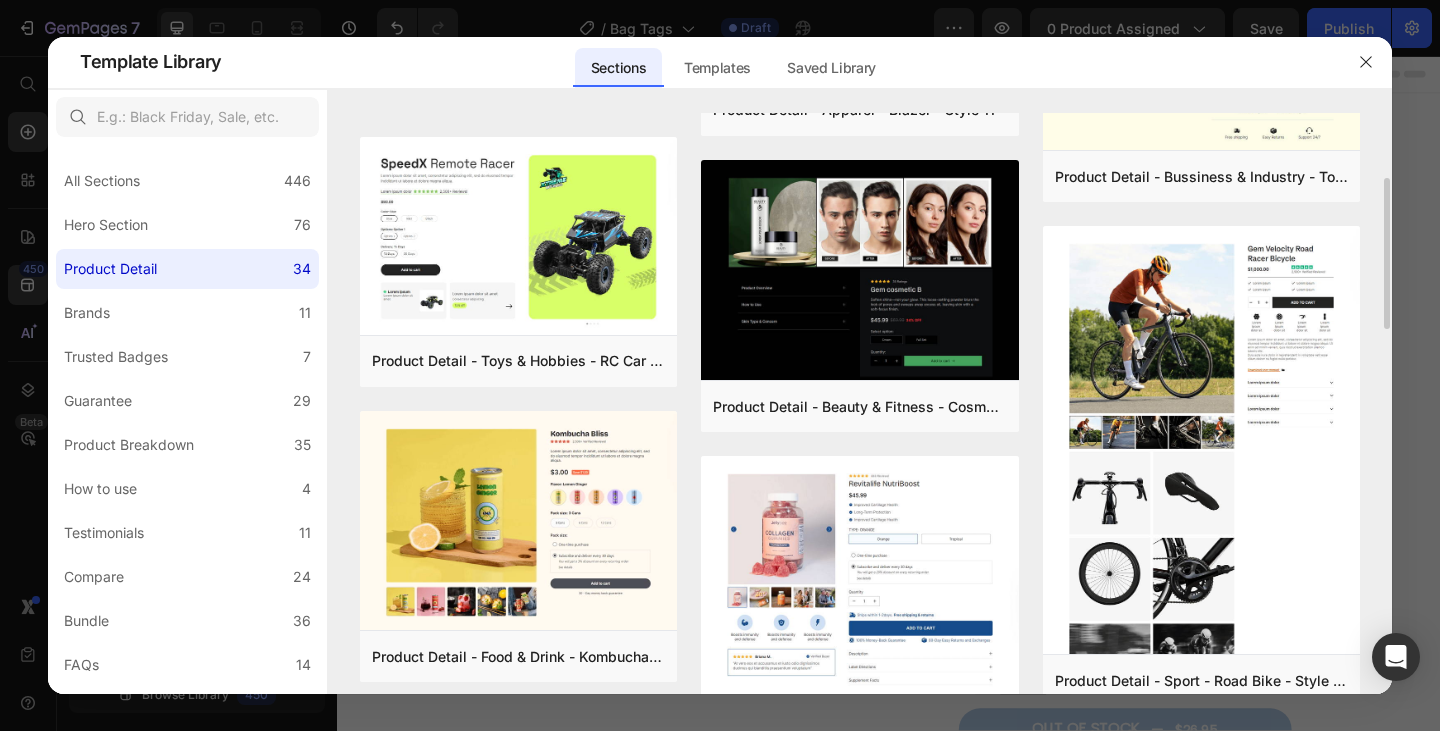 scroll, scrollTop: 256, scrollLeft: 0, axis: vertical 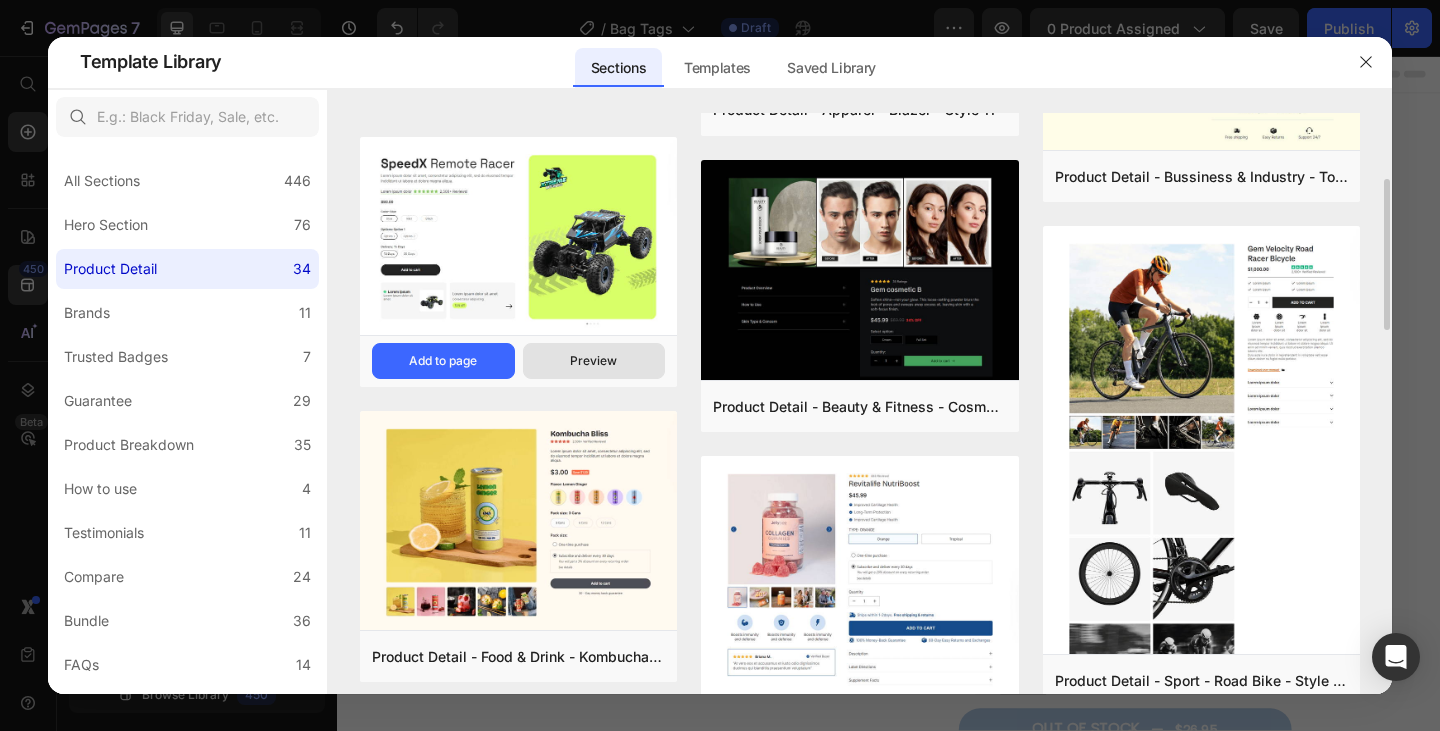 click on "Preview" at bounding box center (593, 361) 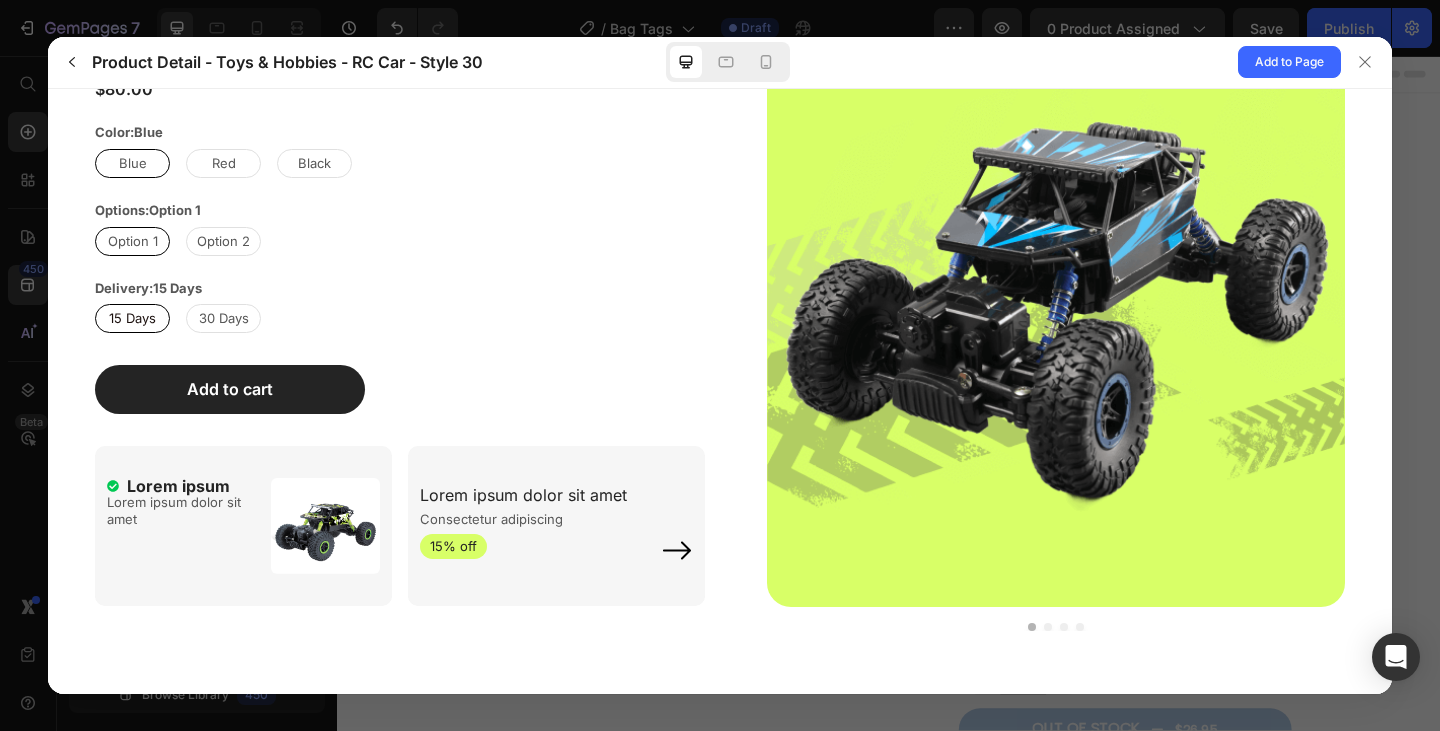 scroll, scrollTop: 0, scrollLeft: 0, axis: both 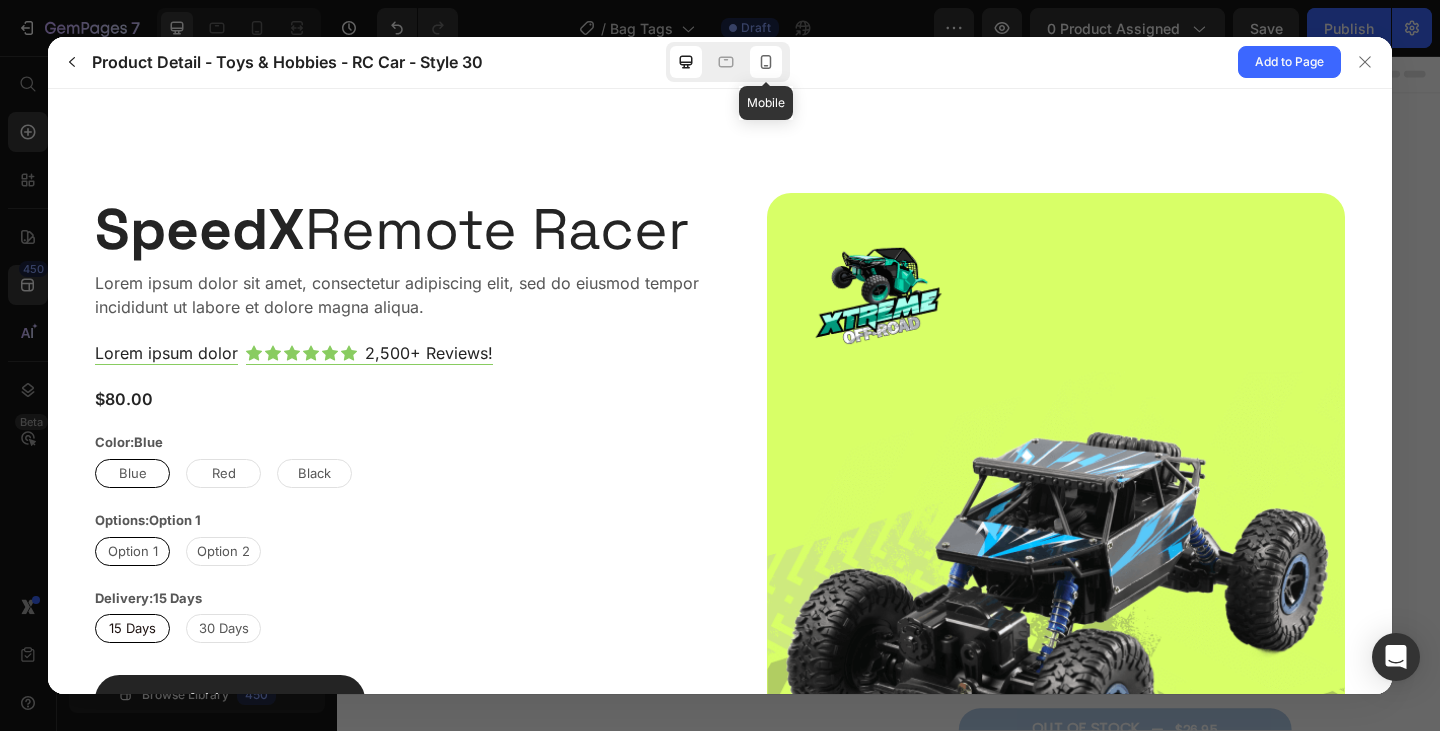click 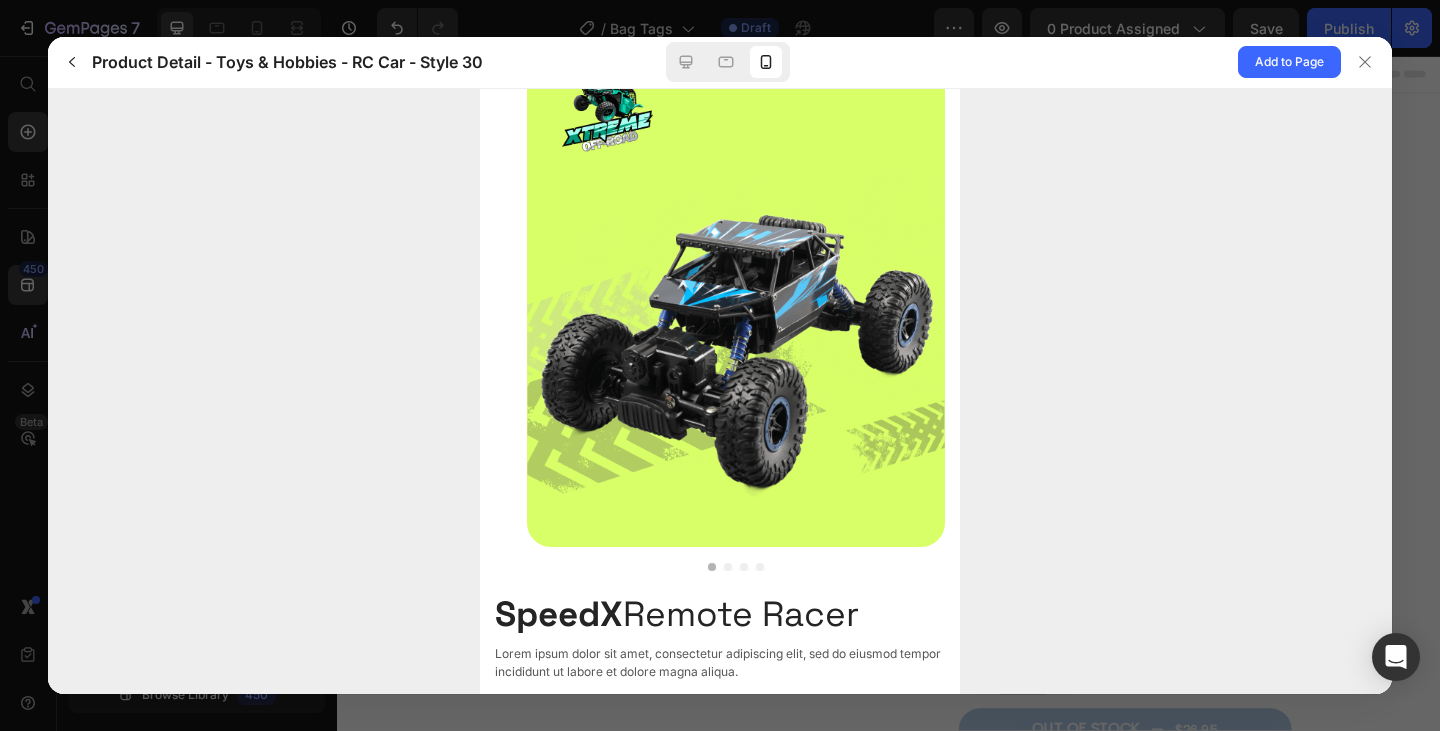 scroll, scrollTop: 0, scrollLeft: 0, axis: both 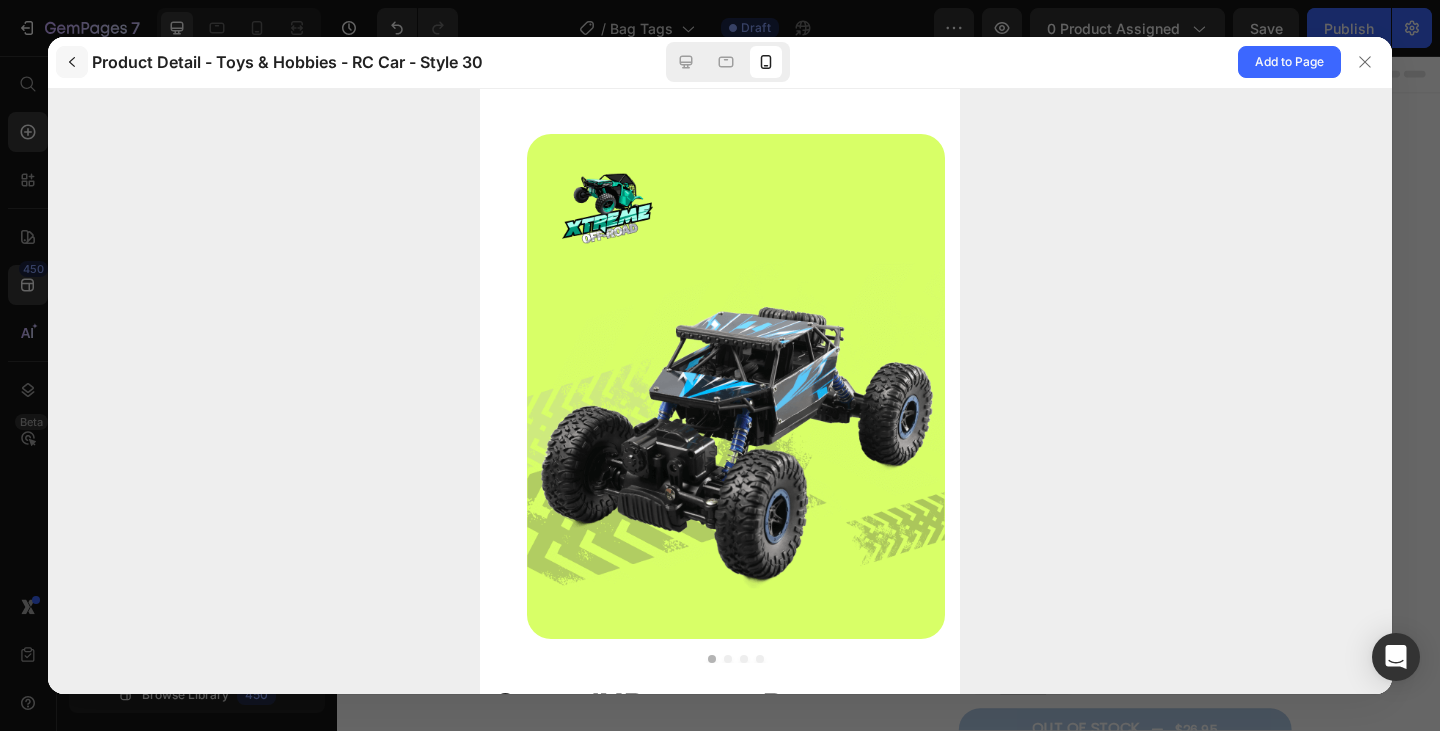 click at bounding box center [72, 62] 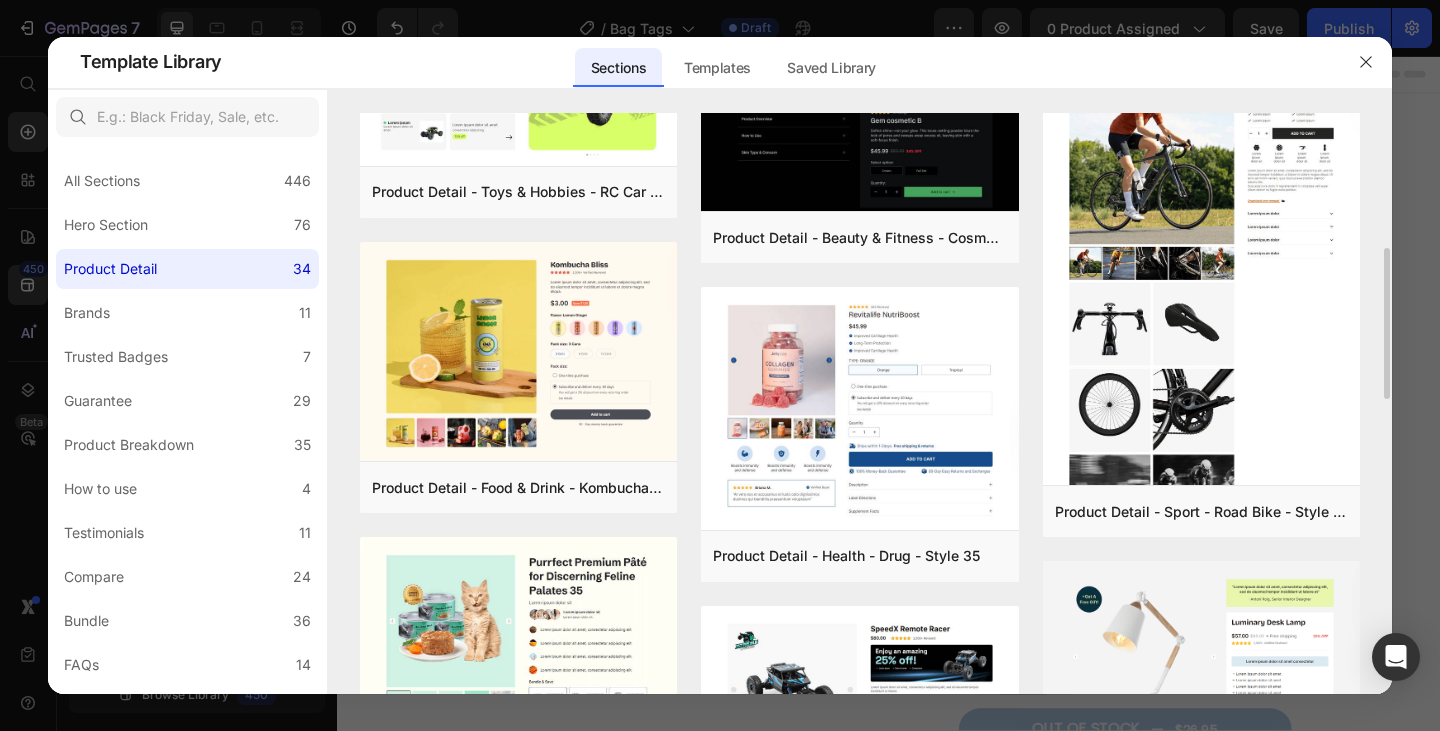 scroll, scrollTop: 424, scrollLeft: 0, axis: vertical 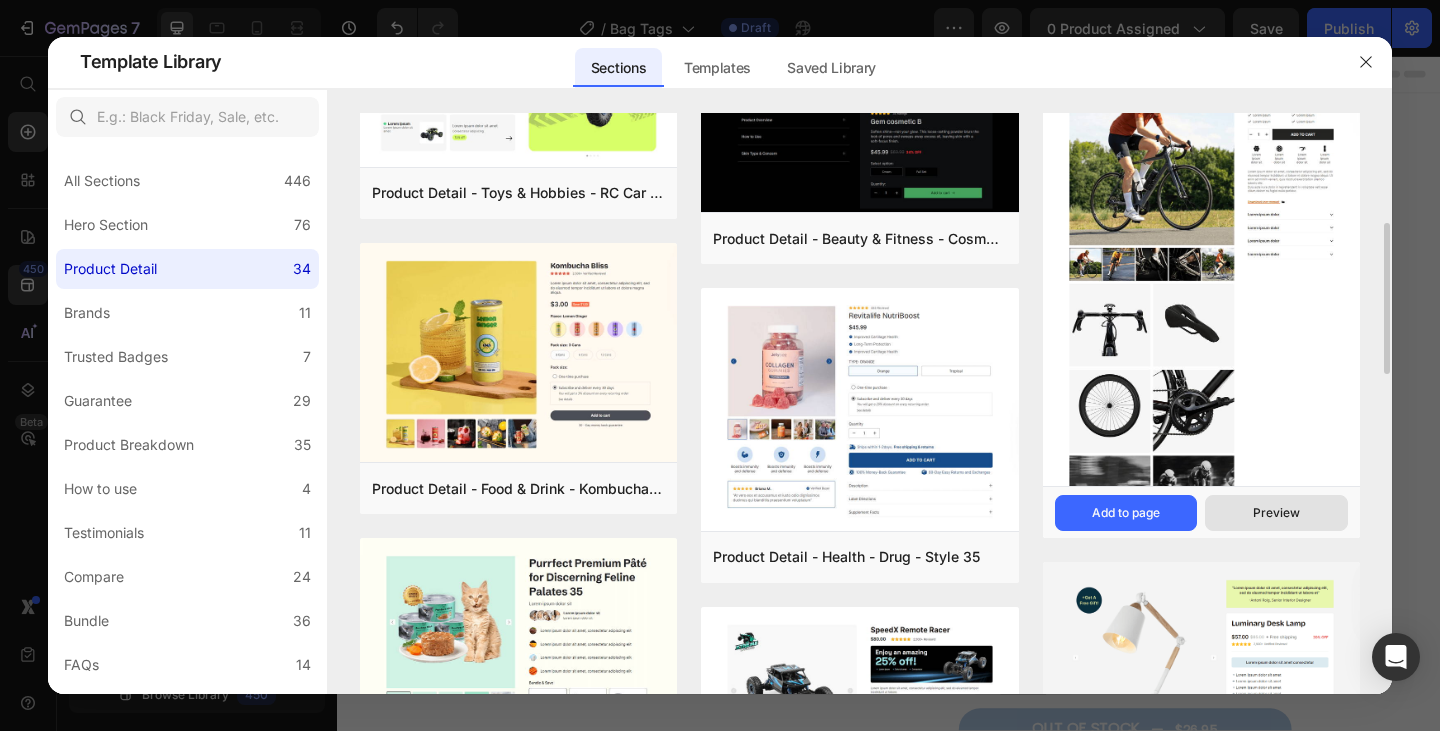click on "Preview" at bounding box center [1276, 513] 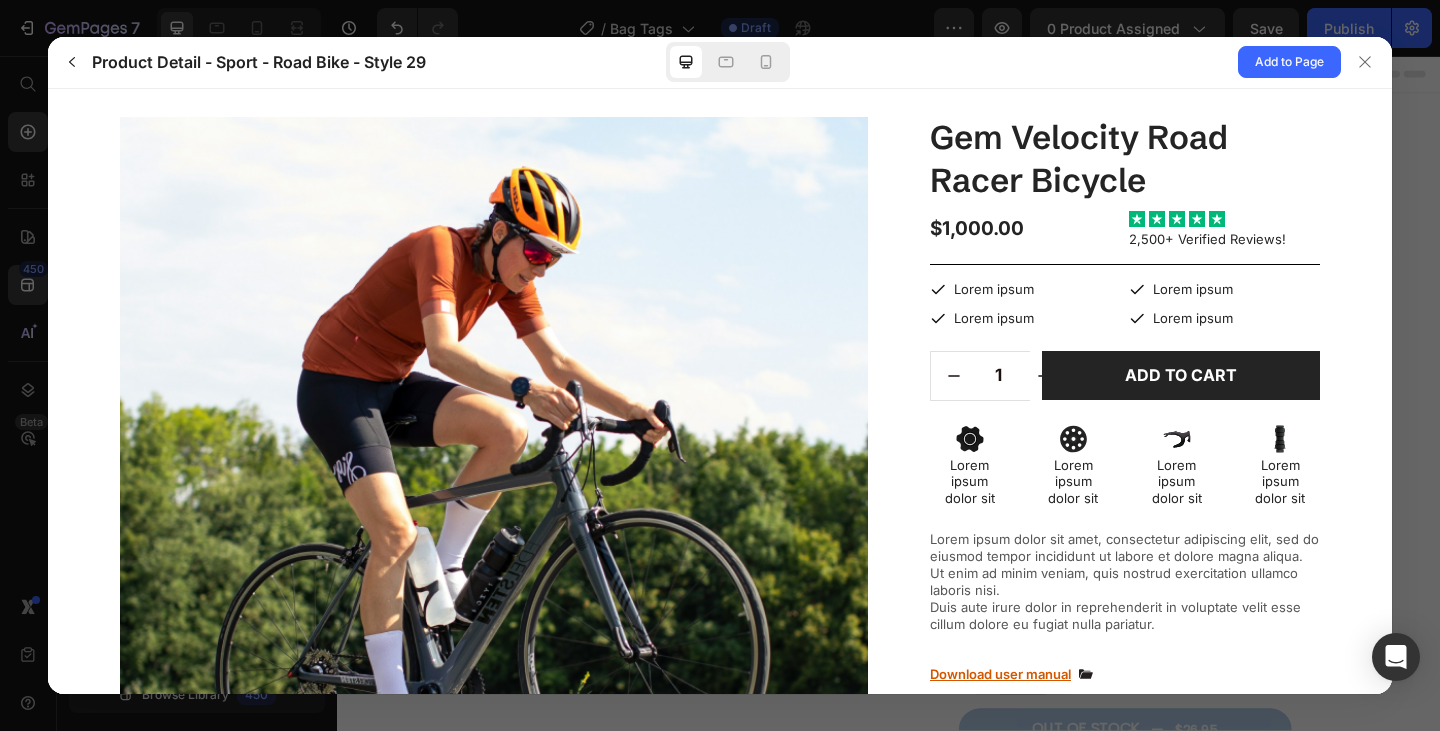 scroll, scrollTop: 61, scrollLeft: 0, axis: vertical 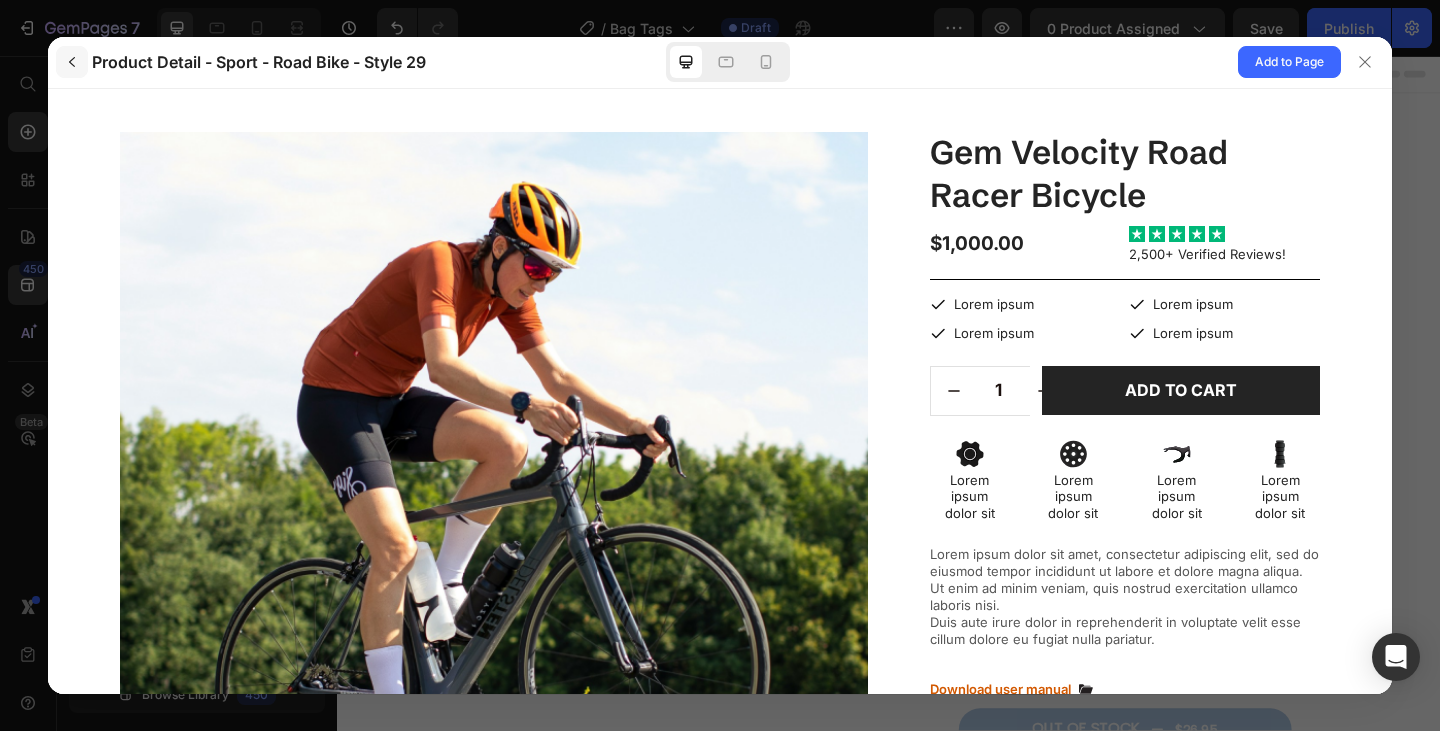 click 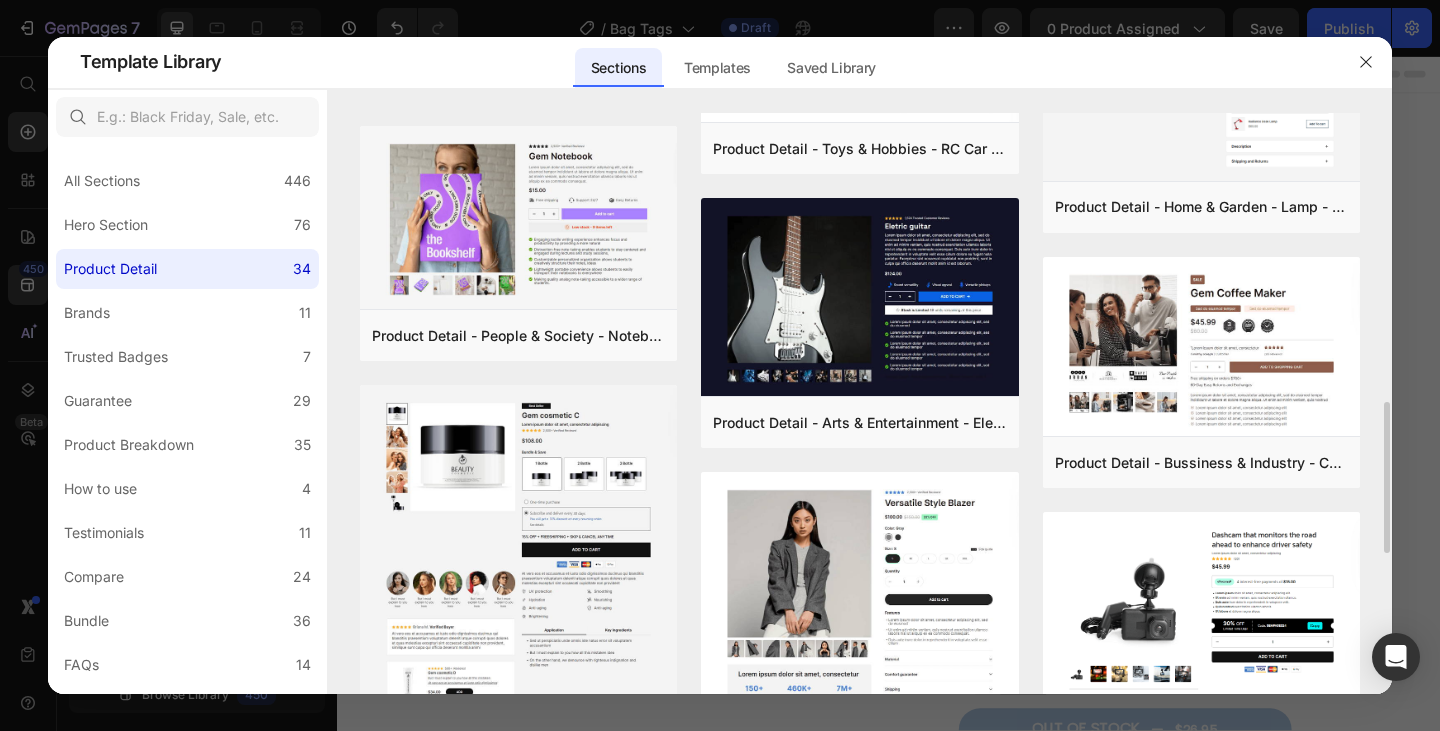 scroll, scrollTop: 1122, scrollLeft: 0, axis: vertical 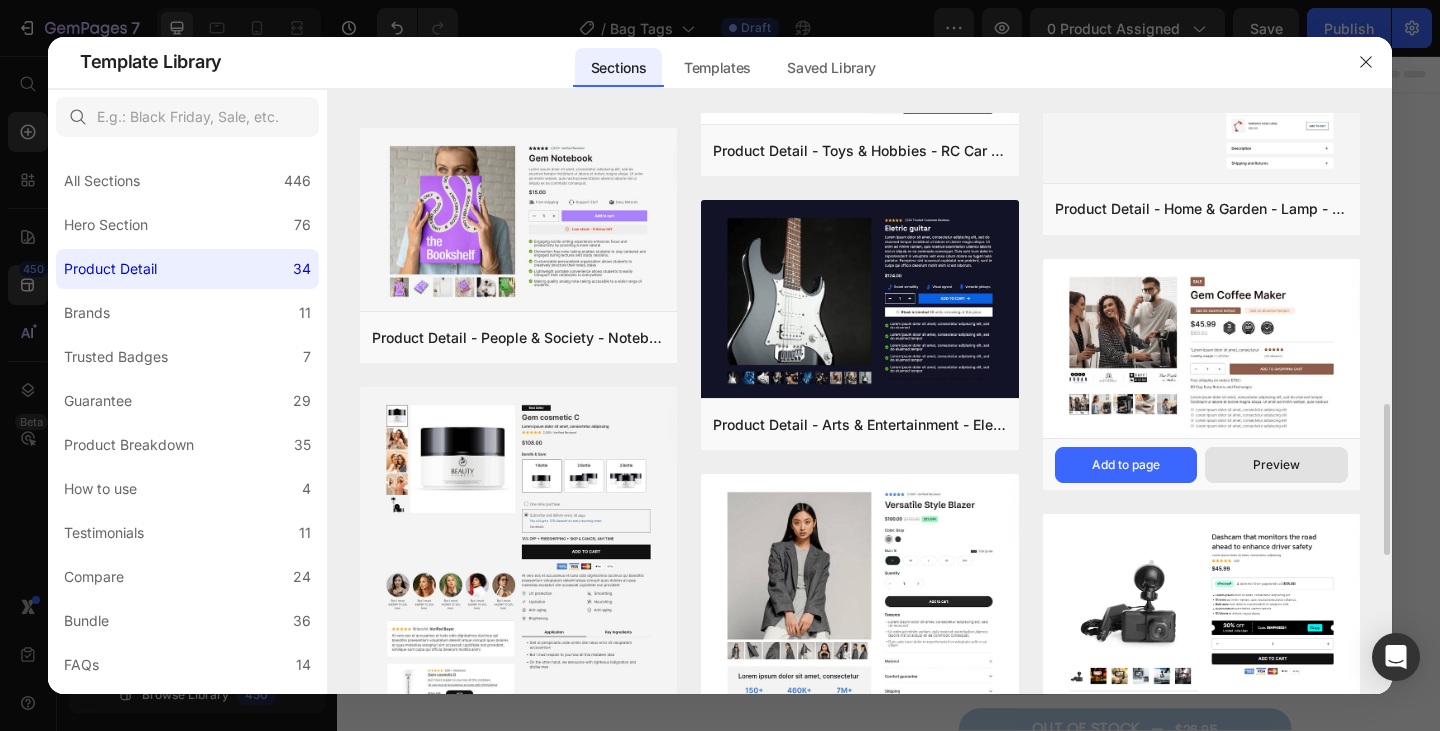 click on "Preview" at bounding box center (1276, 465) 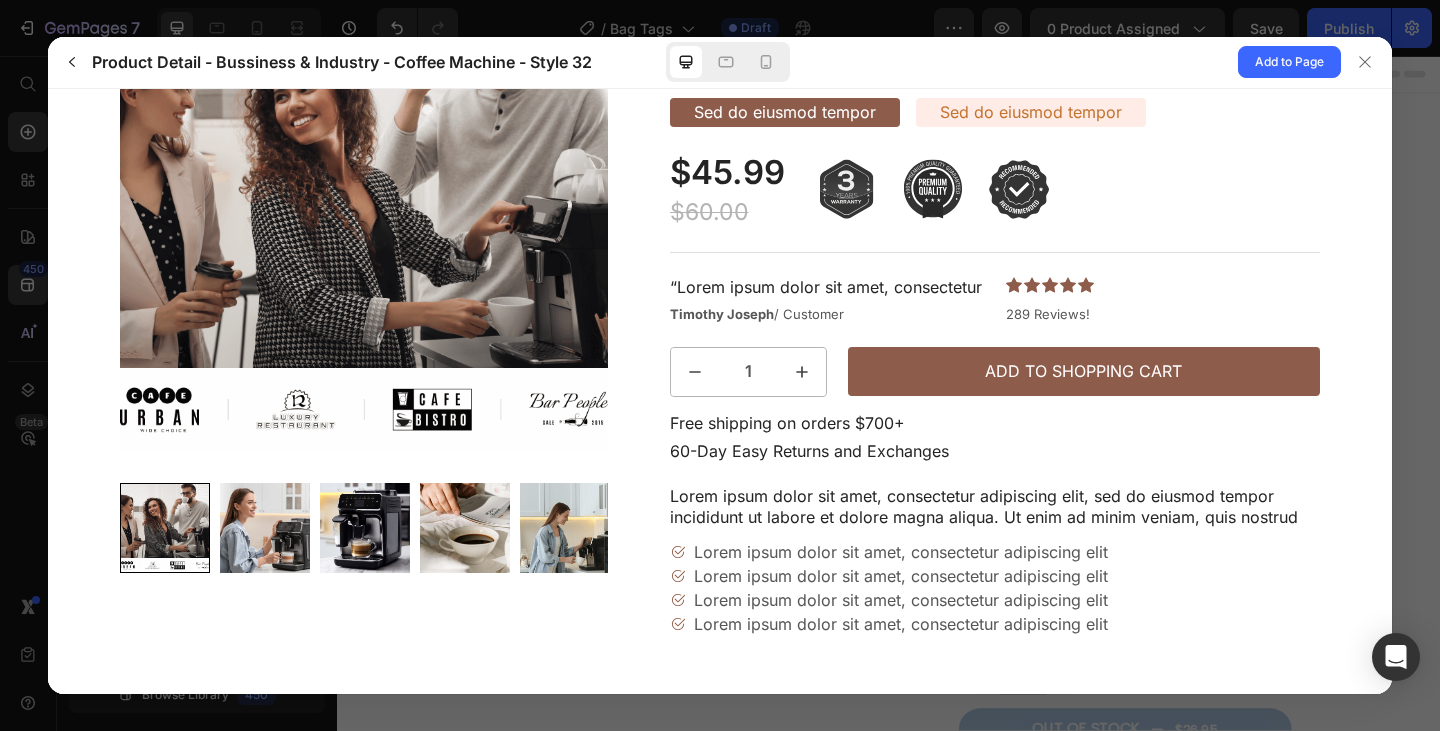 scroll, scrollTop: 0, scrollLeft: 0, axis: both 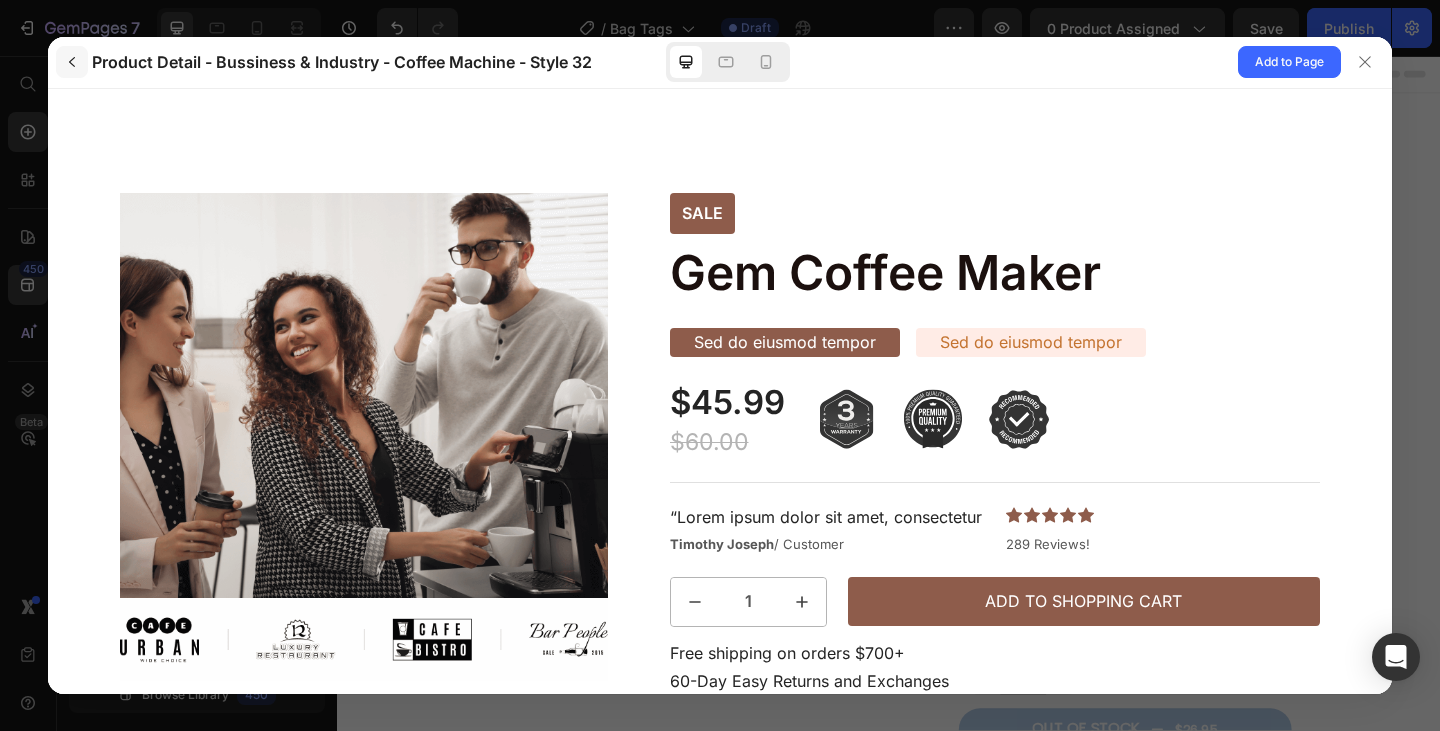 click at bounding box center (72, 62) 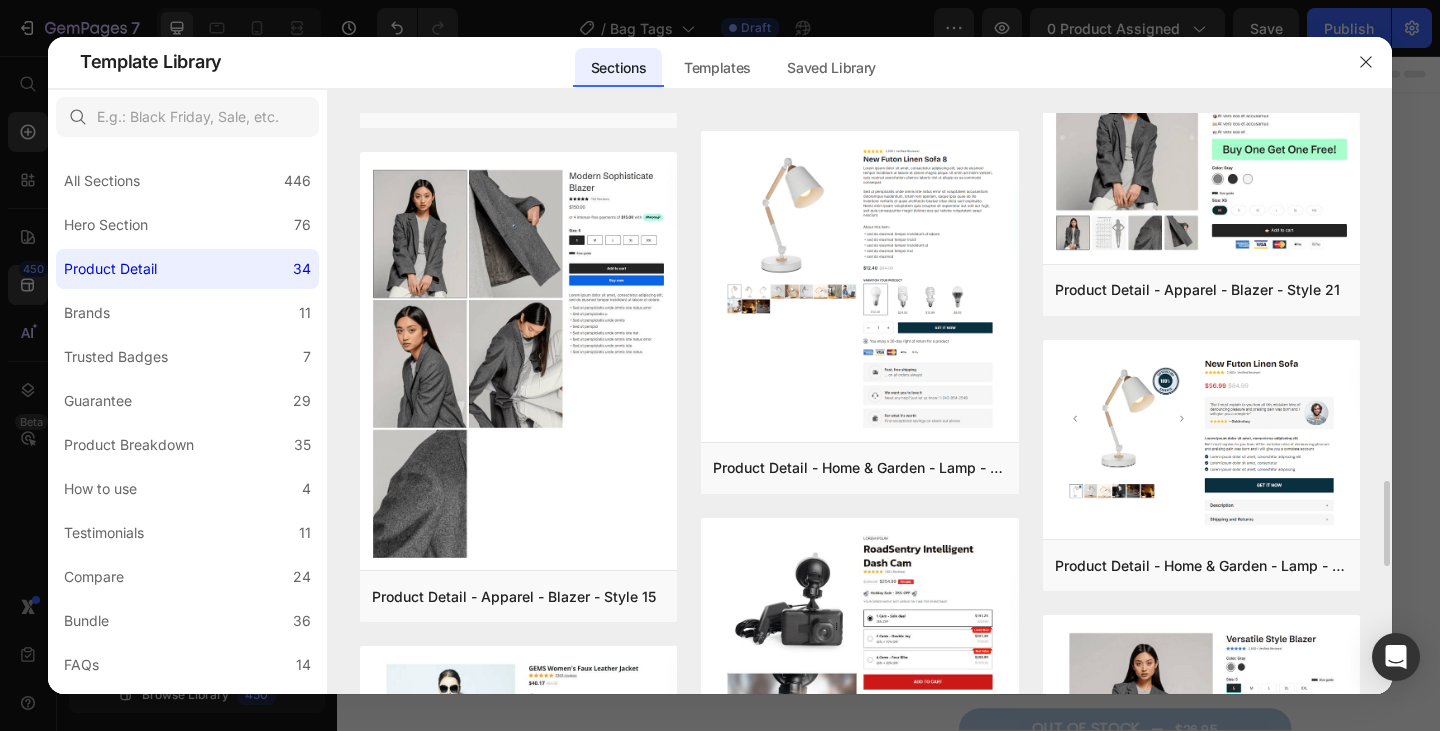 scroll, scrollTop: 2508, scrollLeft: 0, axis: vertical 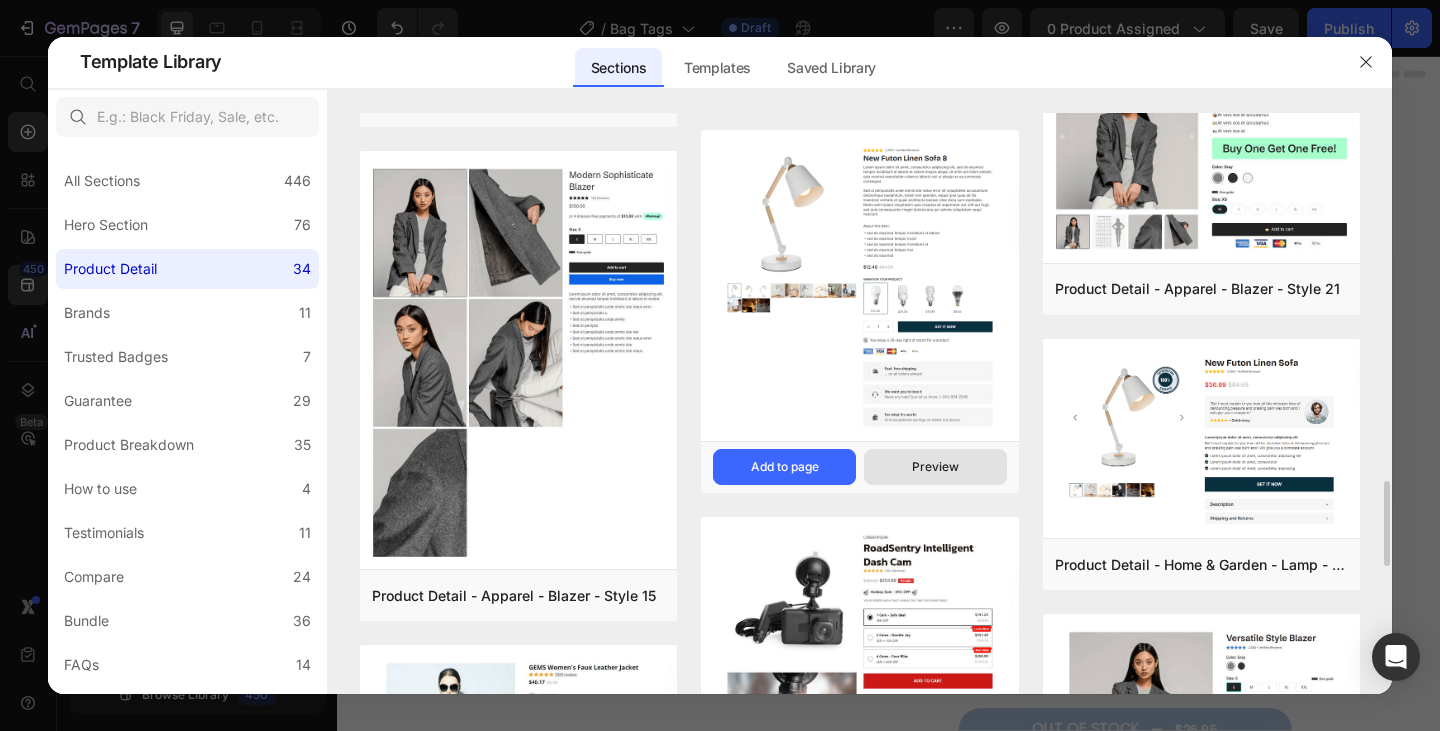 click on "Preview" at bounding box center (935, 467) 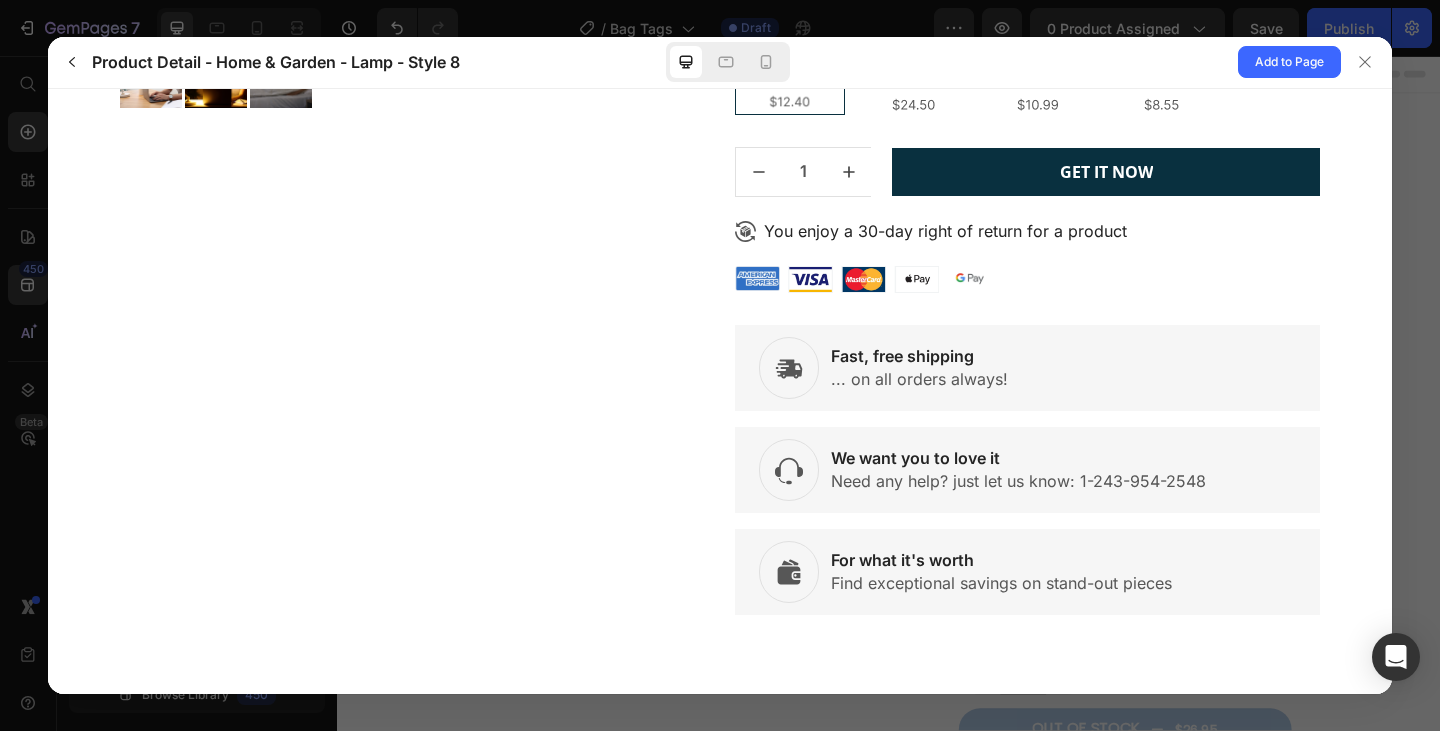 scroll, scrollTop: 0, scrollLeft: 0, axis: both 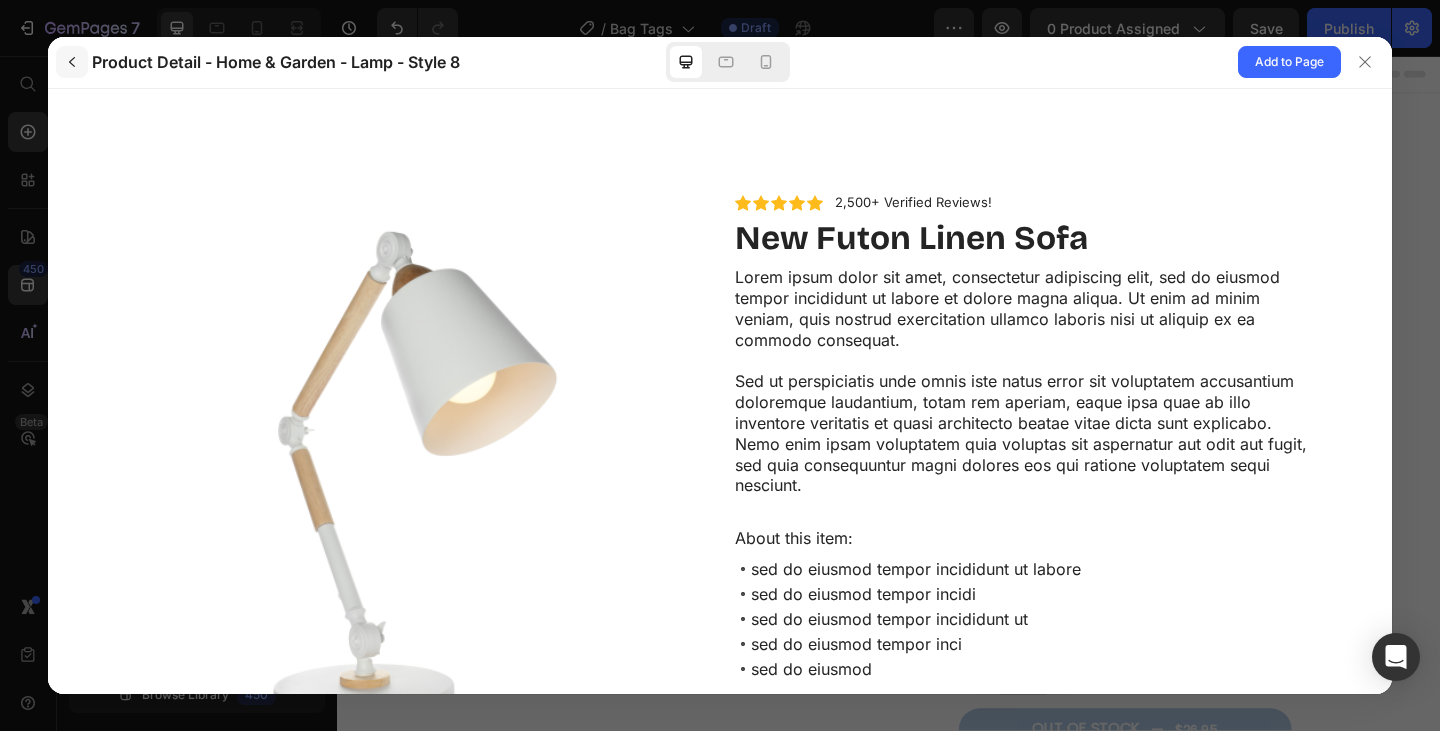 click 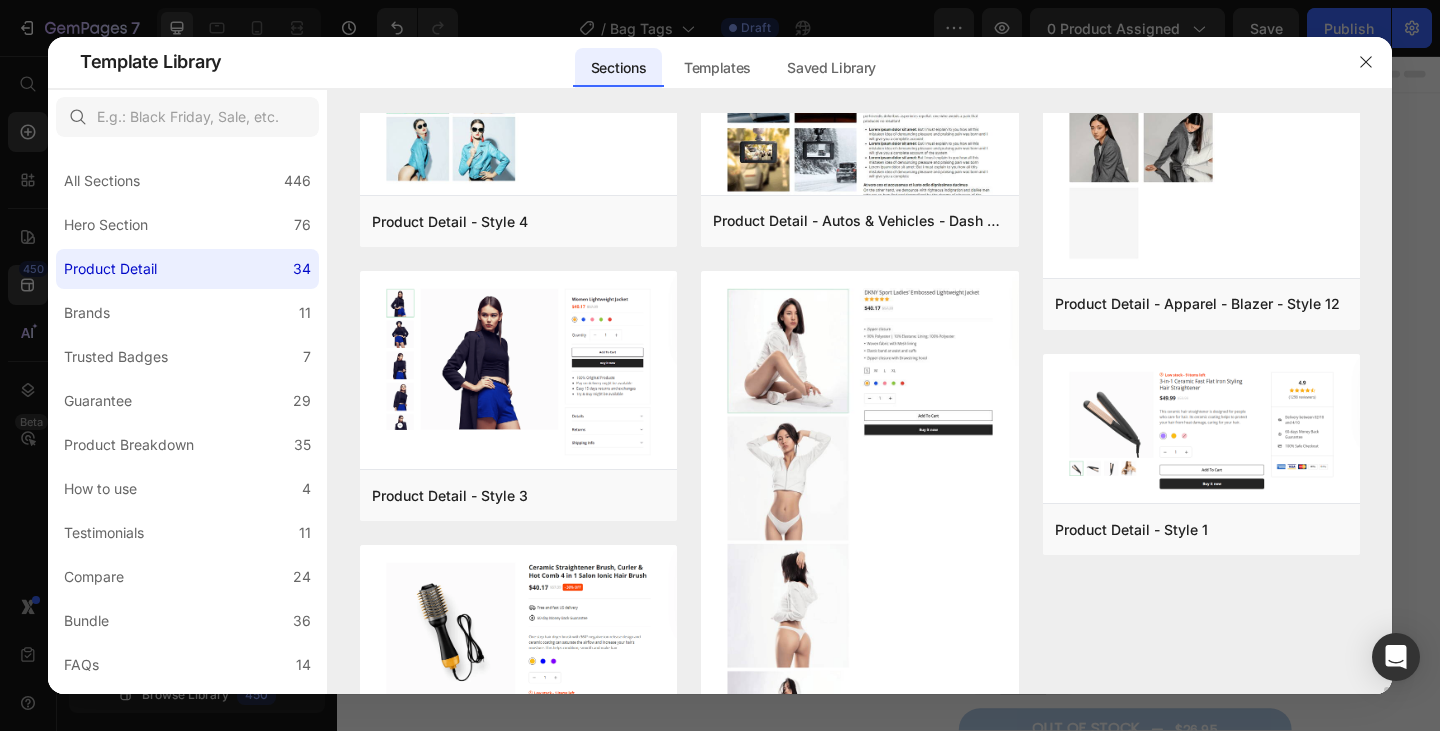 scroll, scrollTop: 3383, scrollLeft: 0, axis: vertical 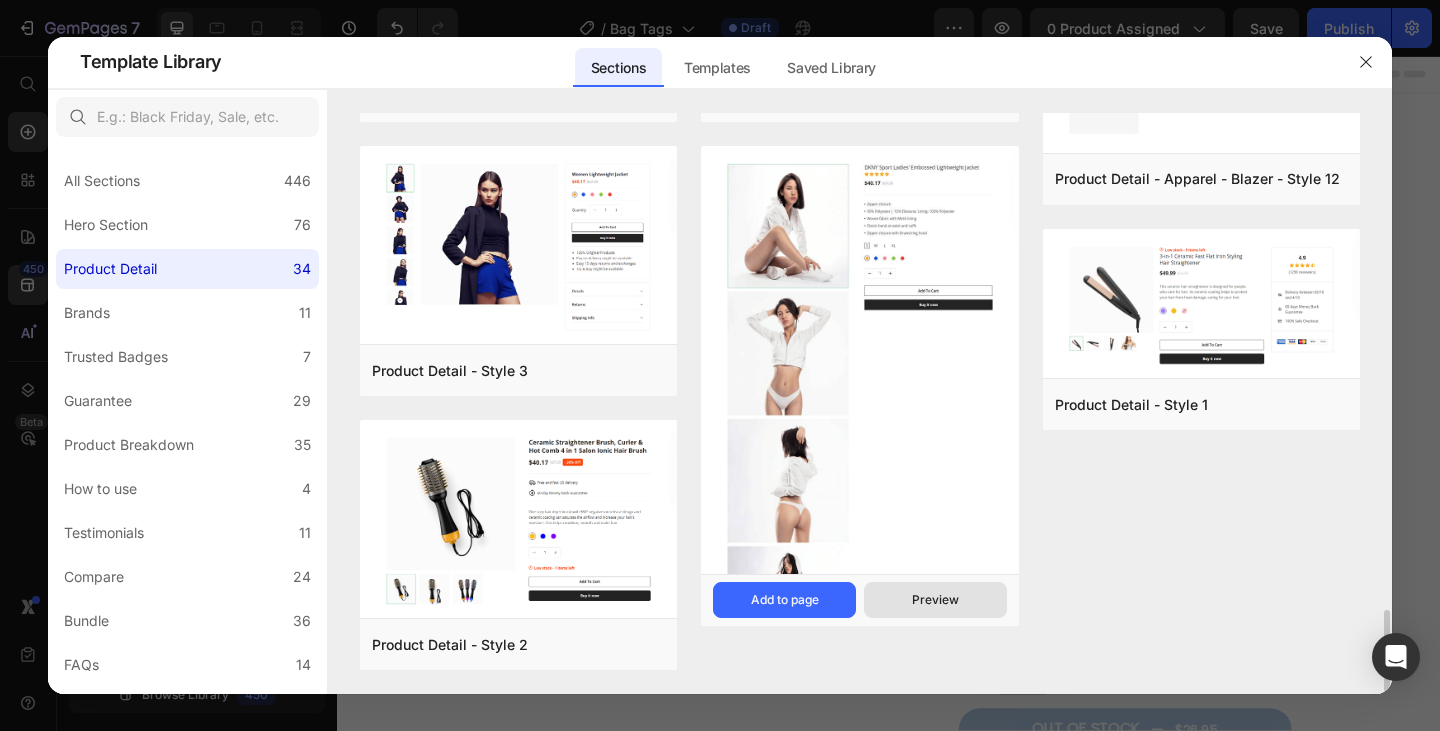 click on "Preview" at bounding box center [935, 600] 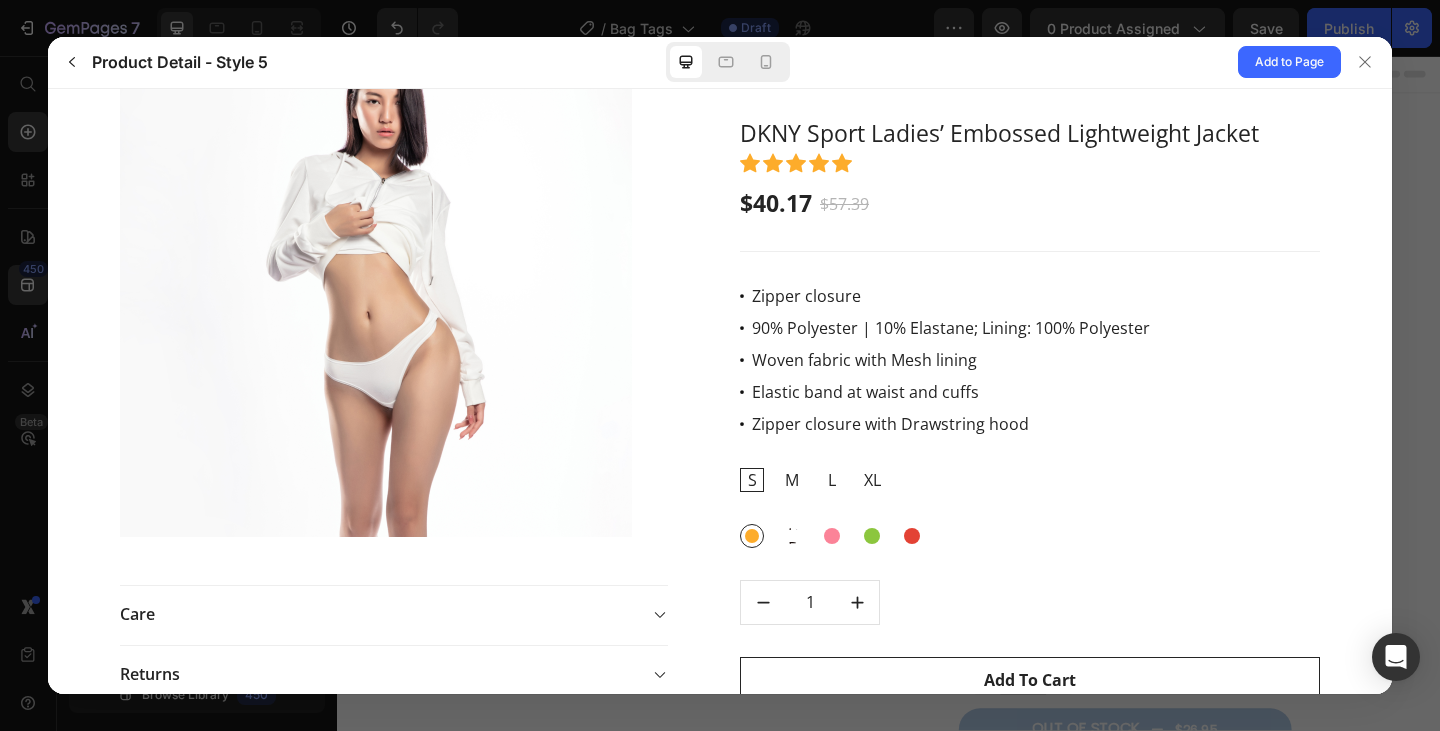 scroll, scrollTop: 2511, scrollLeft: 0, axis: vertical 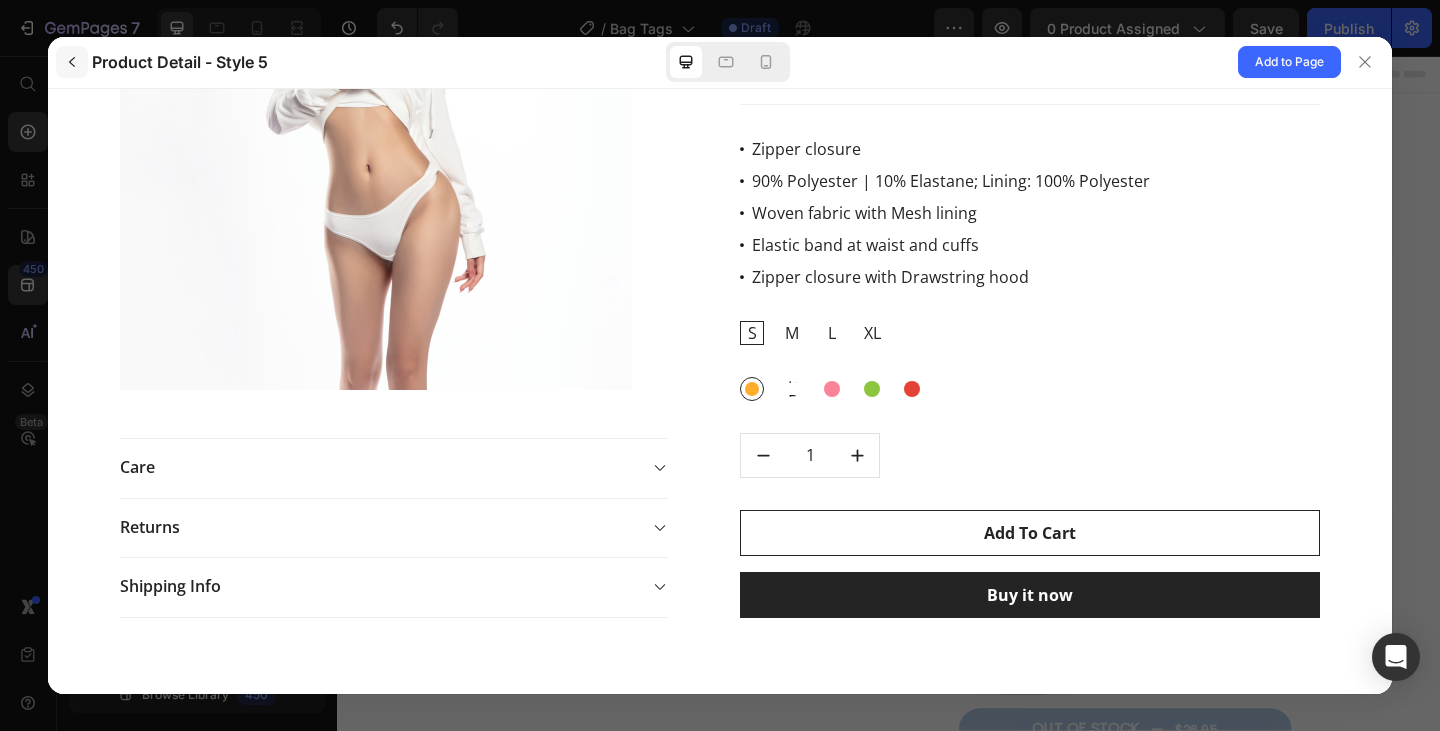 click 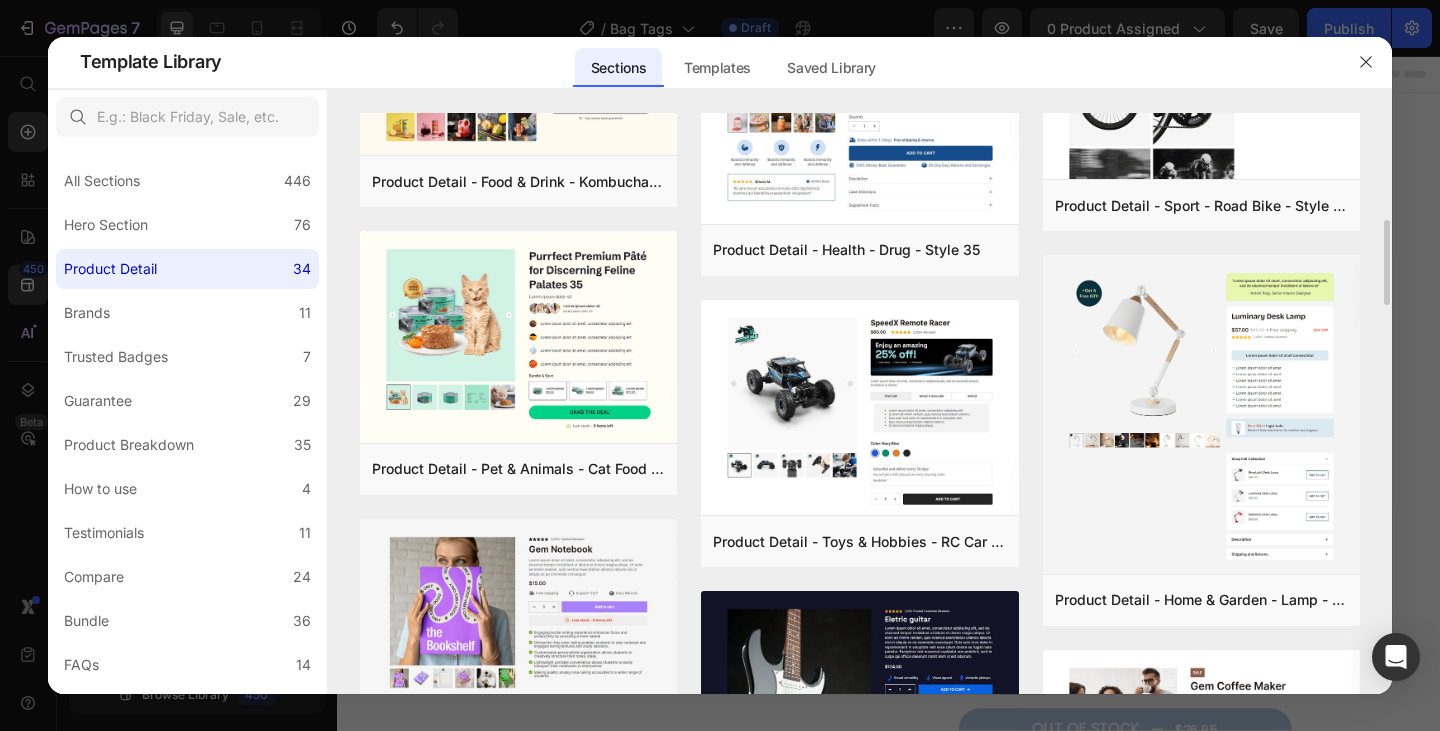 scroll, scrollTop: 731, scrollLeft: 0, axis: vertical 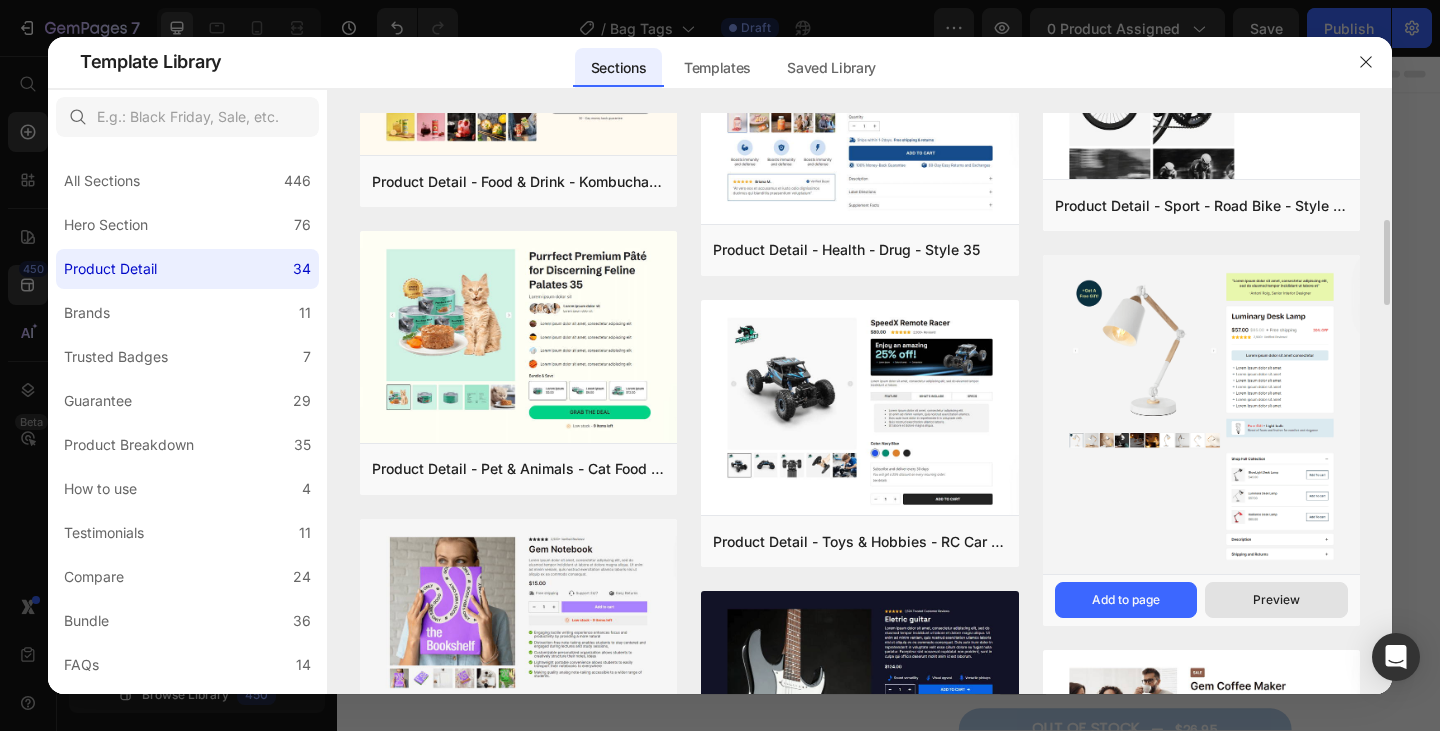 click on "Preview" at bounding box center (1276, 600) 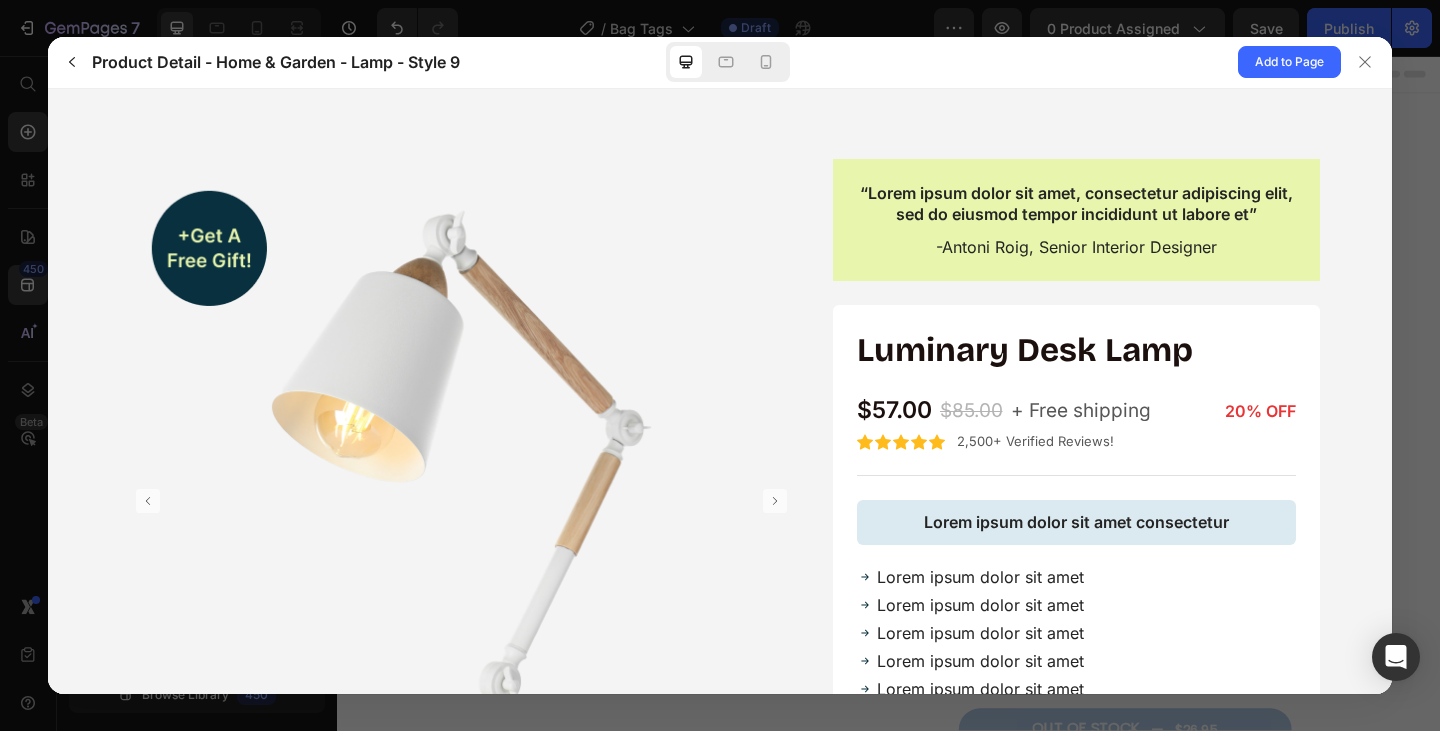 scroll, scrollTop: 0, scrollLeft: 0, axis: both 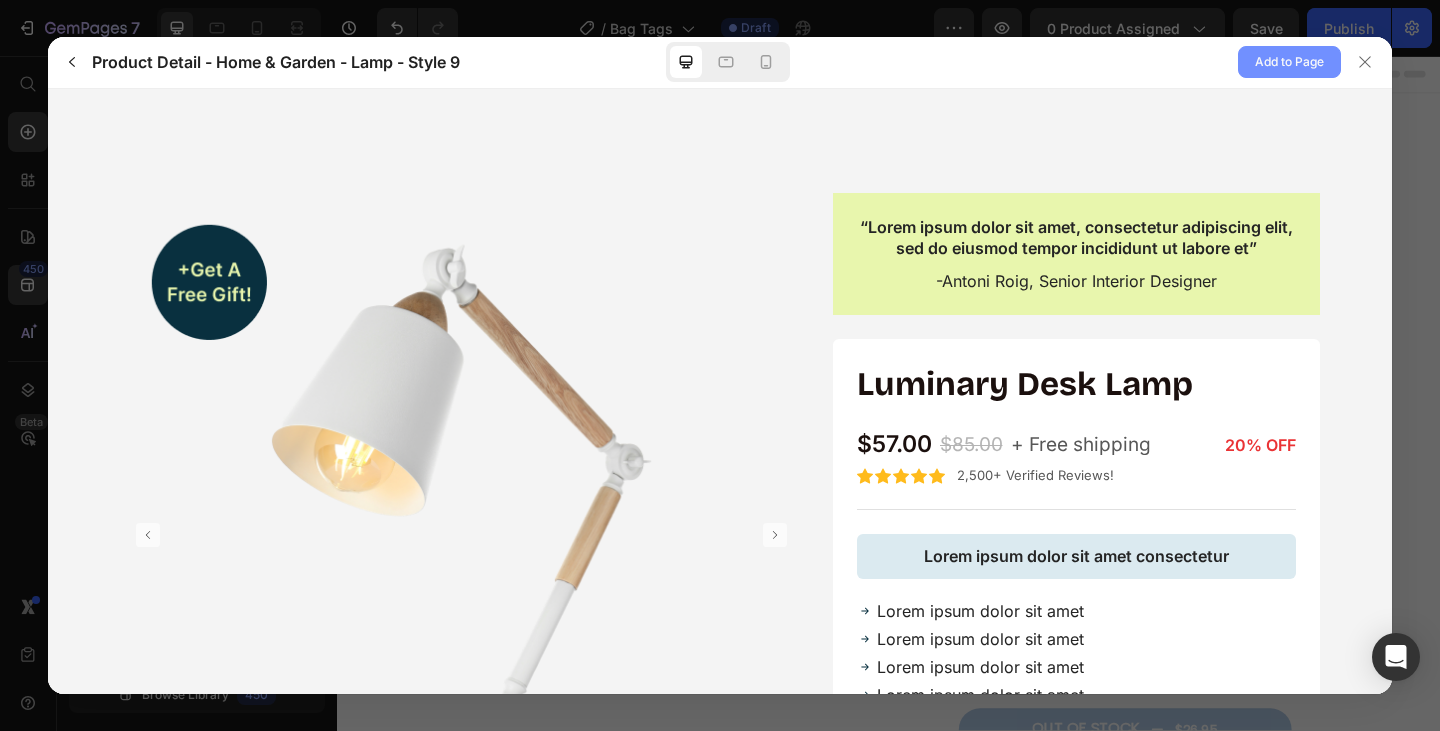 click on "Add to Page" 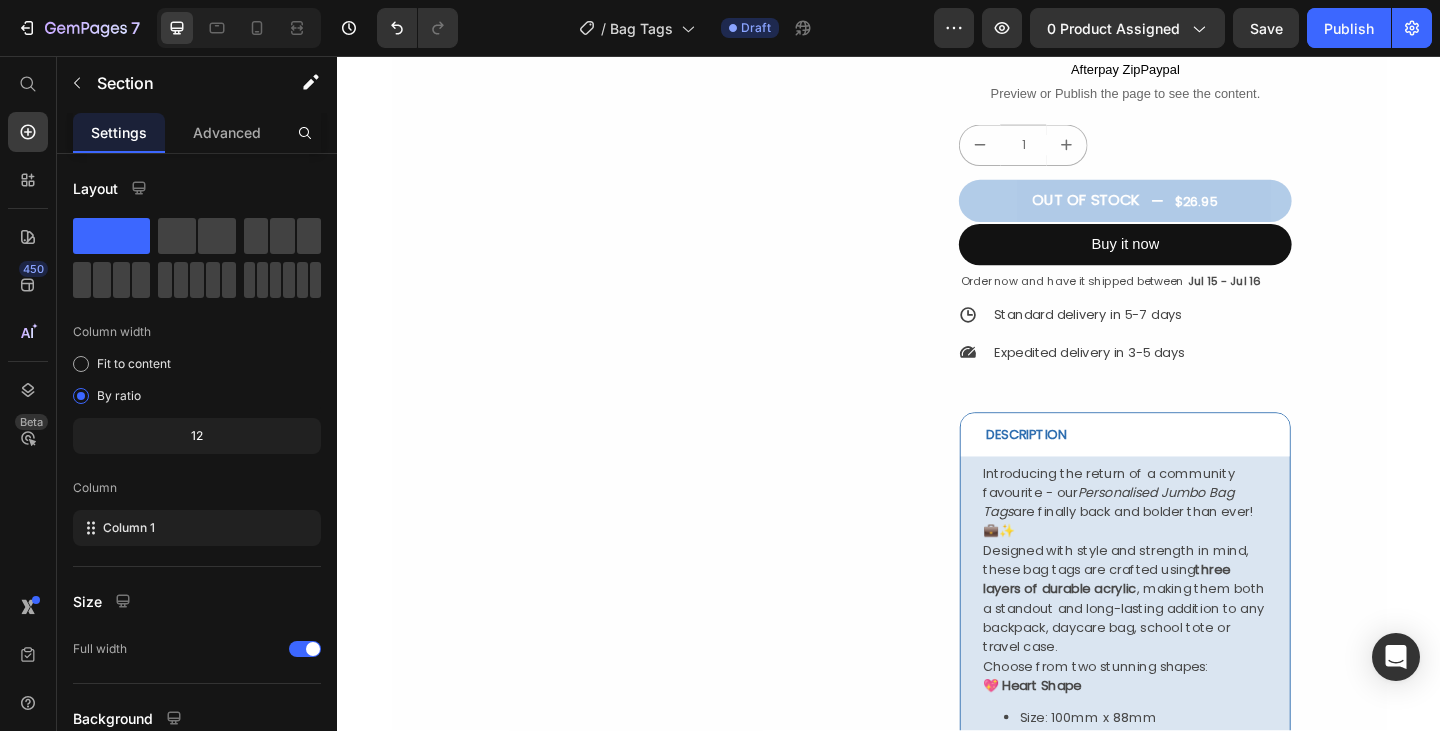 scroll, scrollTop: 2027, scrollLeft: 0, axis: vertical 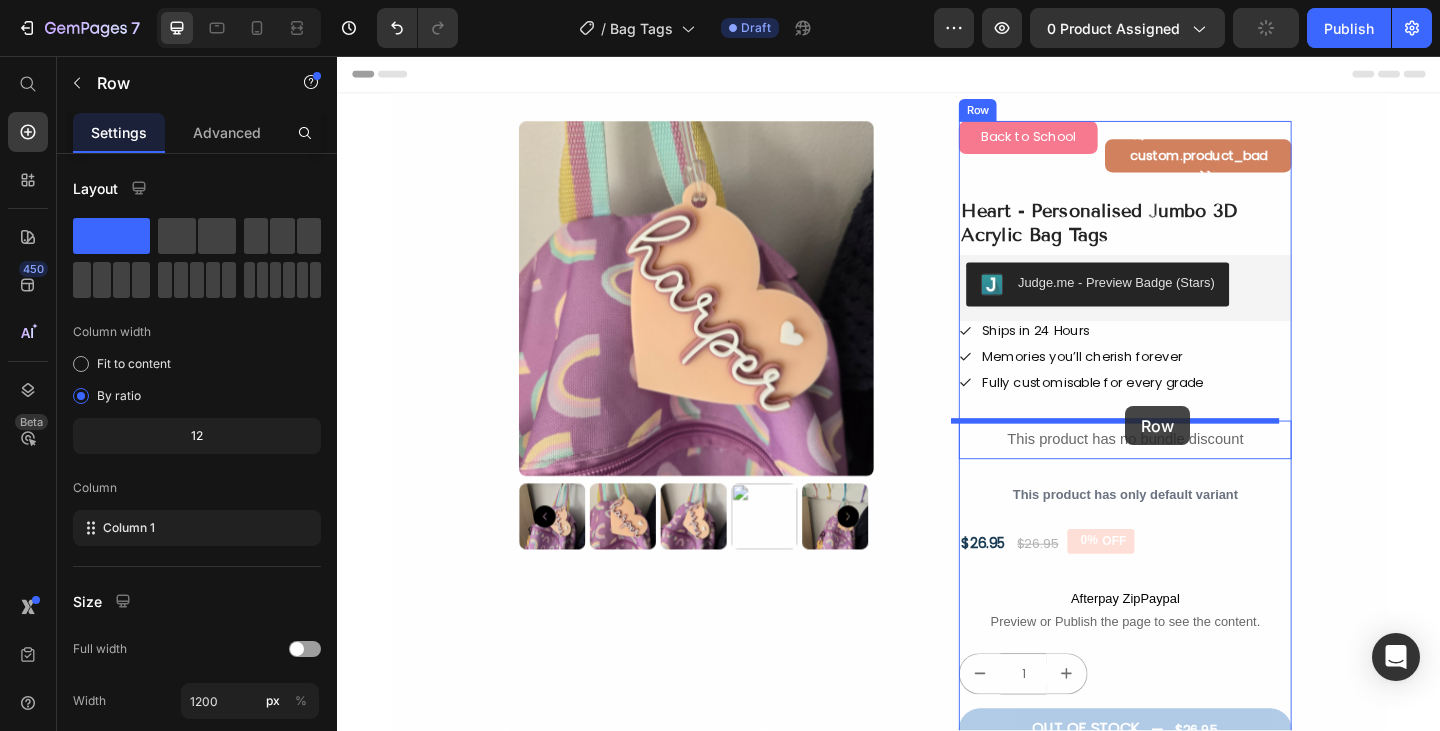 drag, startPoint x: 1053, startPoint y: 567, endPoint x: 1194, endPoint y: 437, distance: 191.78374 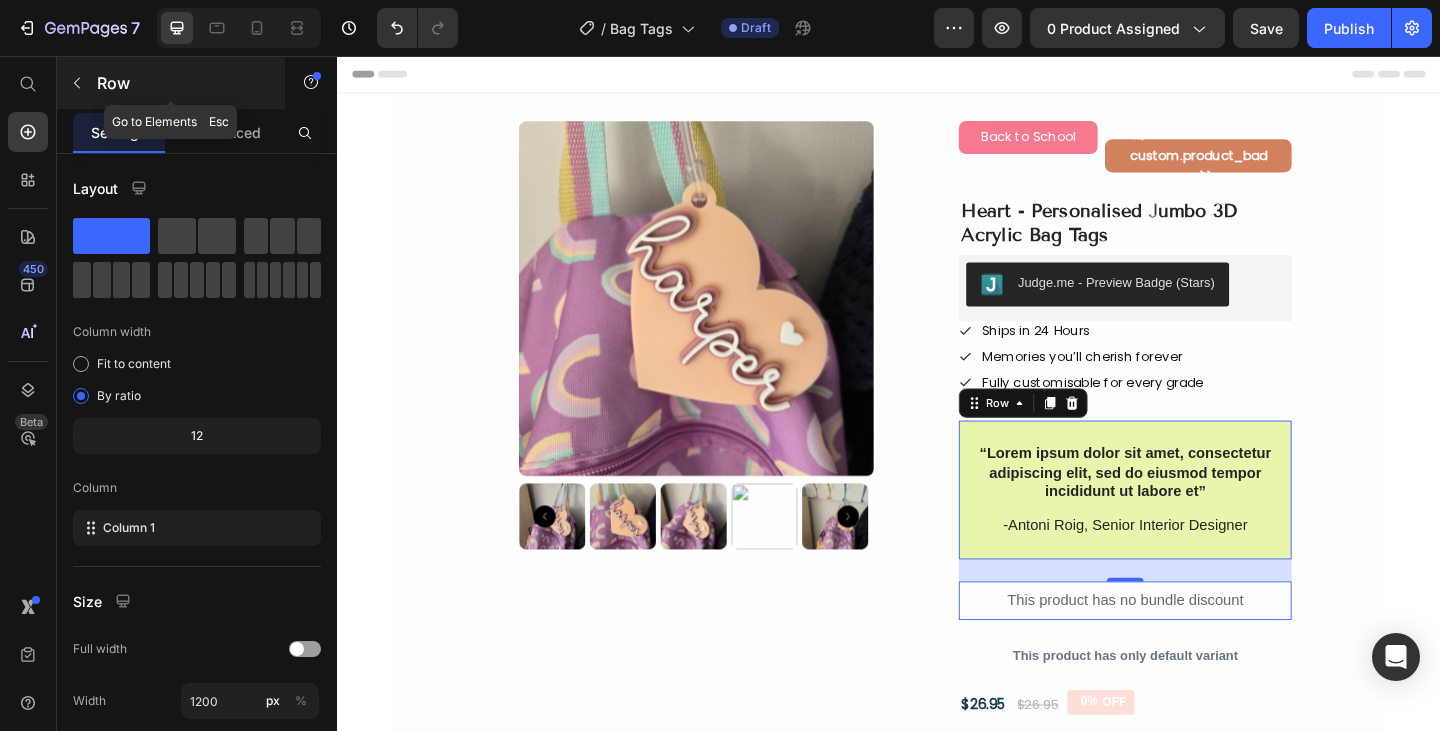 click on "Row" at bounding box center (182, 83) 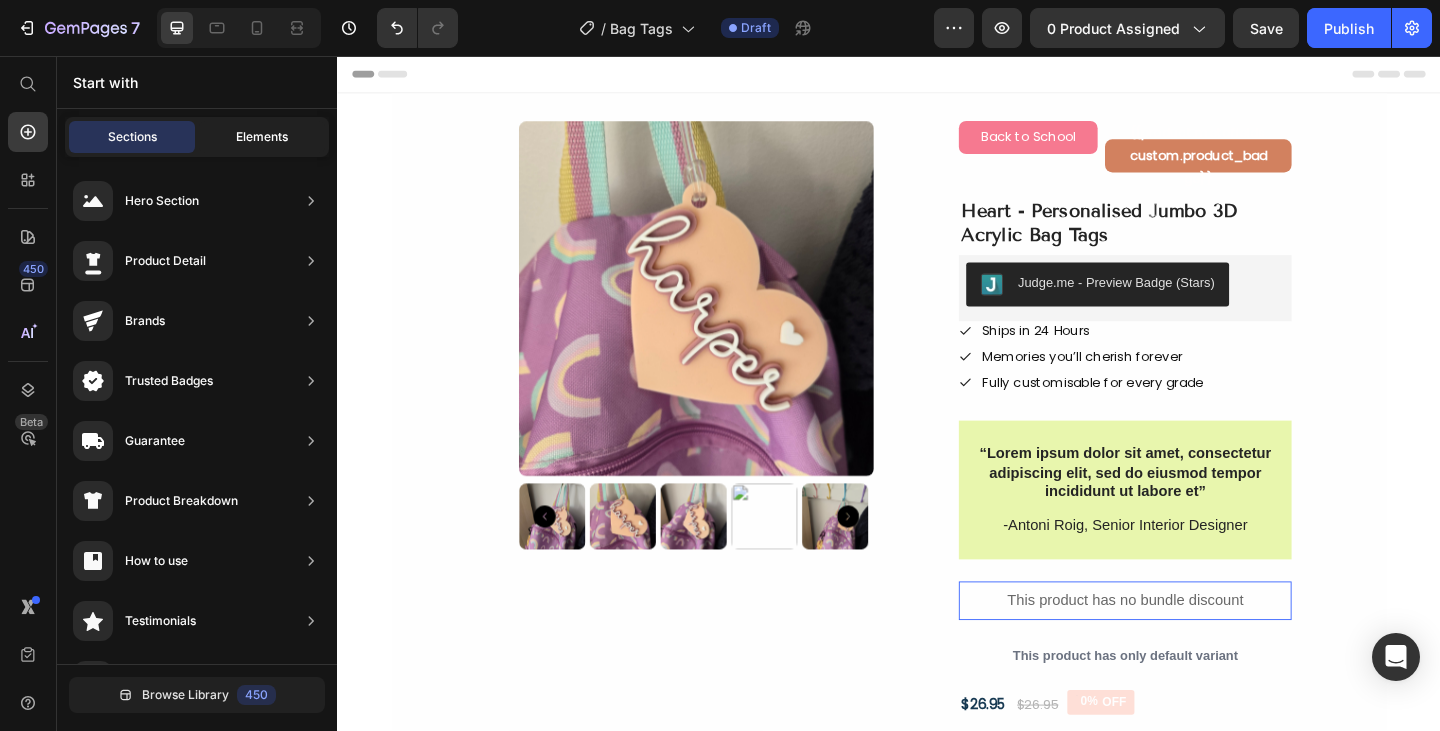 click on "Elements" at bounding box center (262, 137) 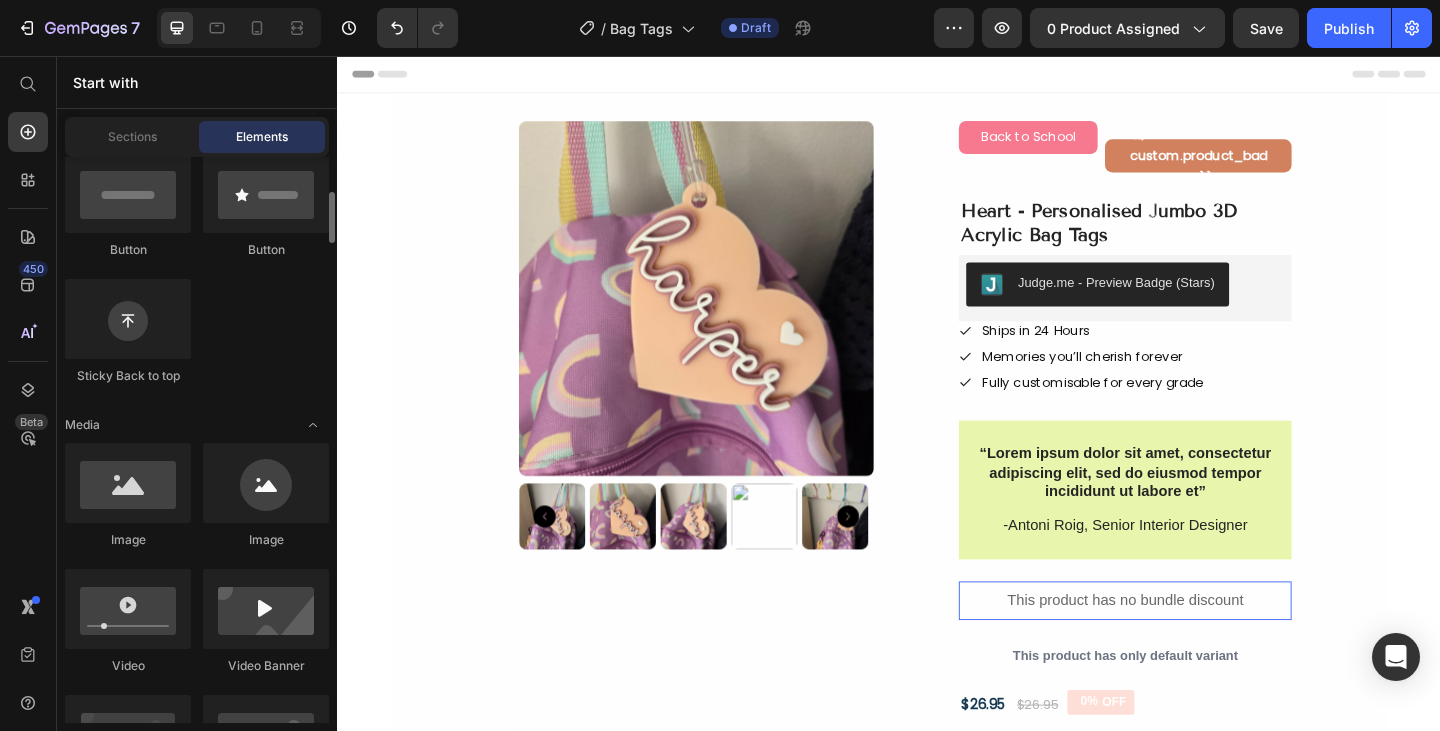 scroll, scrollTop: 503, scrollLeft: 0, axis: vertical 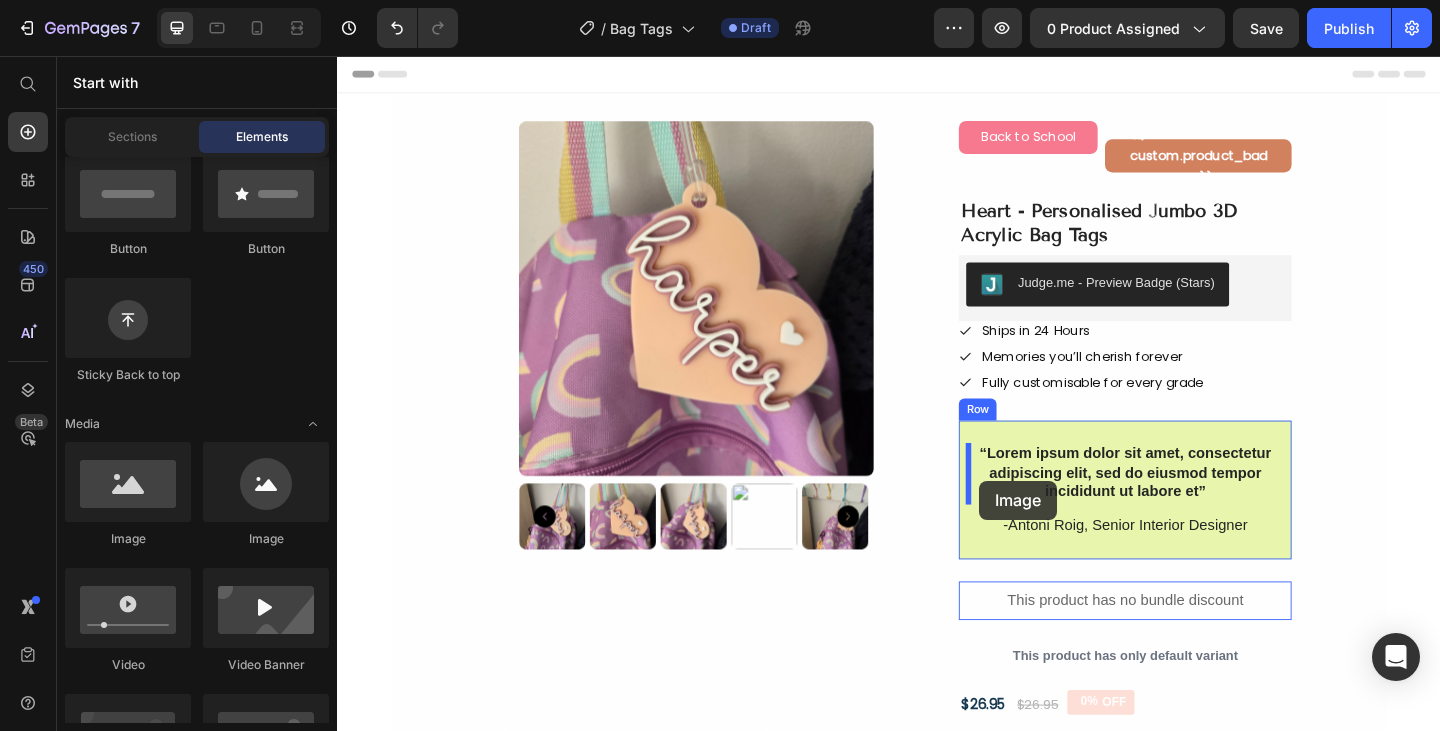 drag, startPoint x: 580, startPoint y: 529, endPoint x: 1036, endPoint y: 518, distance: 456.13266 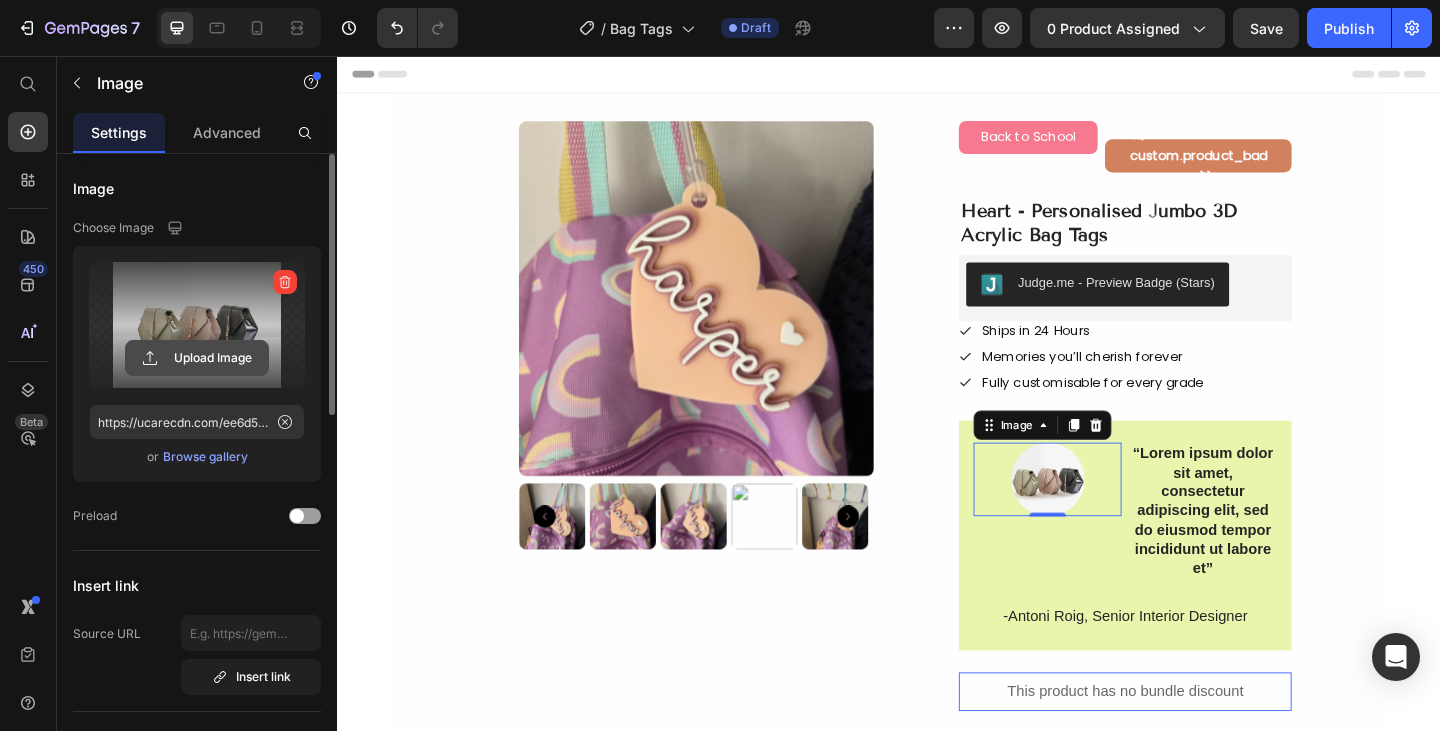 click 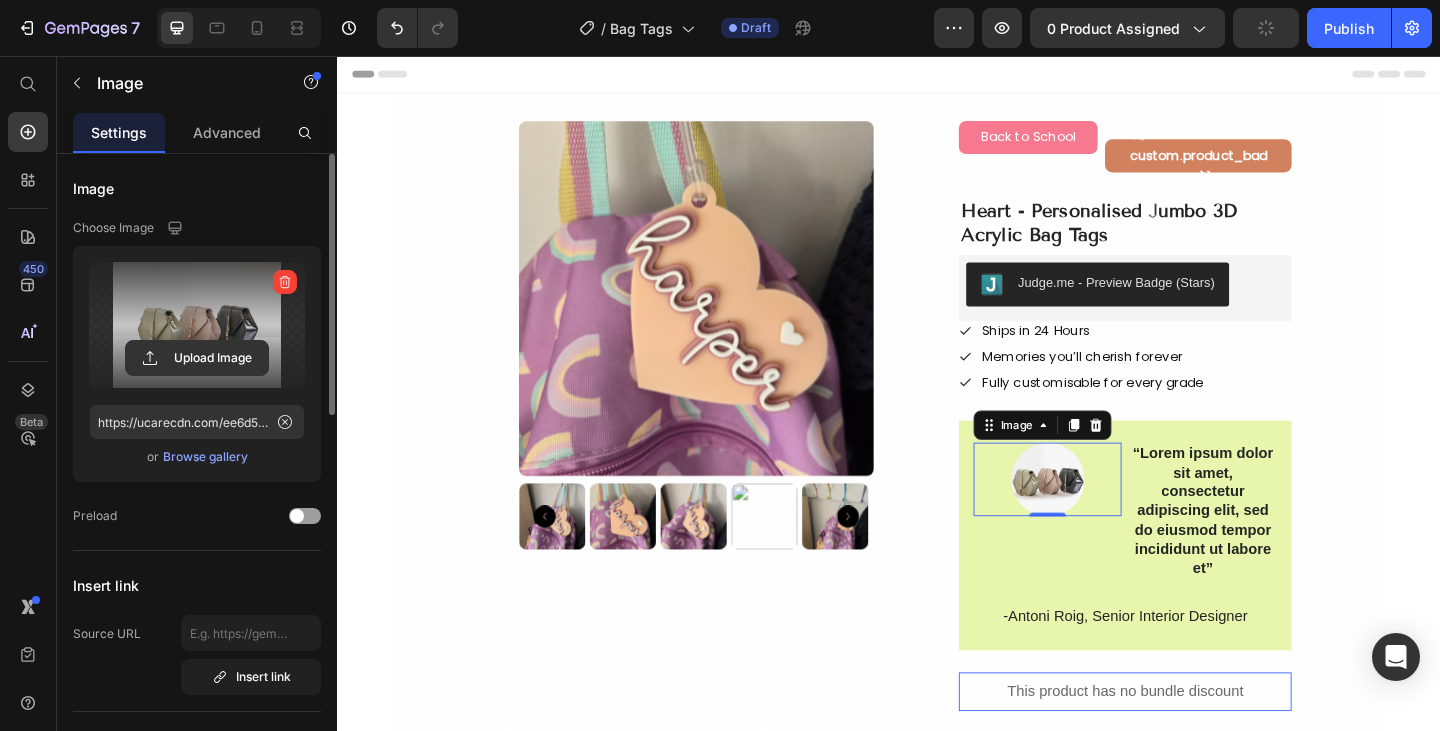 click at bounding box center (197, 325) 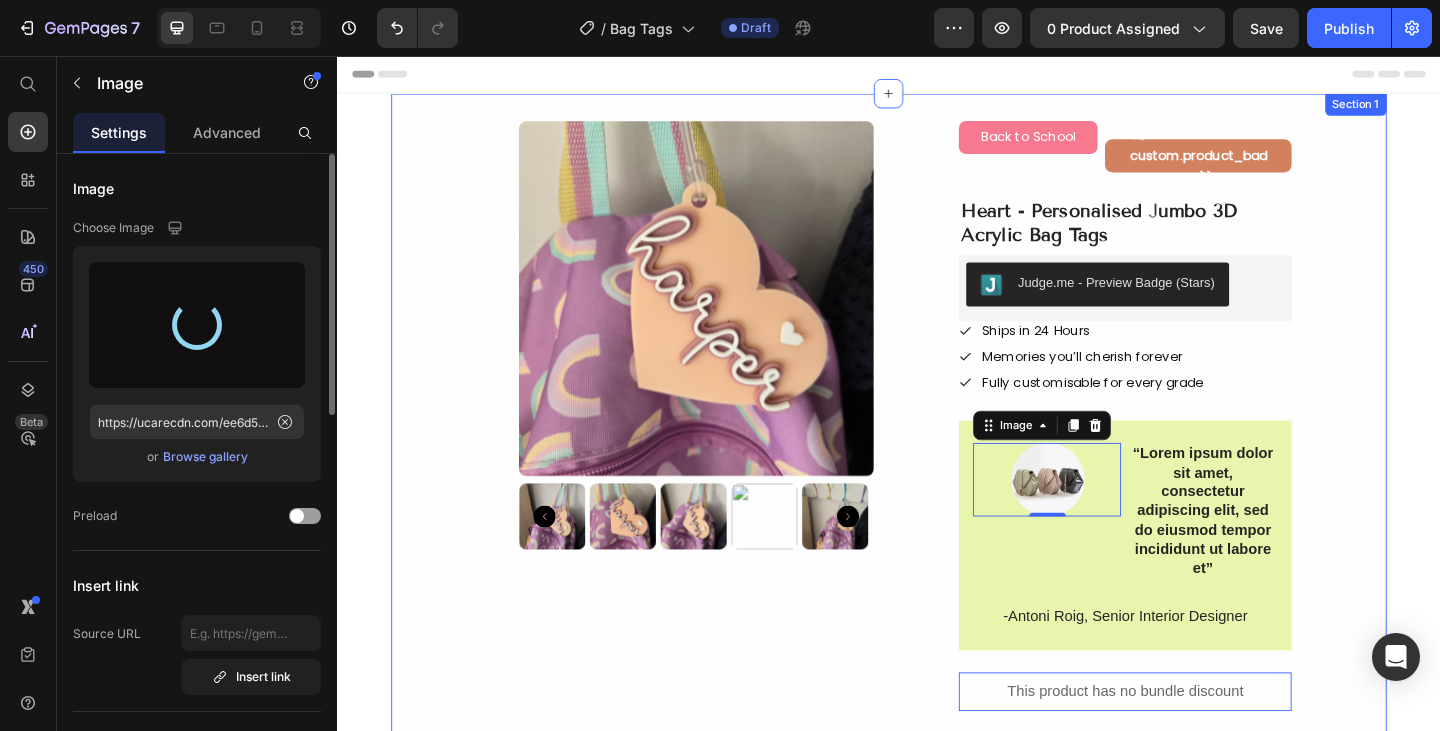 type on "https://cdn.shopify.com/s/files/1/0447/5751/6456/files/gempages_526636525396427978-86067d53-ec56-4e05-bd0d-611e0e06cd3f.jpg" 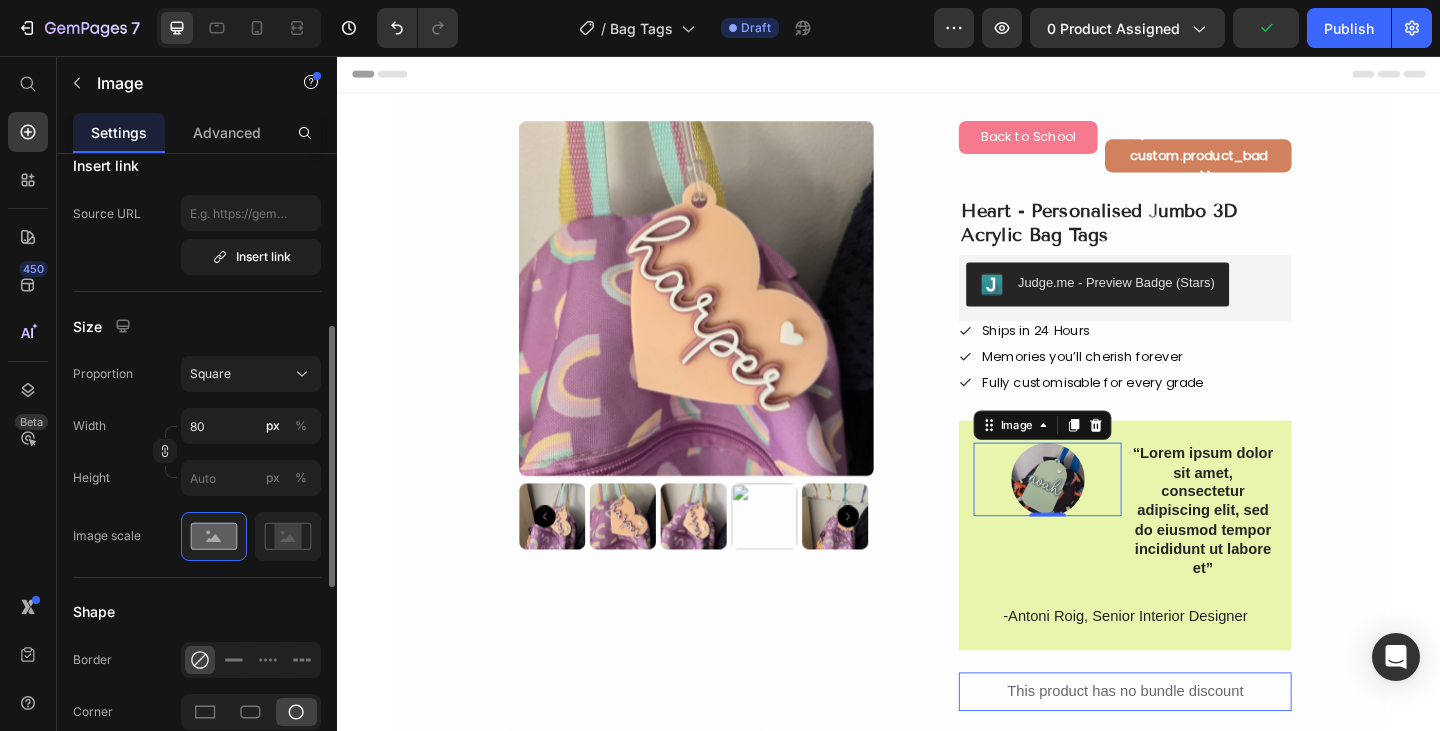 scroll, scrollTop: 421, scrollLeft: 0, axis: vertical 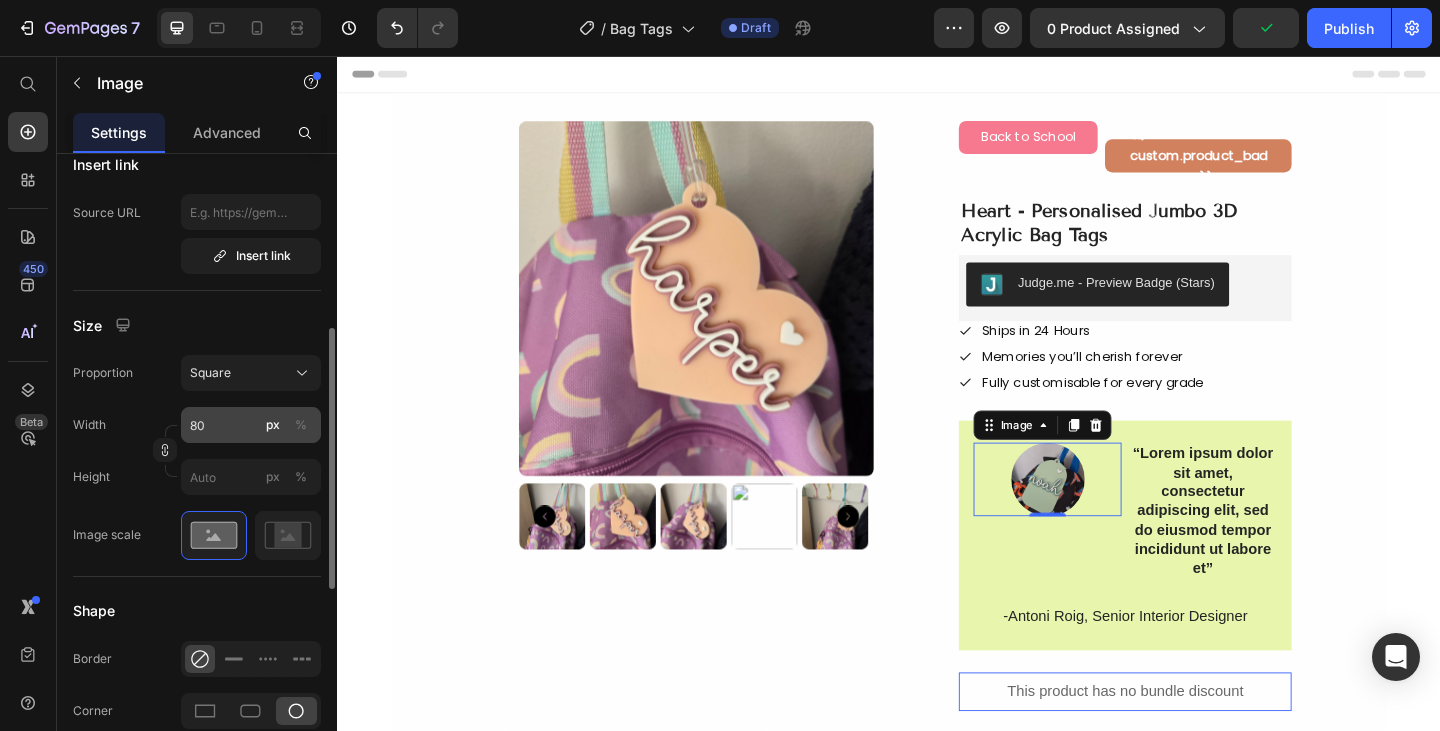 click on "%" 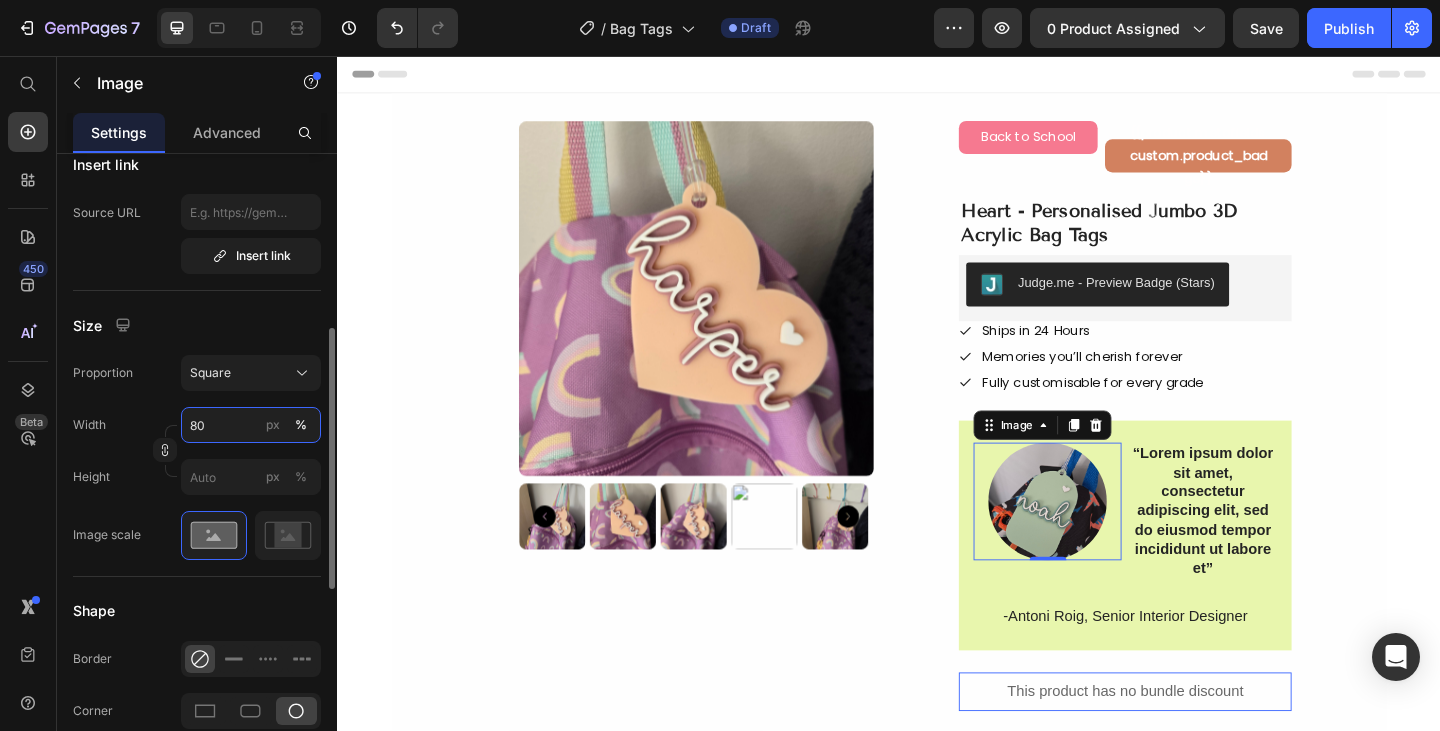 click on "80" at bounding box center [251, 425] 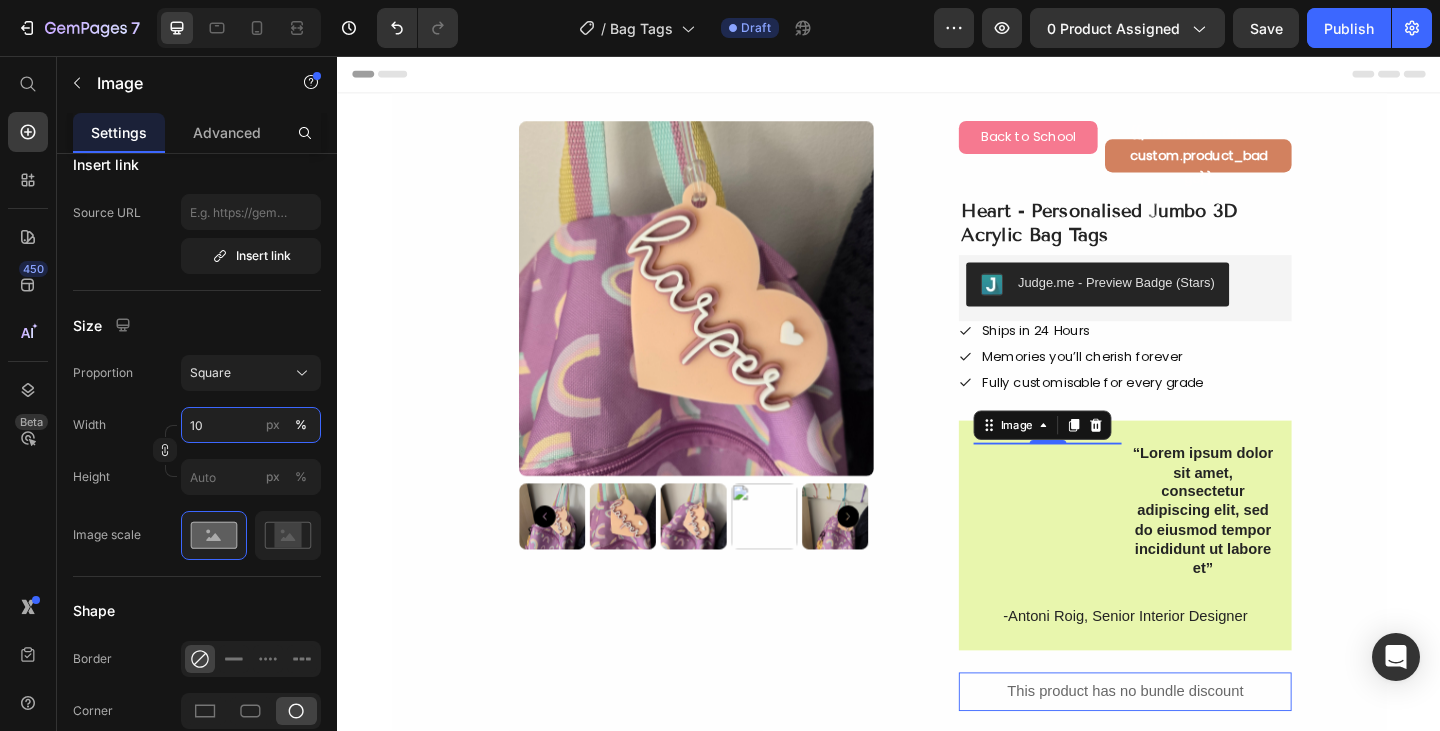 type on "100" 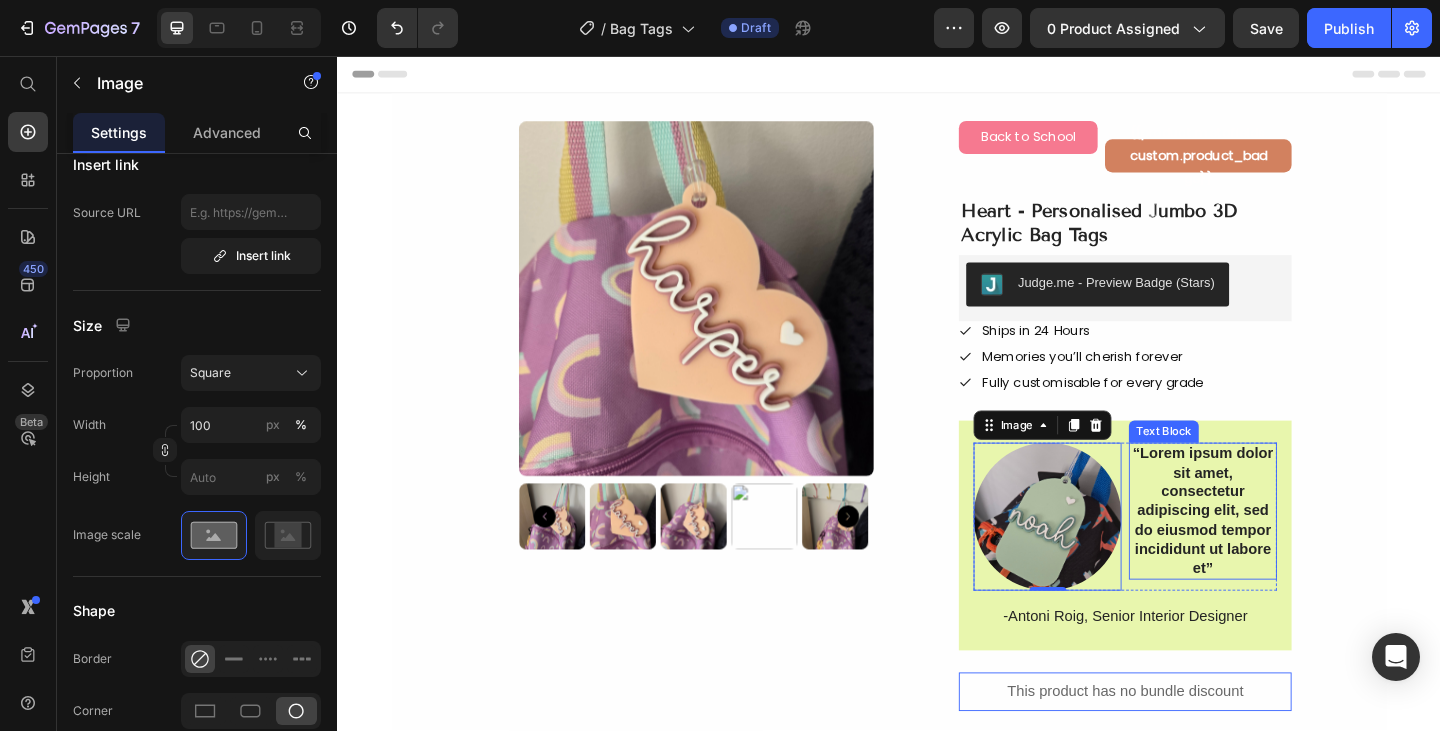 click on "“Lorem ipsum dolor sit amet, consectetur adipiscing elit, sed do eiusmod tempor incididunt ut labore et”" at bounding box center [1278, 552] 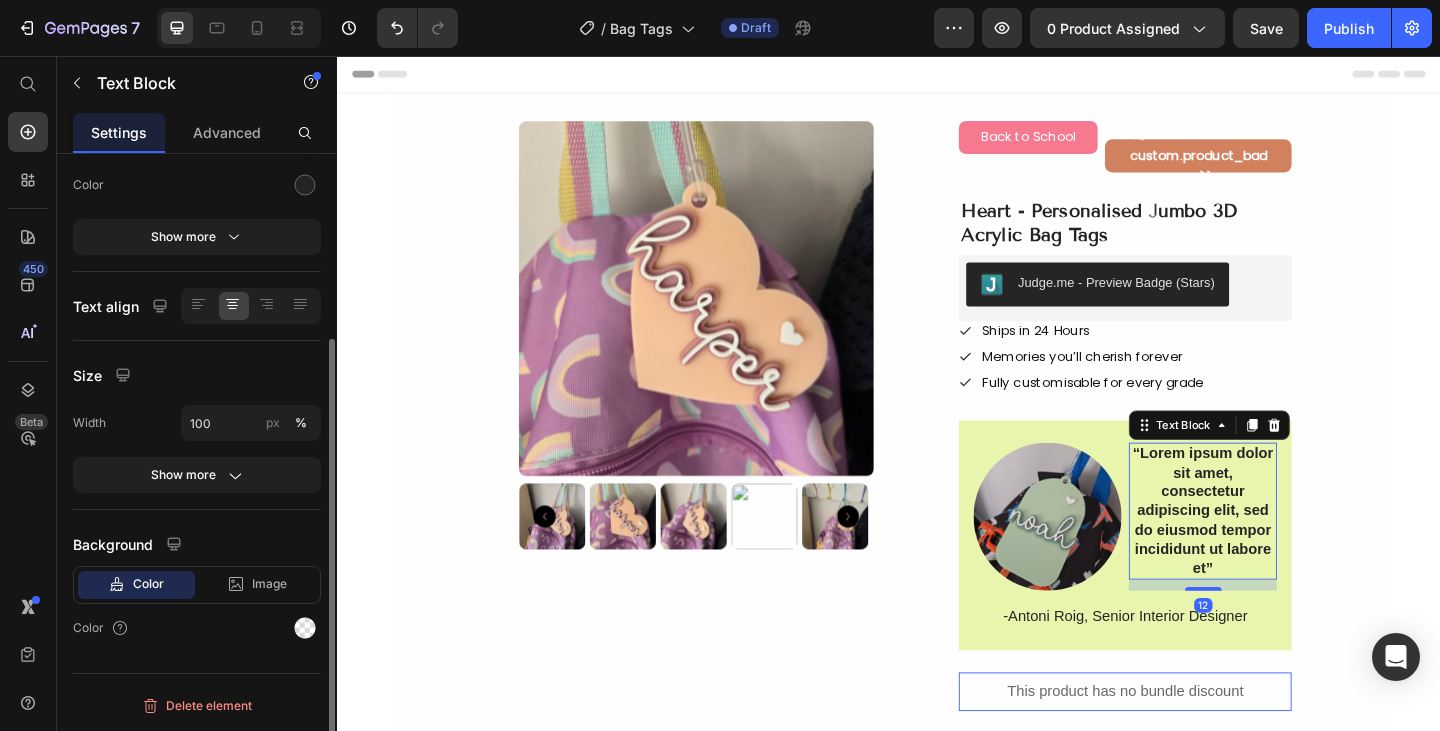 scroll, scrollTop: 0, scrollLeft: 0, axis: both 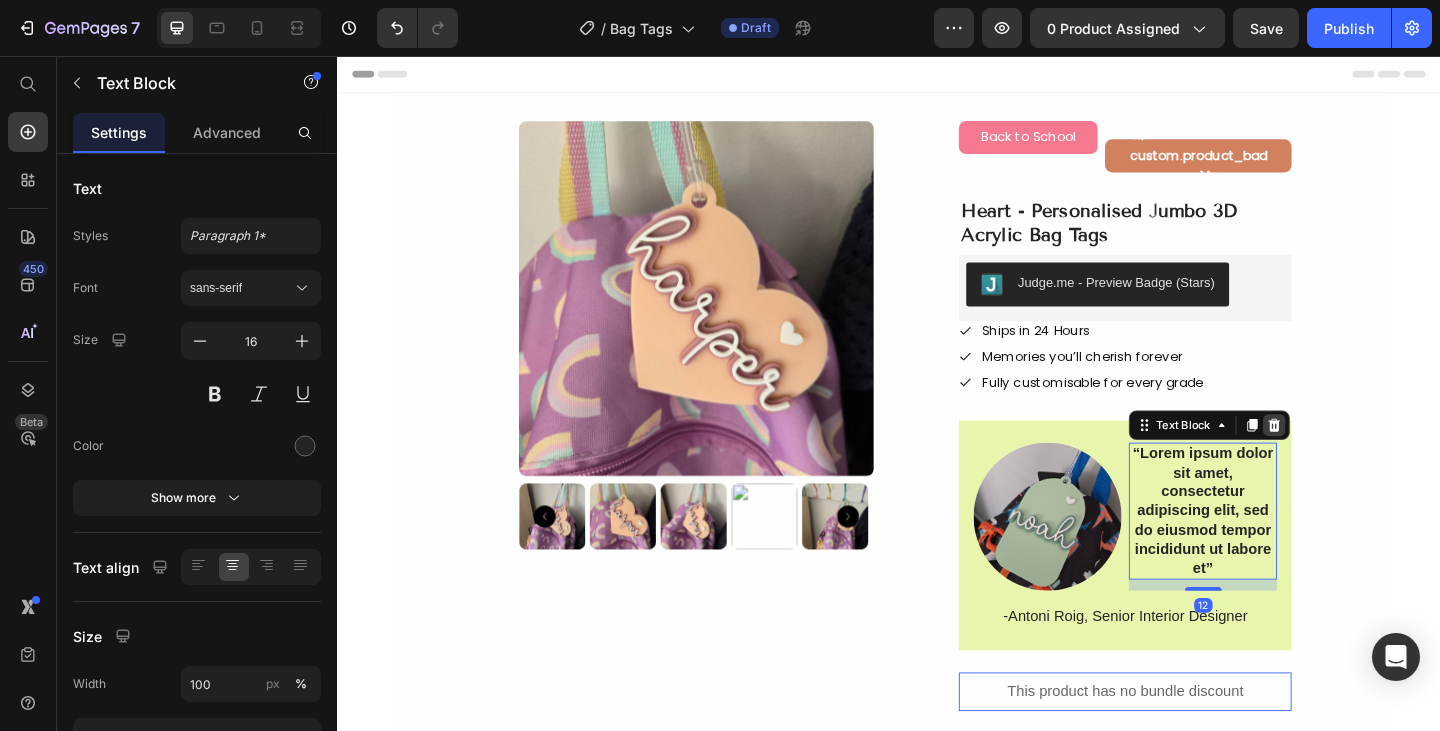 click 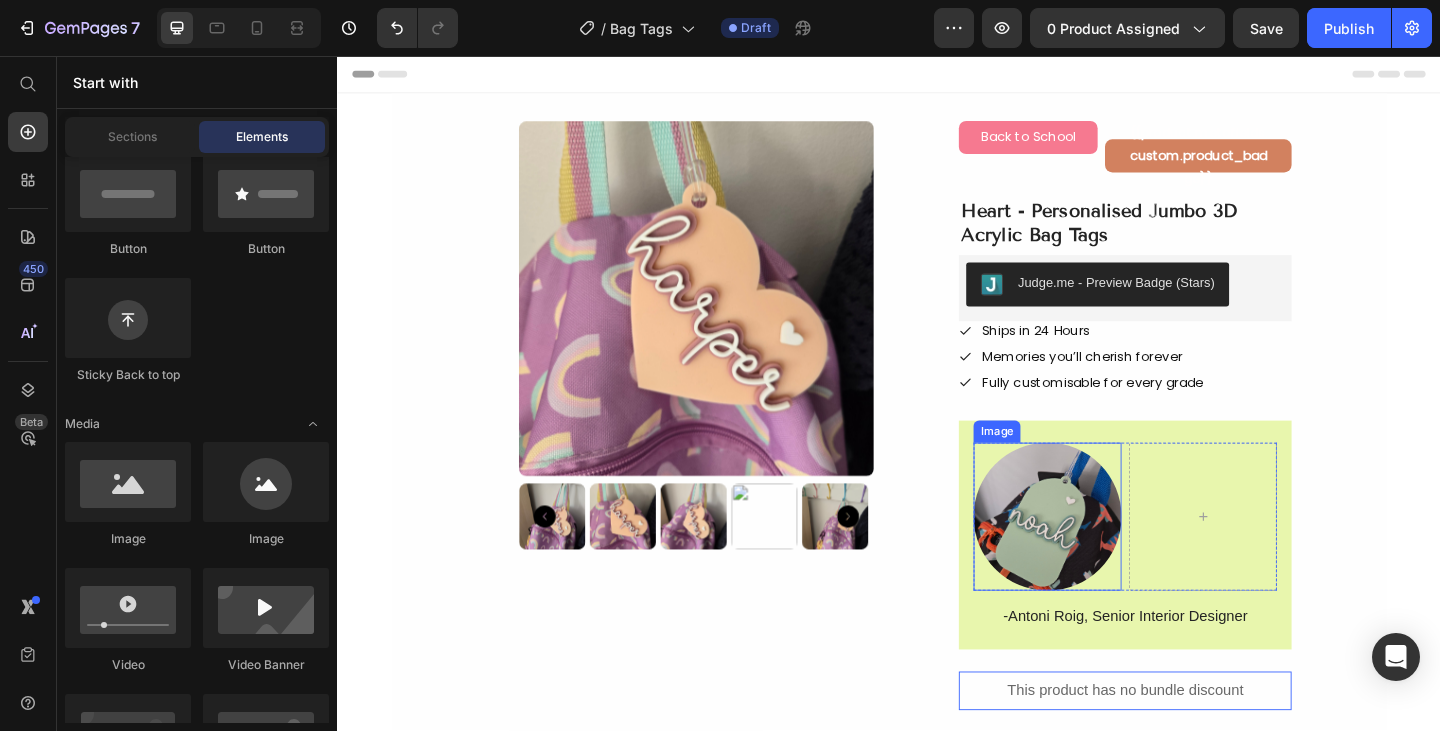 click at bounding box center [1109, 557] 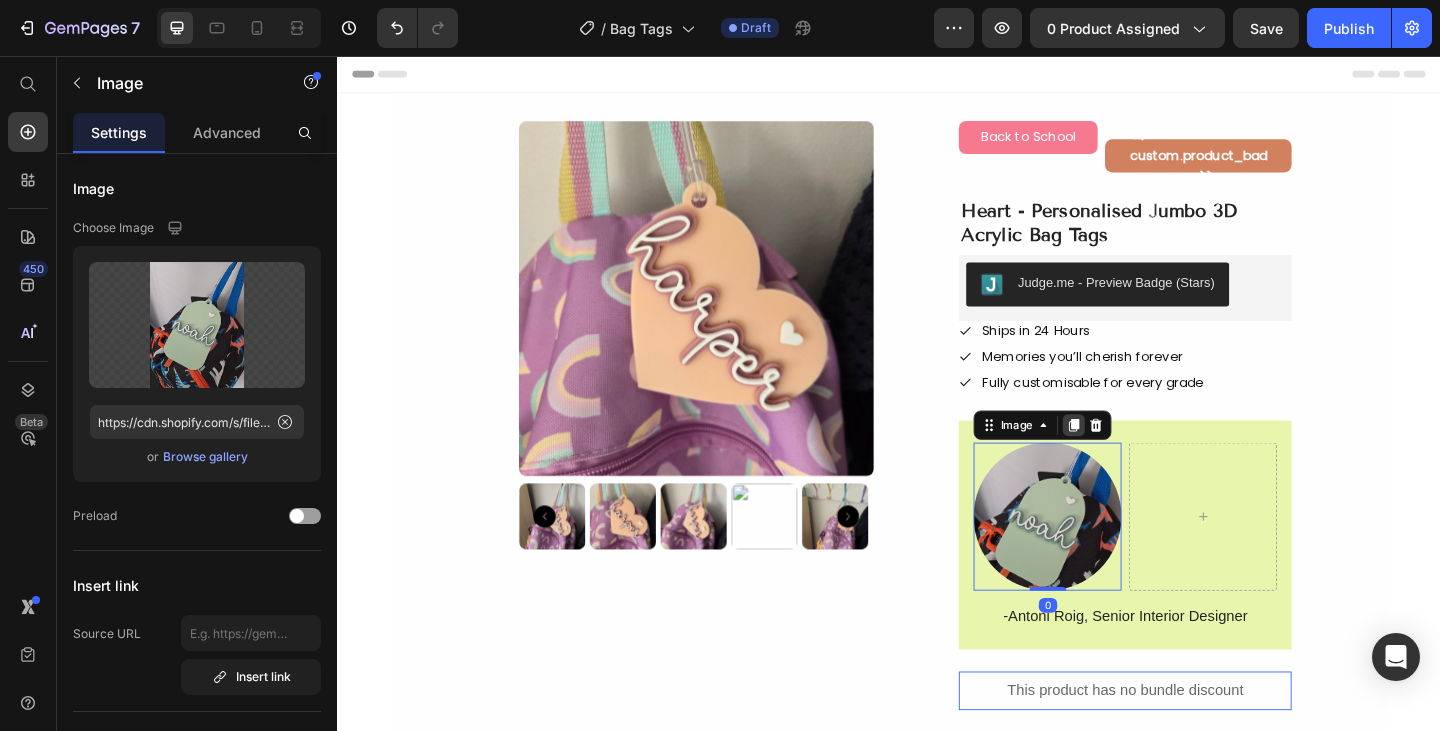 click 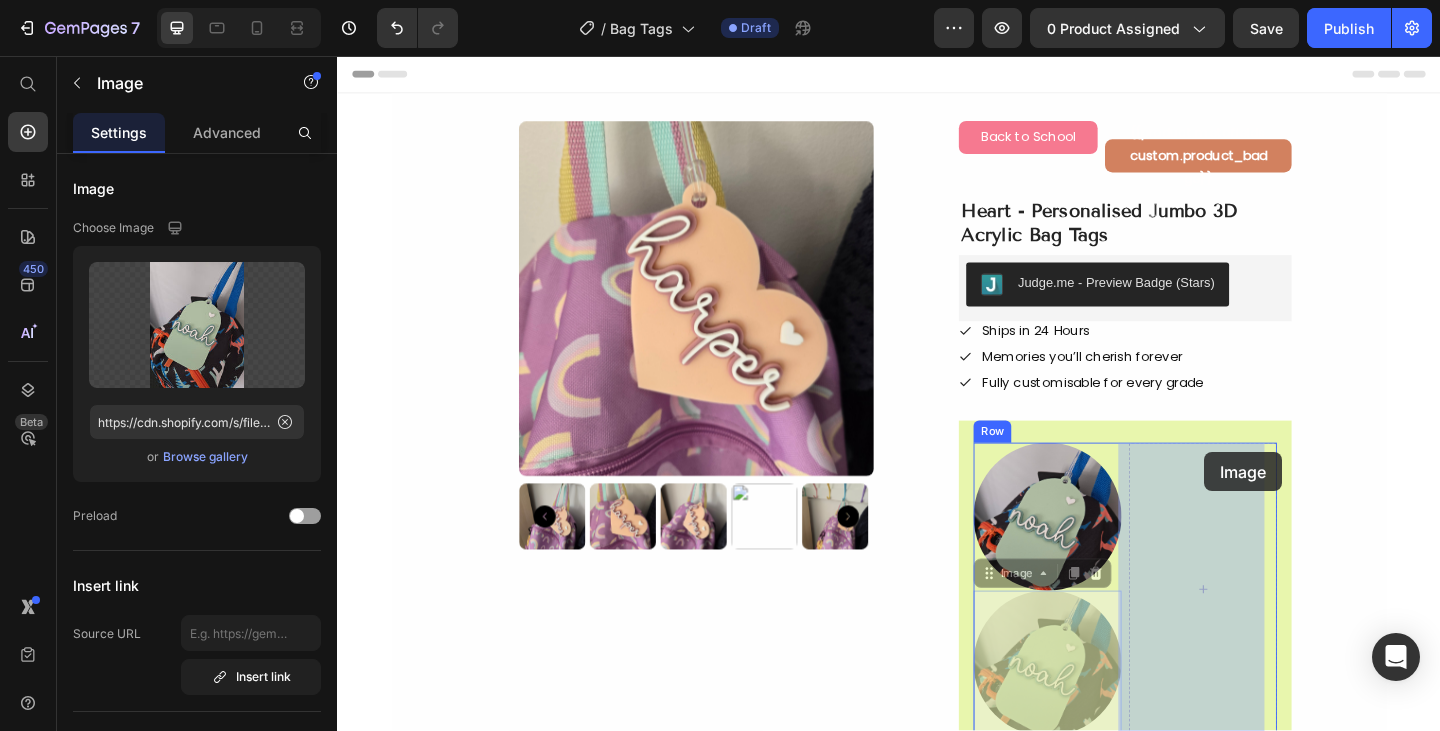 drag, startPoint x: 1126, startPoint y: 683, endPoint x: 1280, endPoint y: 487, distance: 249.26291 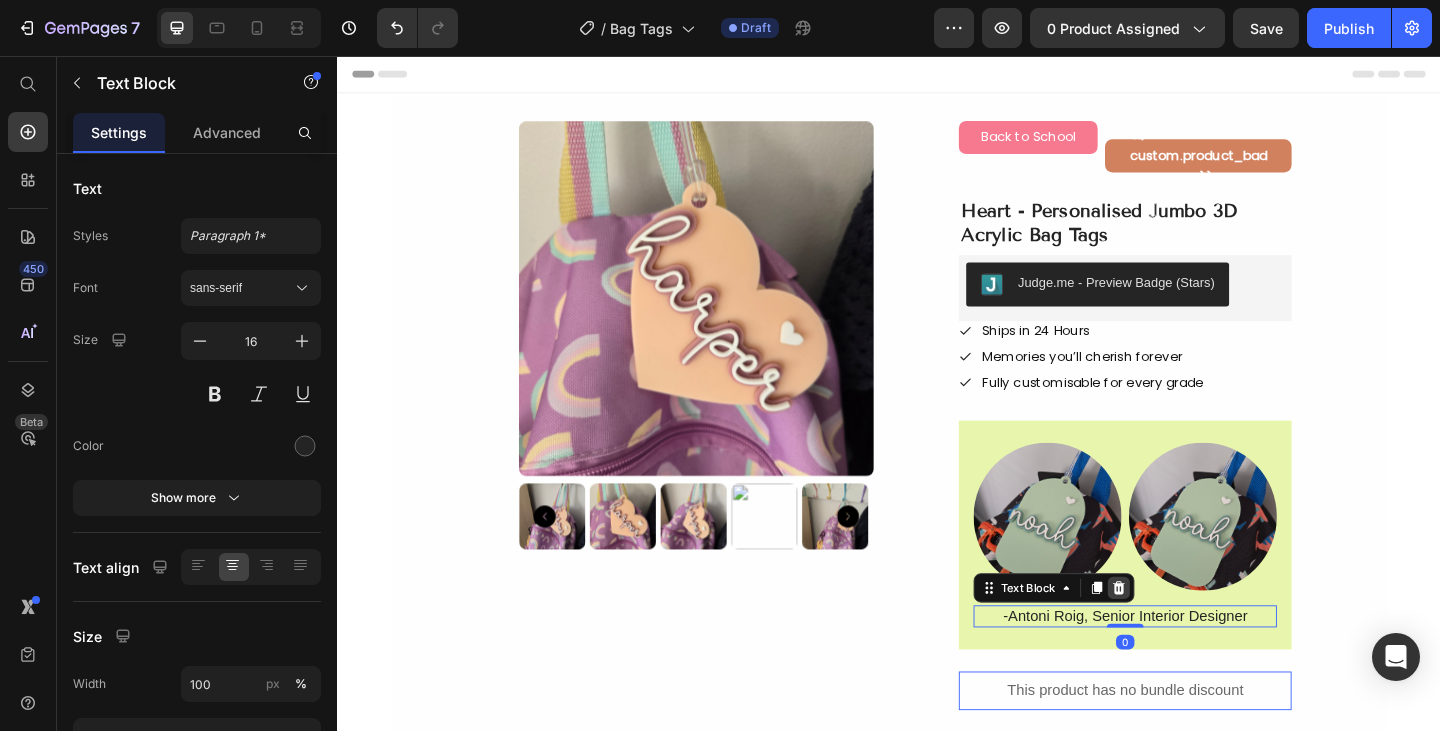 click 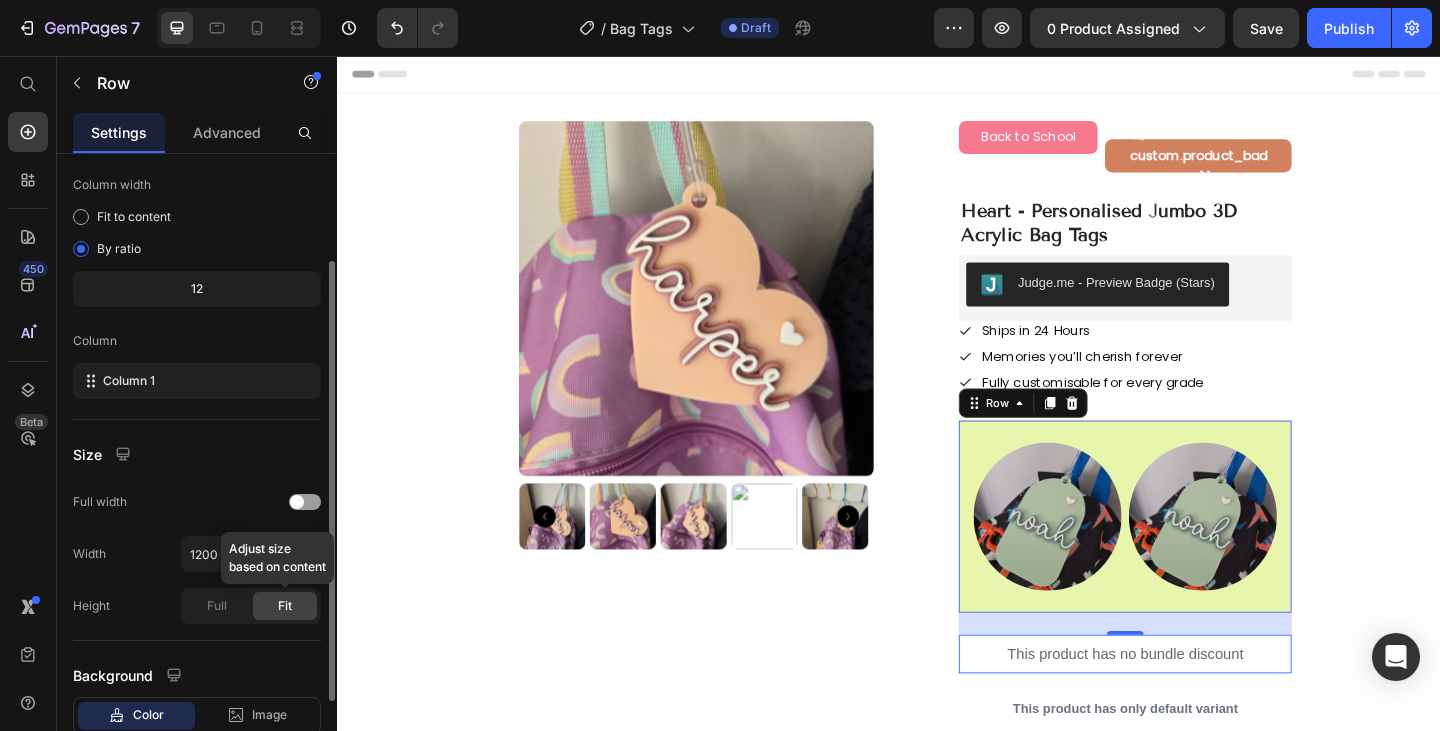scroll, scrollTop: 151, scrollLeft: 0, axis: vertical 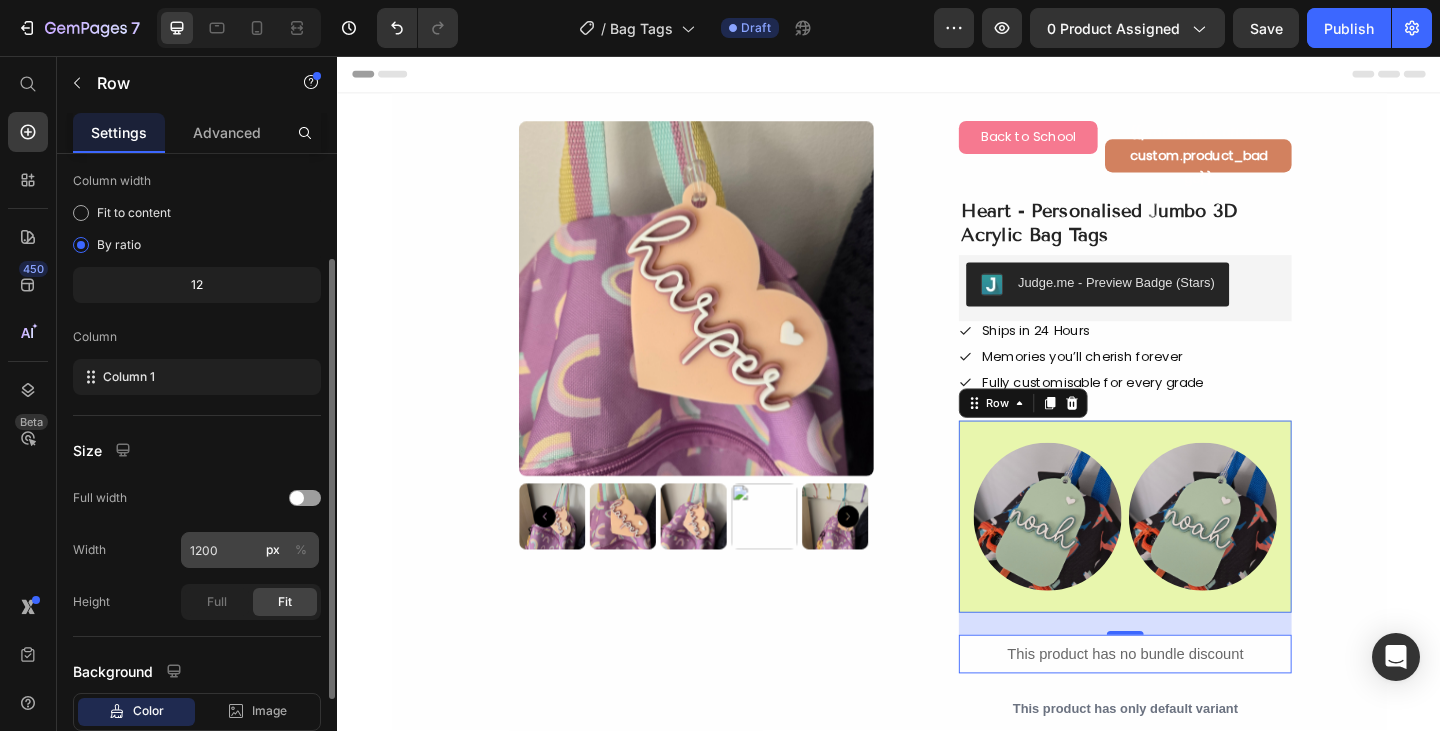 click on "%" at bounding box center [301, 550] 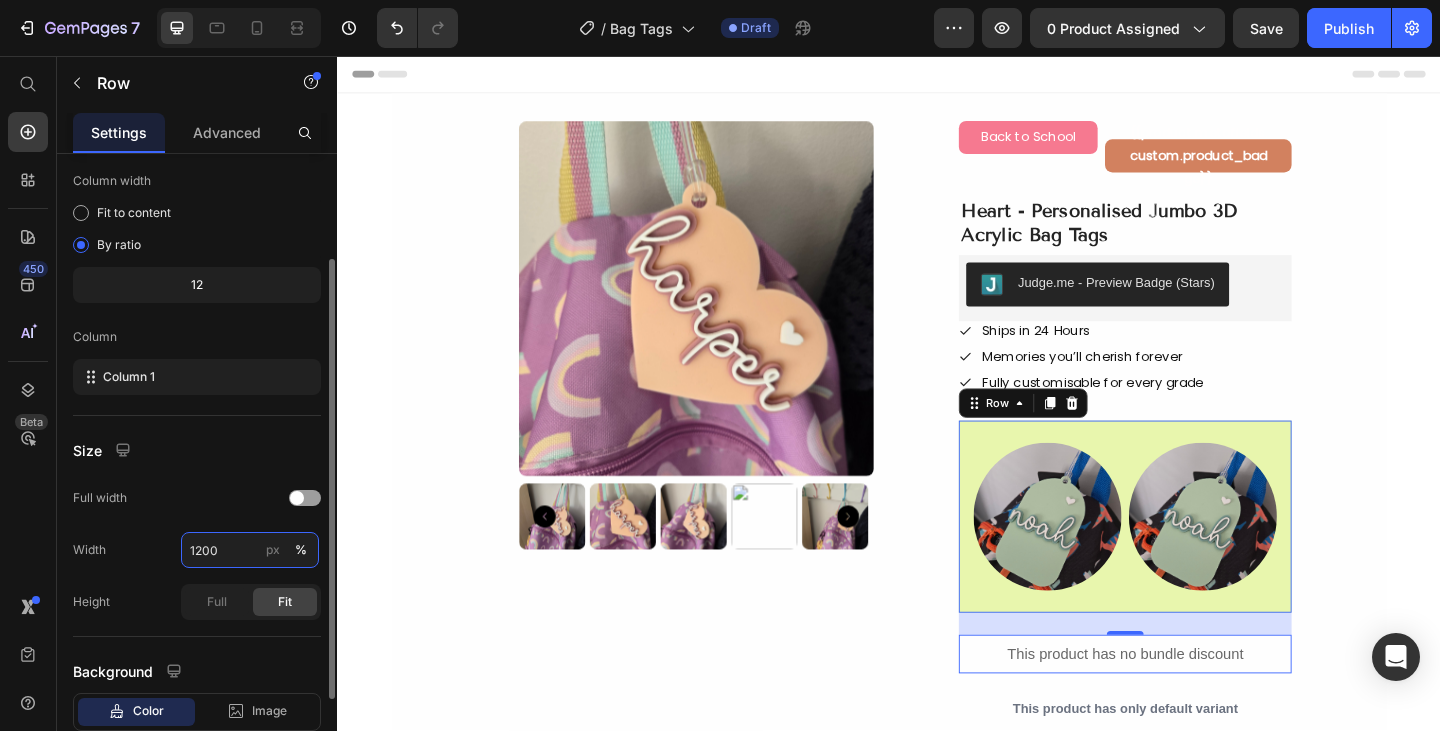 click on "1200" at bounding box center [250, 550] 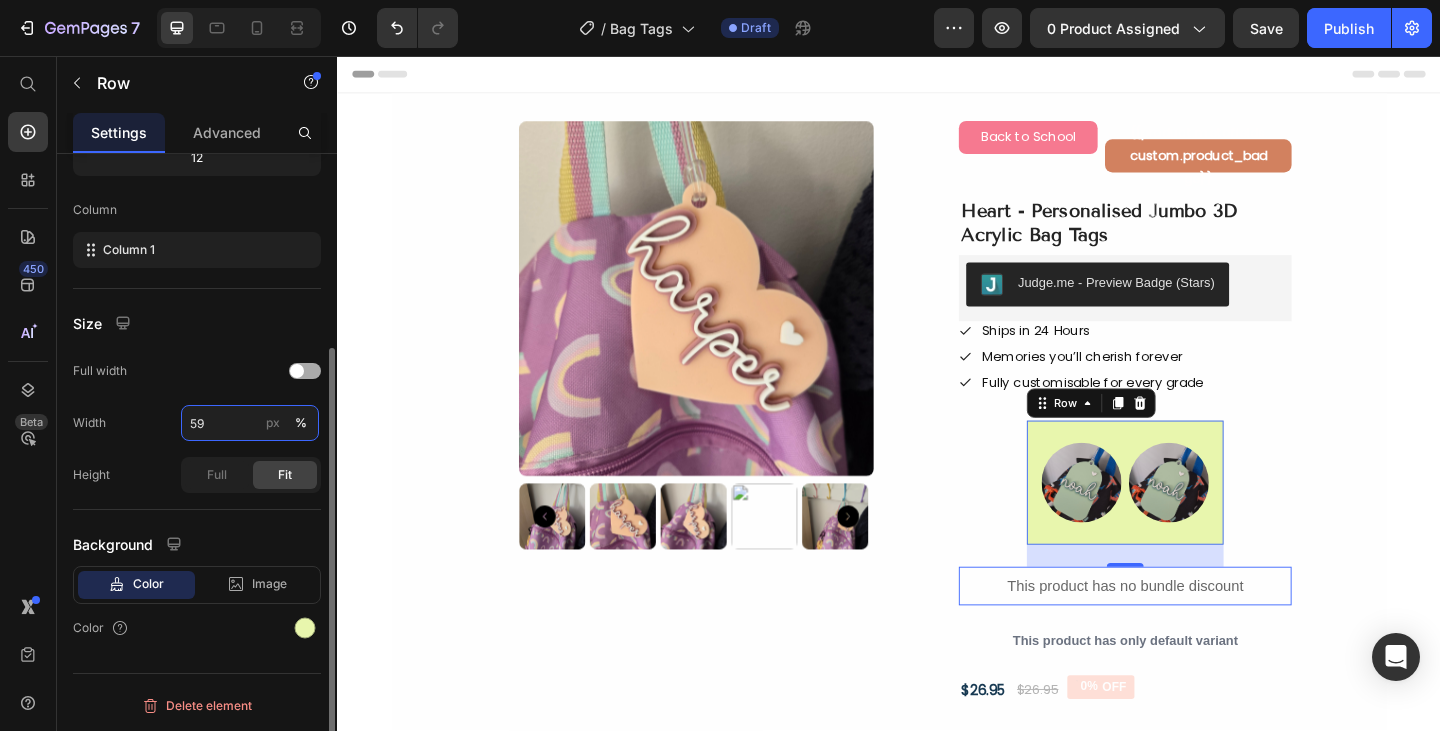 scroll, scrollTop: 0, scrollLeft: 0, axis: both 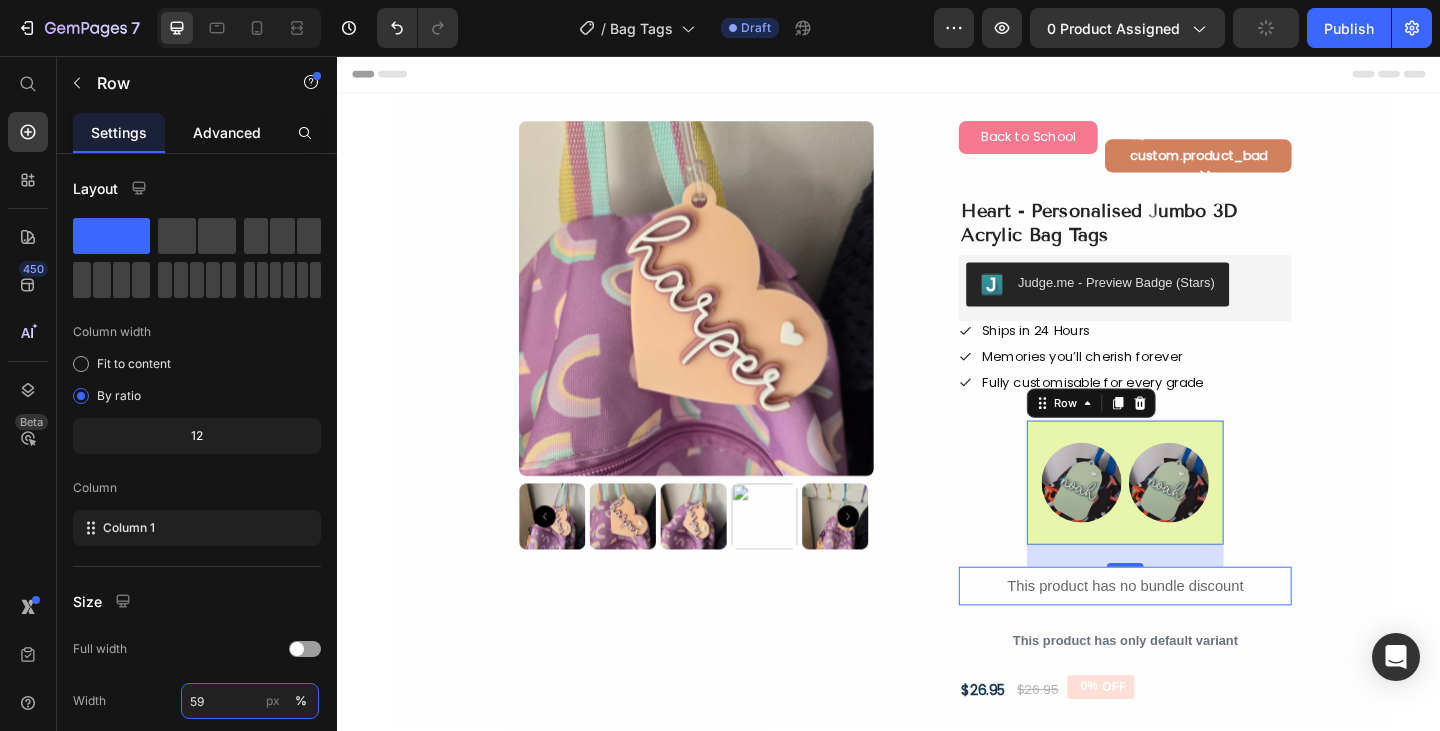 type on "1200" 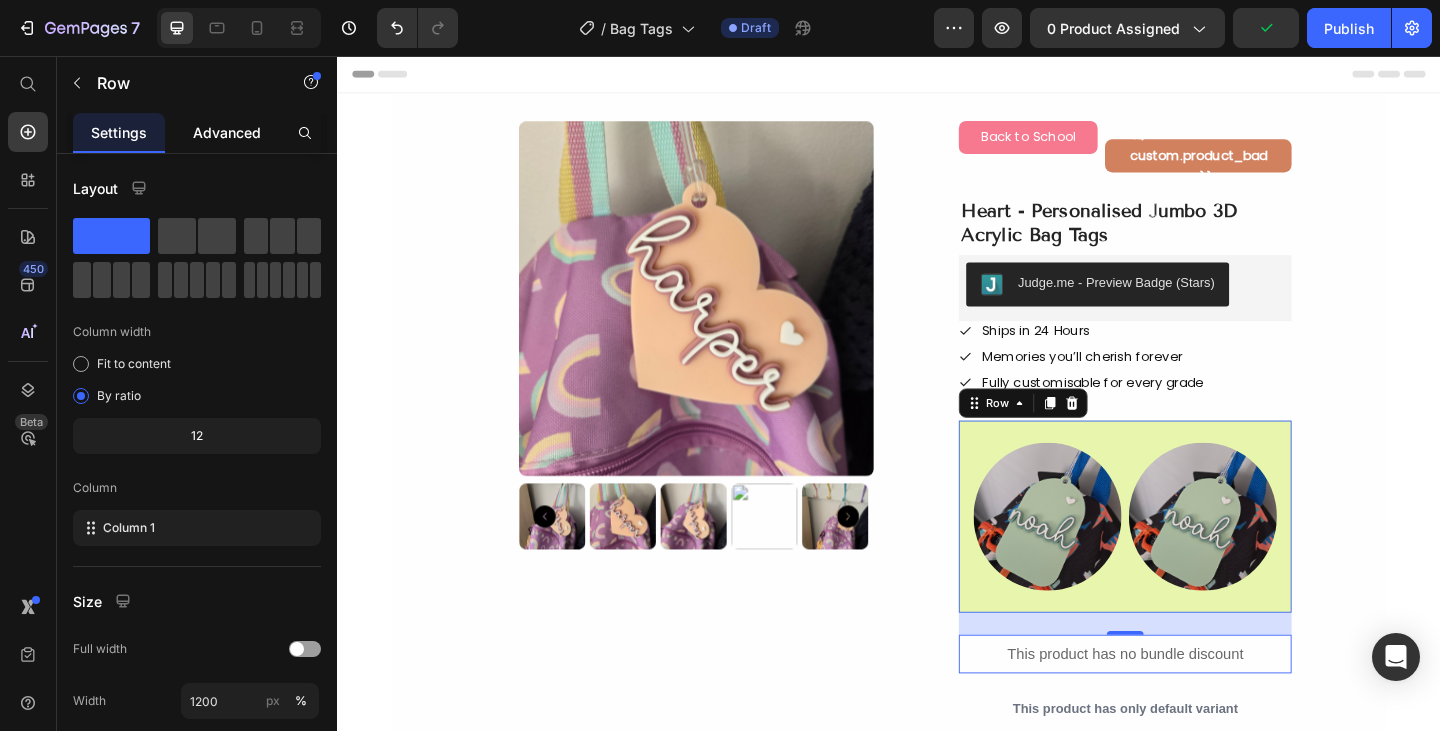 click on "Advanced" 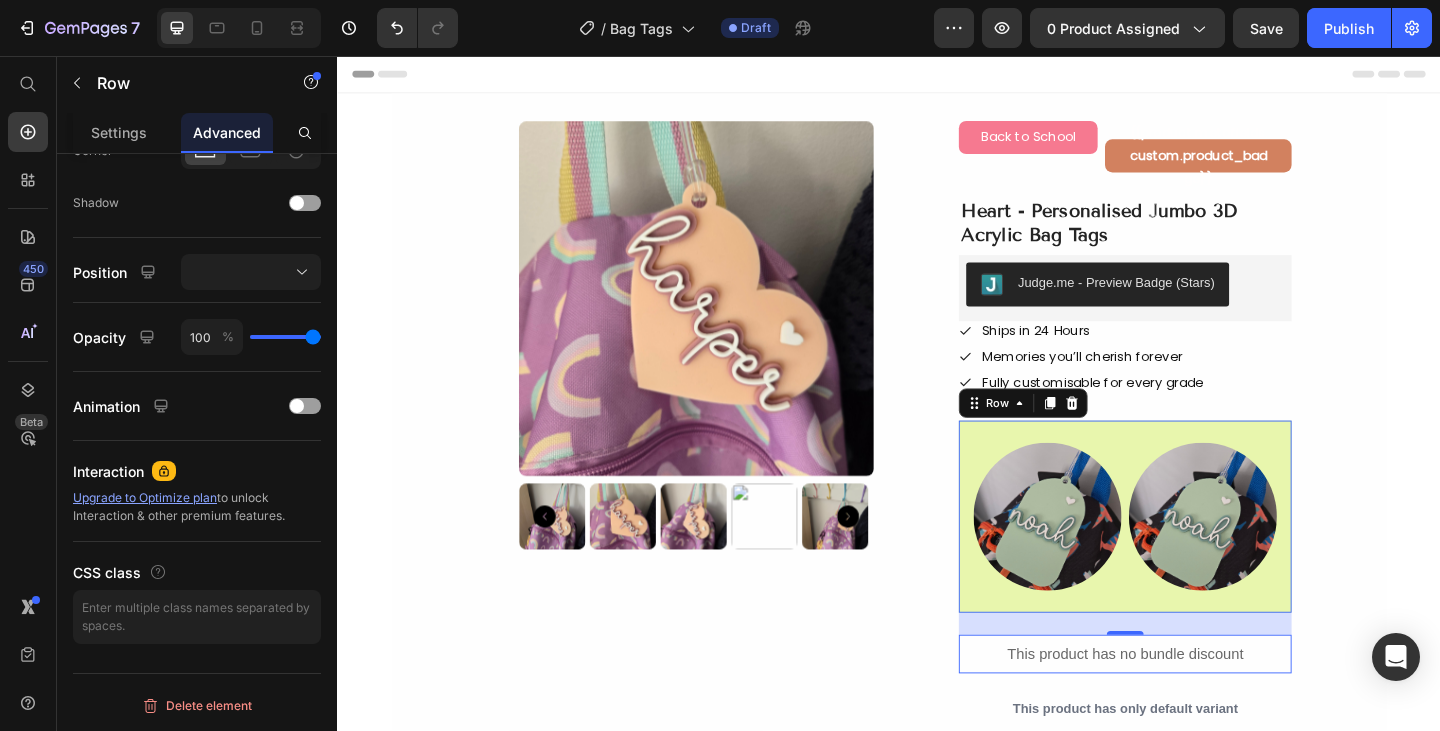 scroll, scrollTop: 0, scrollLeft: 0, axis: both 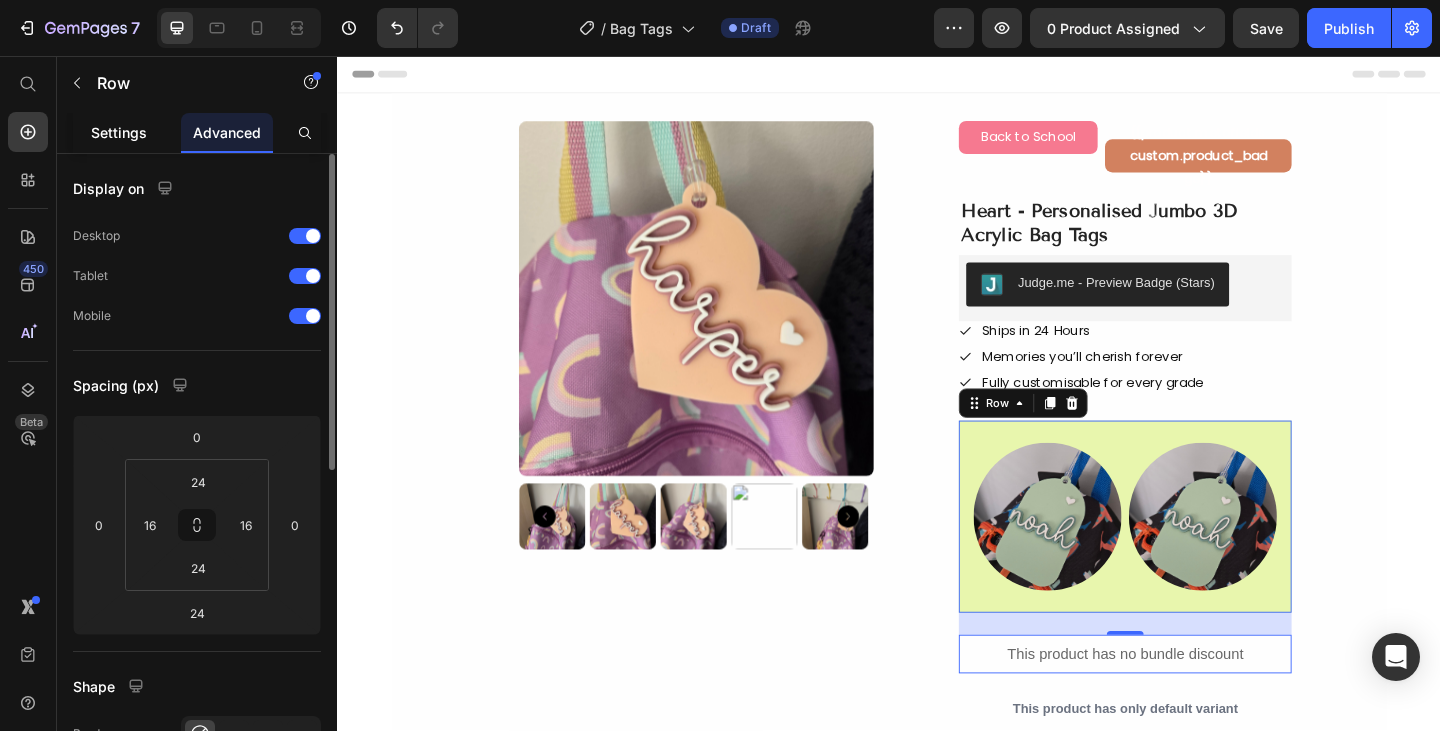 click on "Settings" at bounding box center [119, 132] 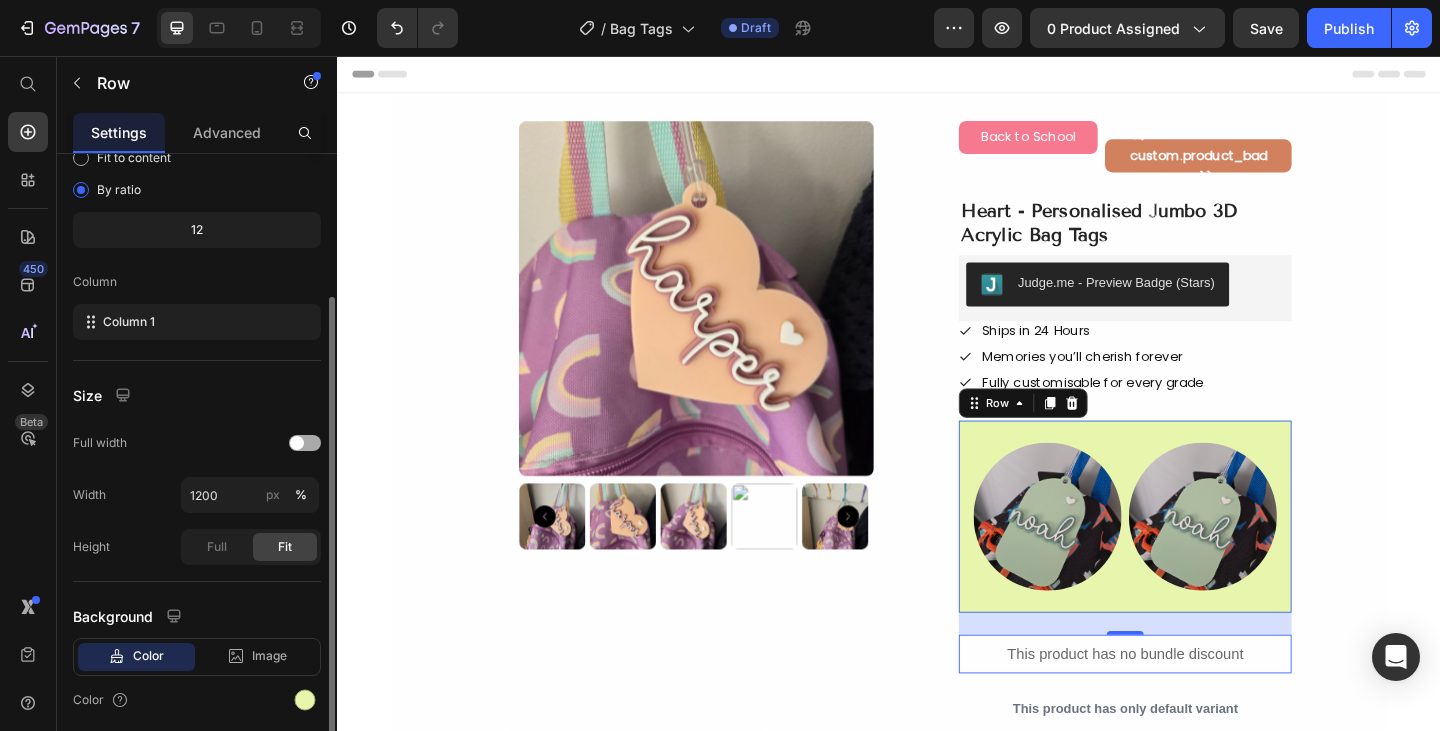 scroll, scrollTop: 278, scrollLeft: 0, axis: vertical 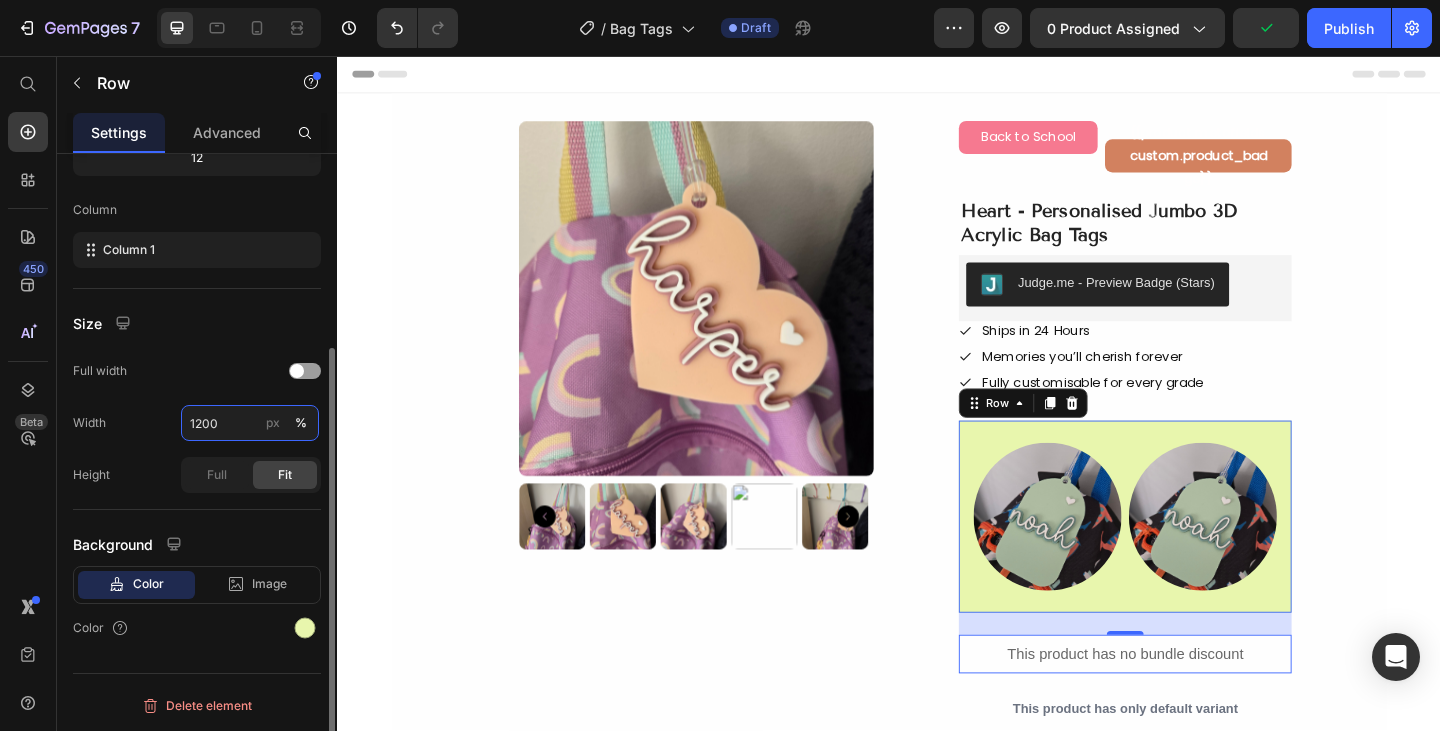 click on "1200" at bounding box center (250, 423) 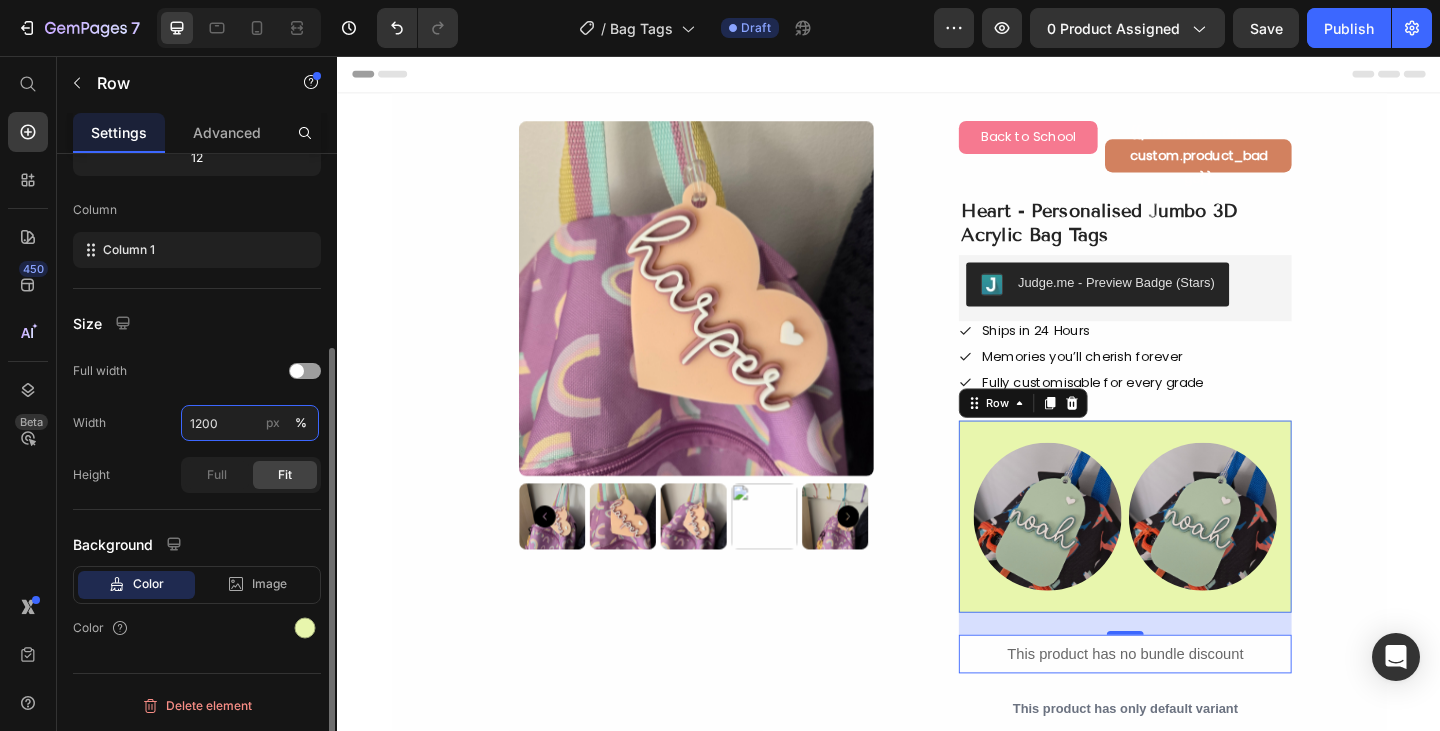 click on "1200" at bounding box center (250, 423) 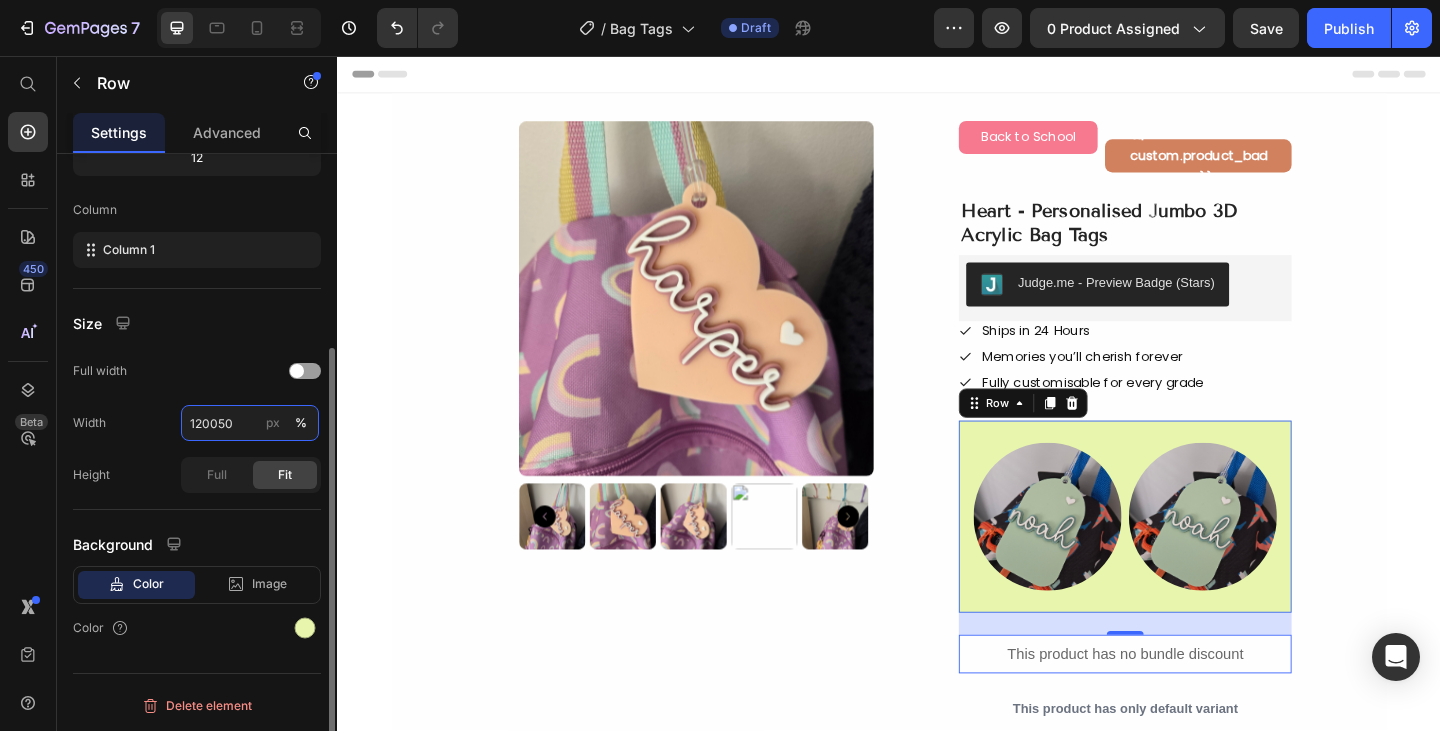 click on "120050" at bounding box center (250, 423) 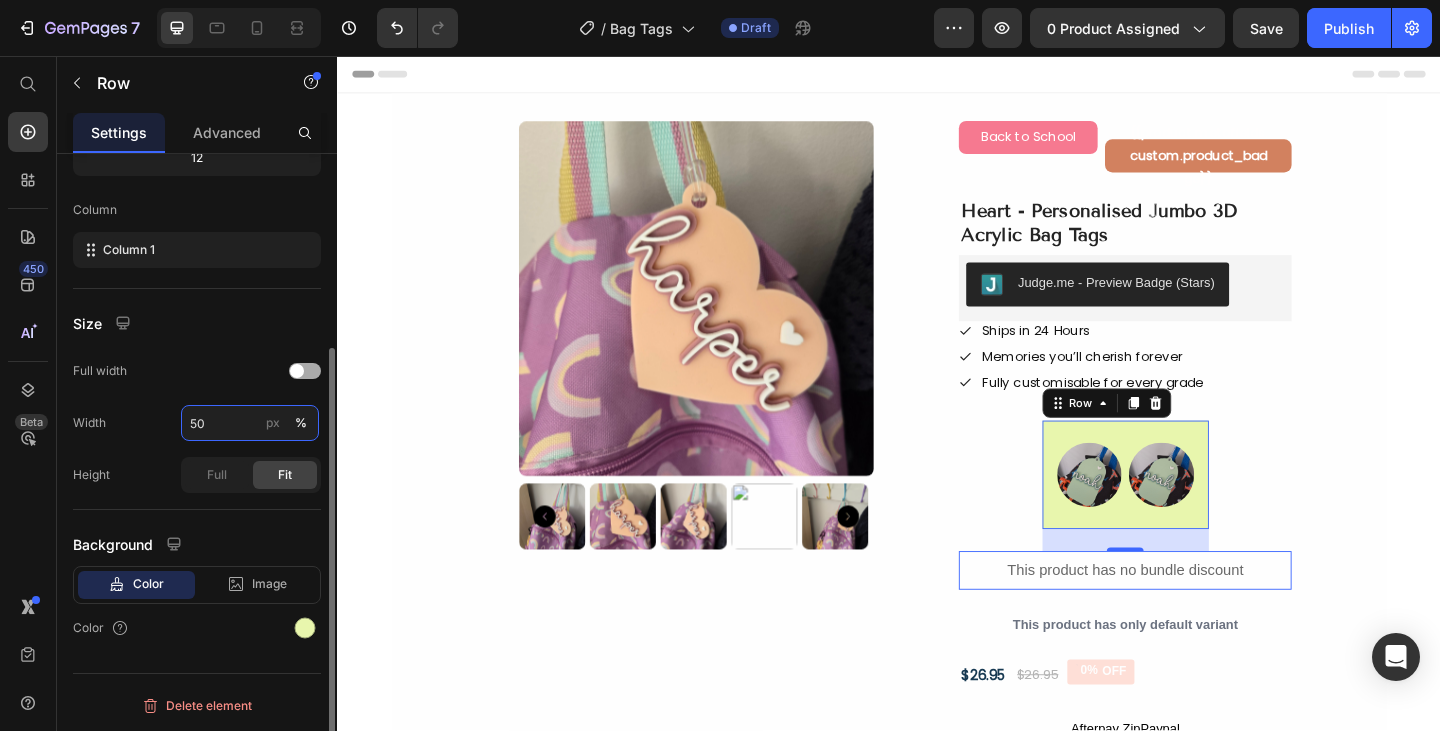 type on "50" 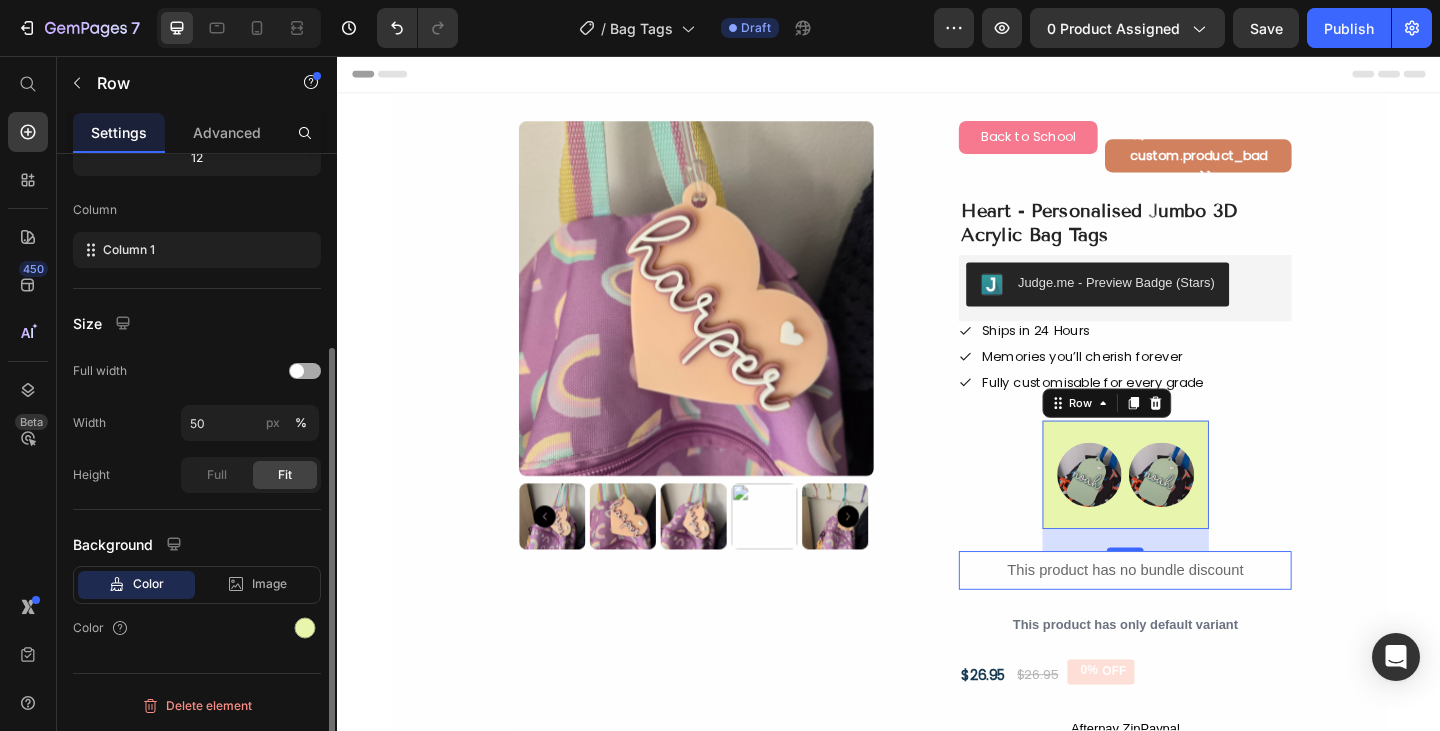 click on "Full width" 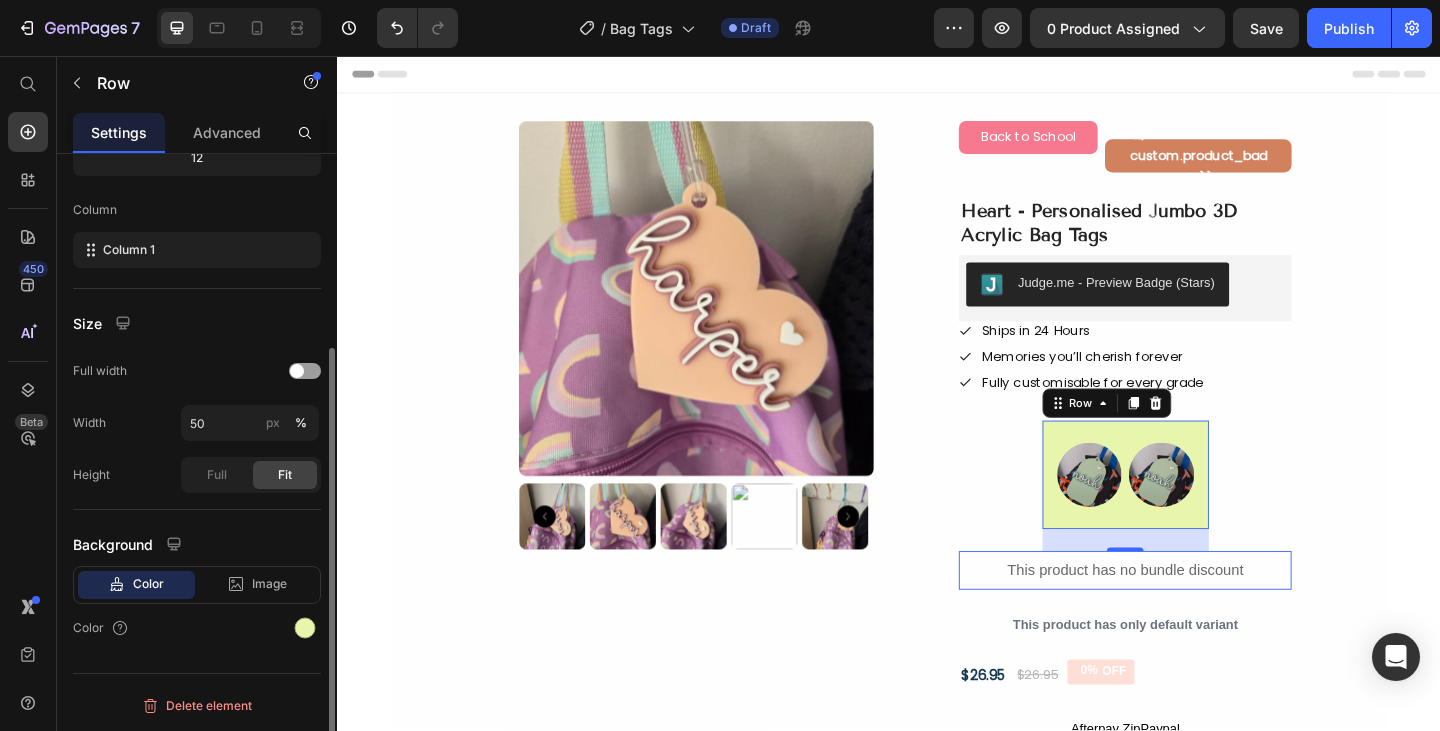 click on "Width 50 px %" 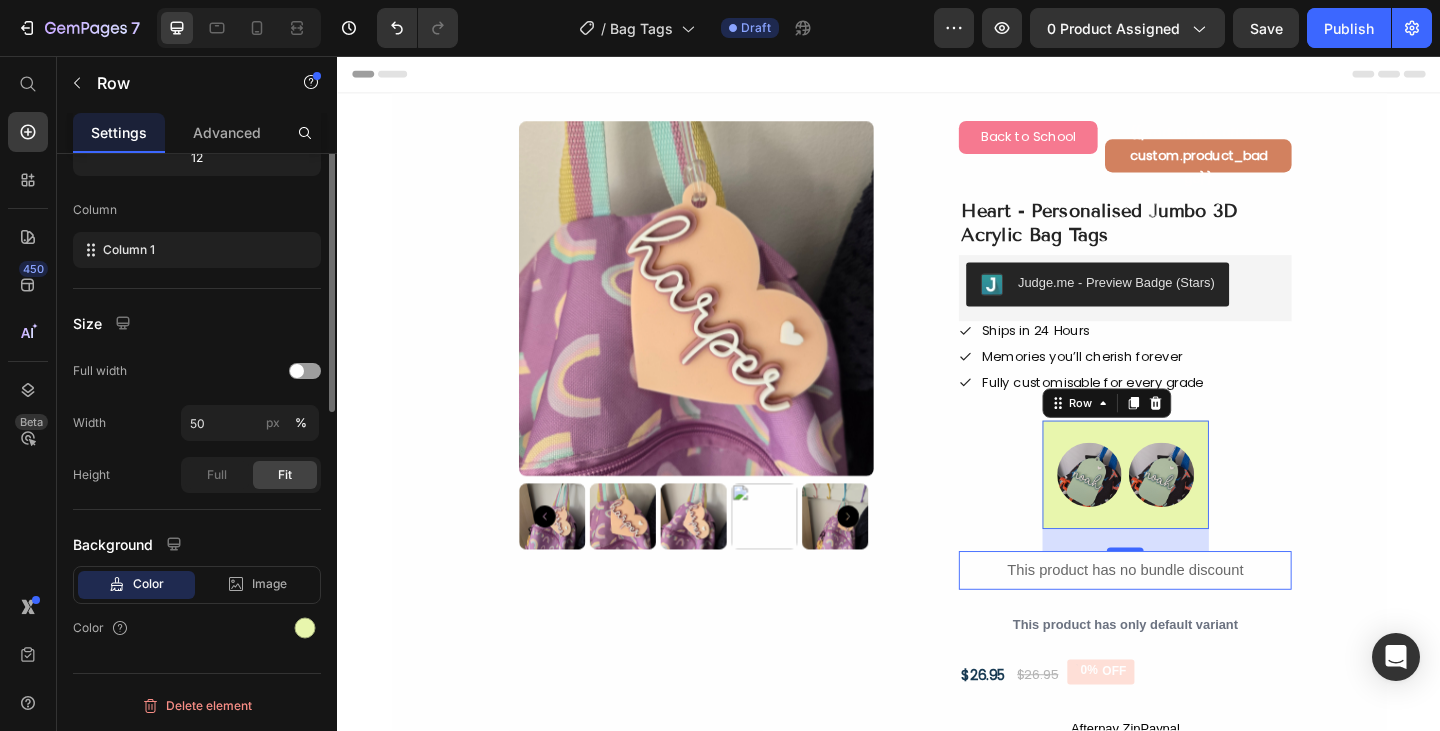 scroll, scrollTop: 0, scrollLeft: 0, axis: both 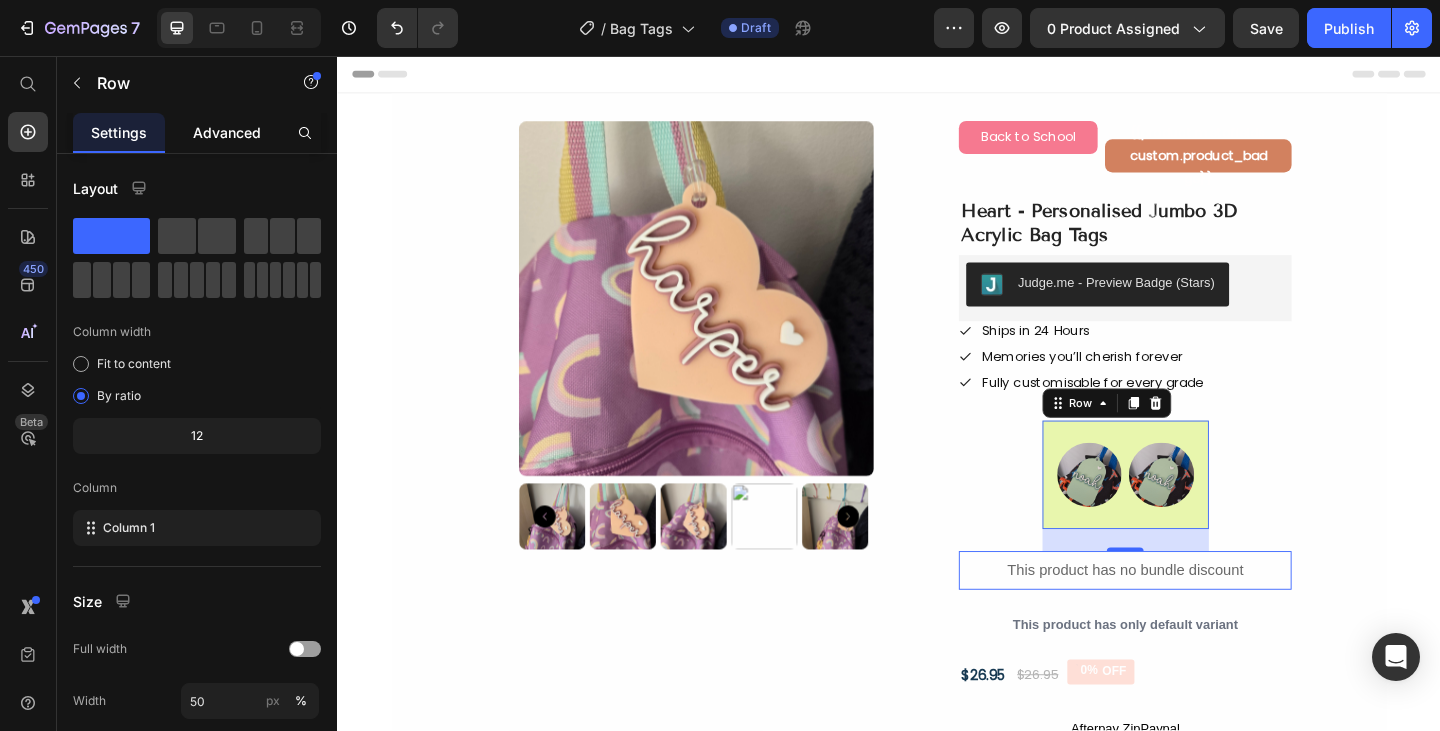 click on "Advanced" at bounding box center (227, 132) 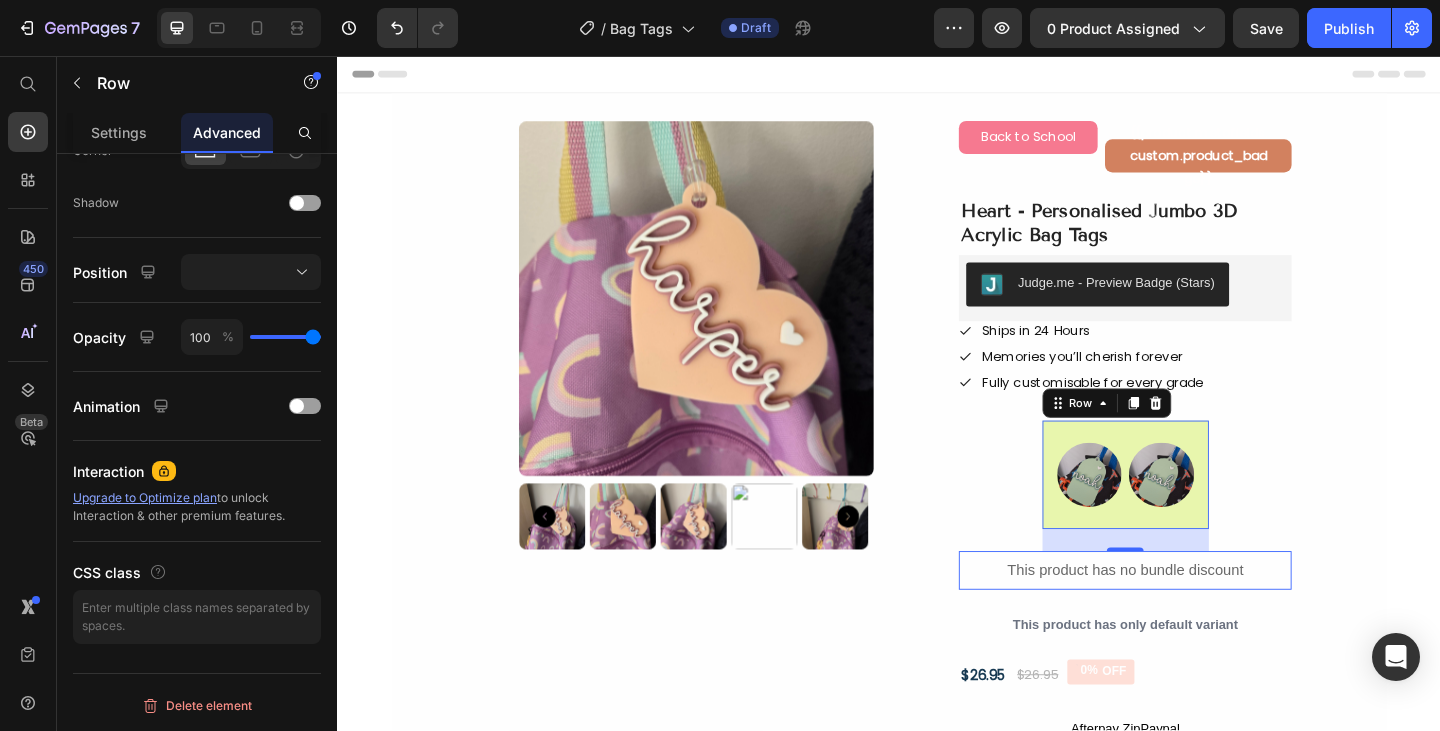scroll, scrollTop: 0, scrollLeft: 0, axis: both 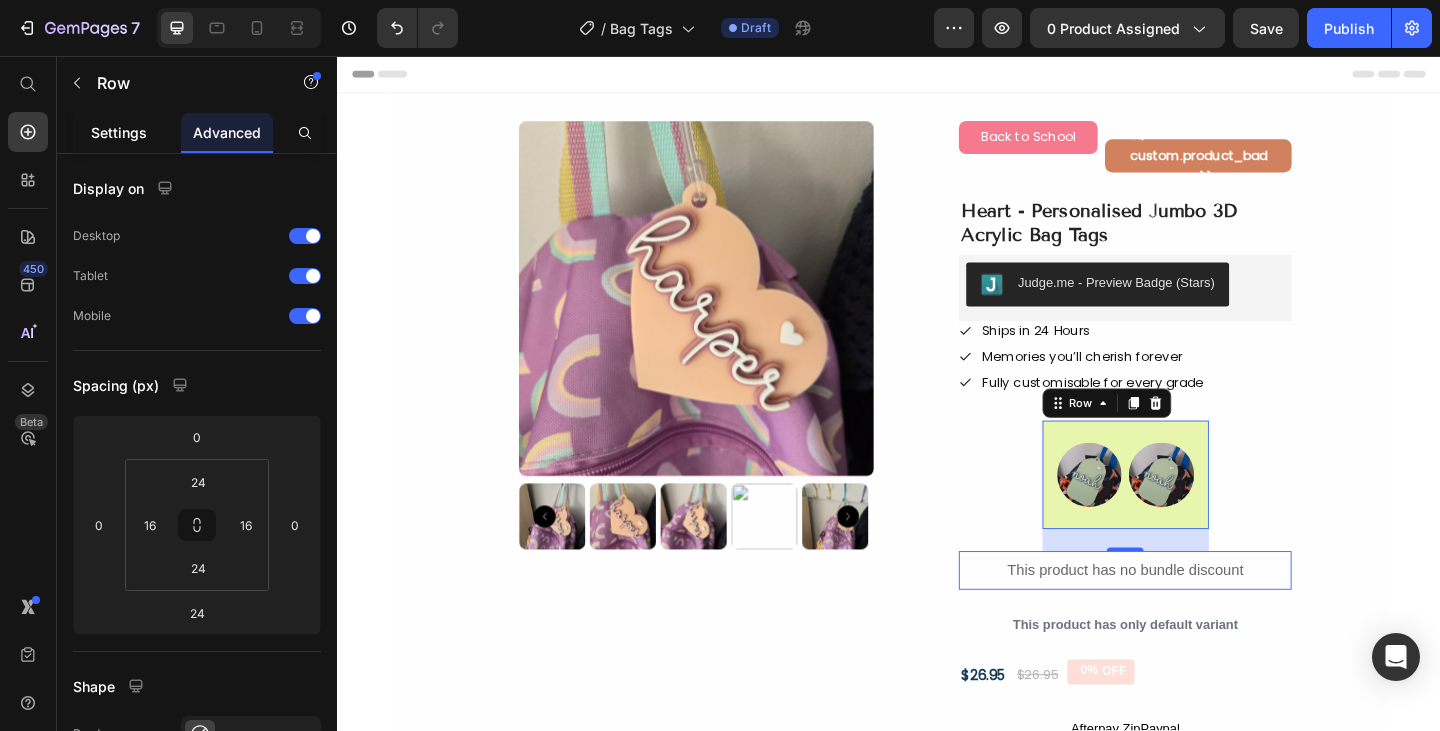 click on "Settings" at bounding box center [119, 132] 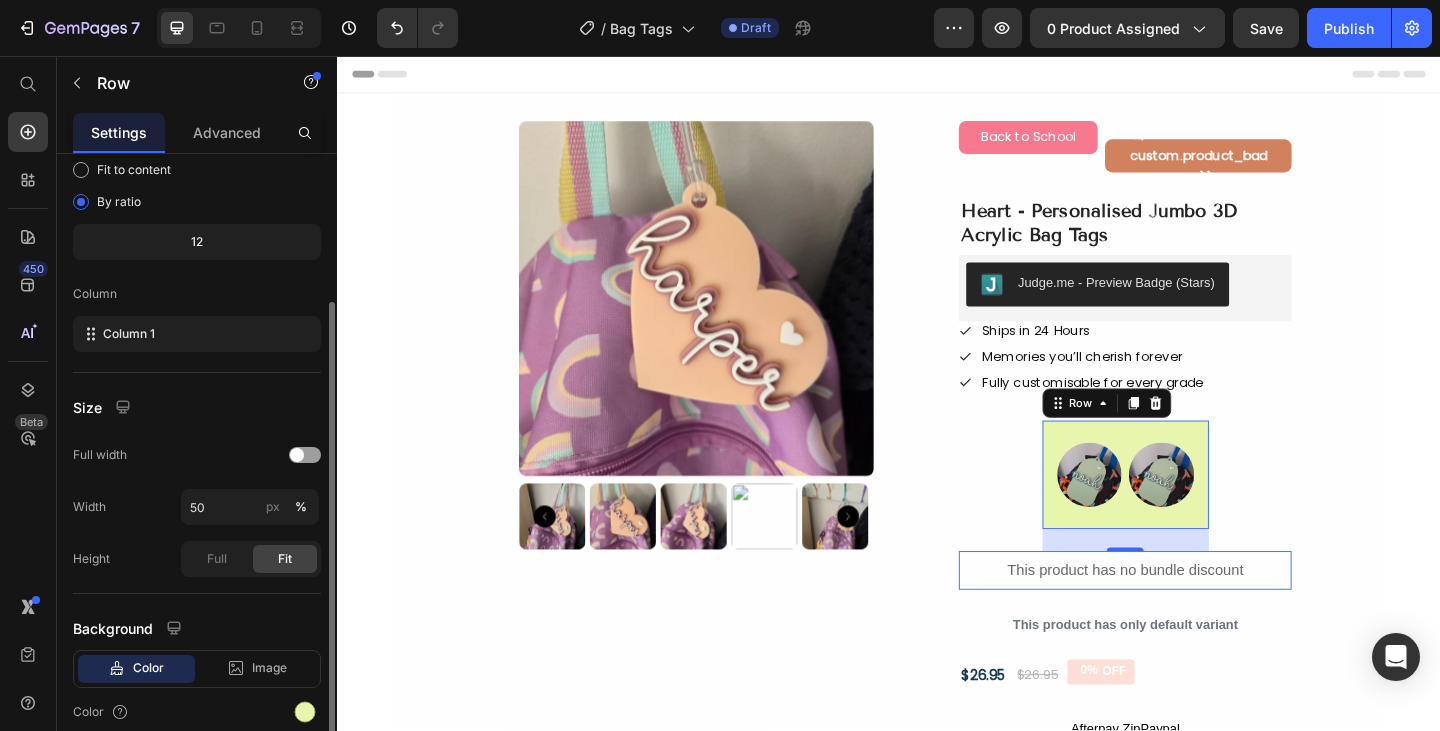 scroll, scrollTop: 208, scrollLeft: 0, axis: vertical 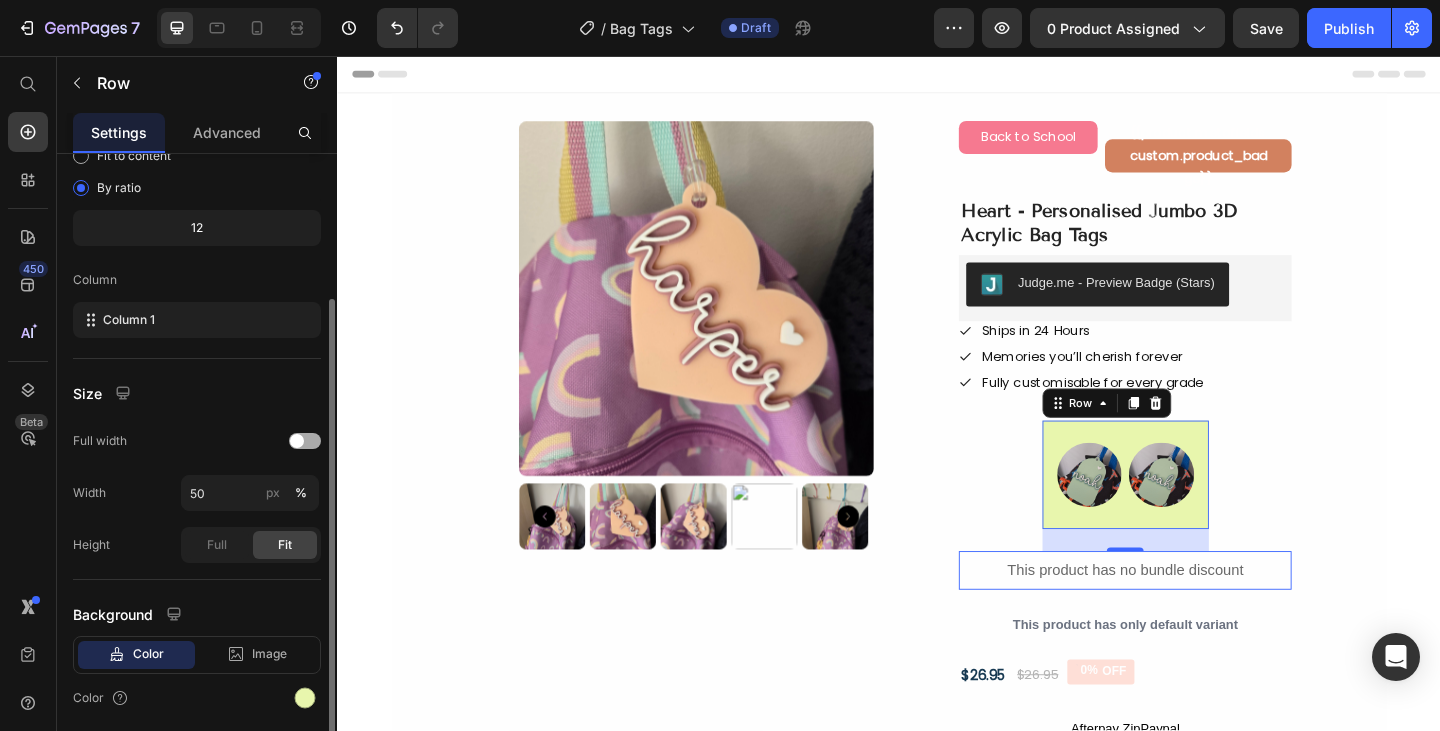 click at bounding box center [305, 441] 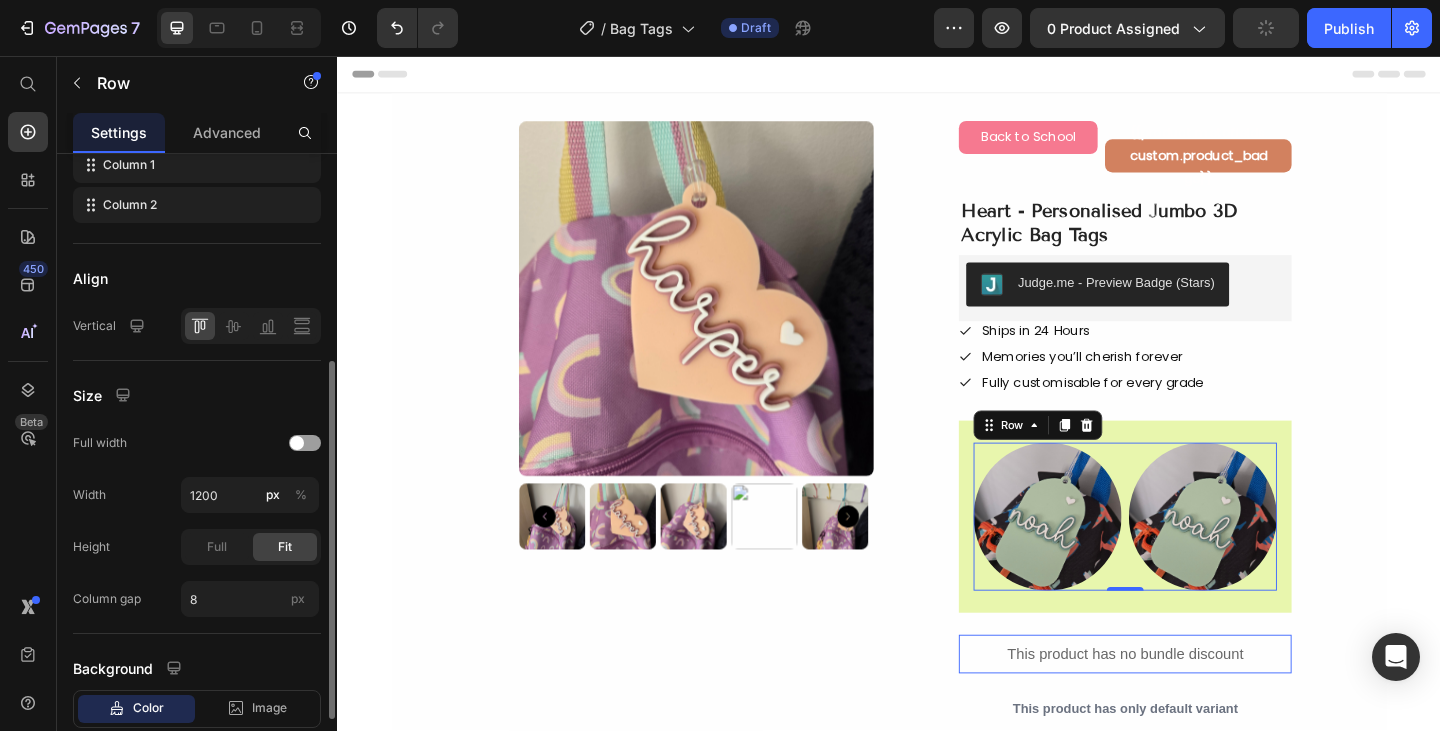 scroll, scrollTop: 364, scrollLeft: 0, axis: vertical 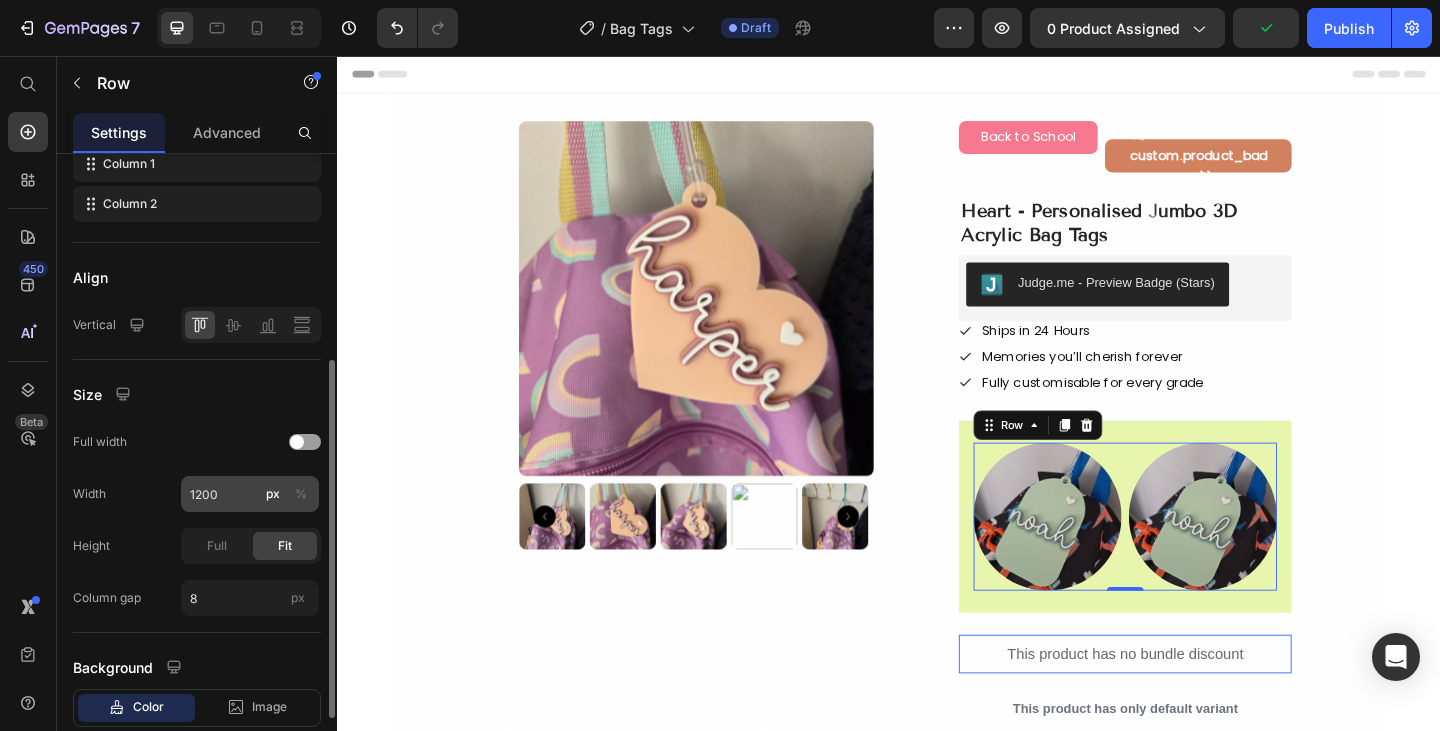click on "%" 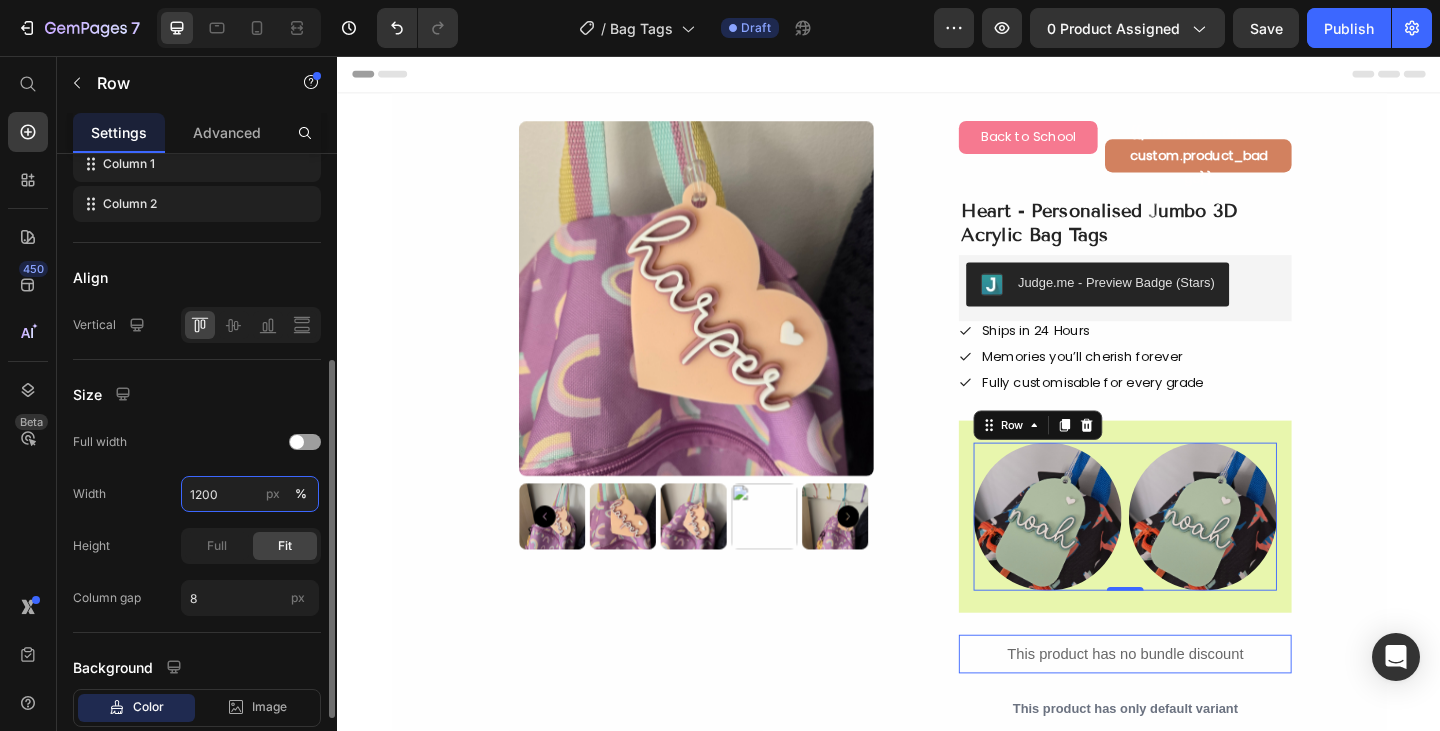 click on "1200" at bounding box center (250, 494) 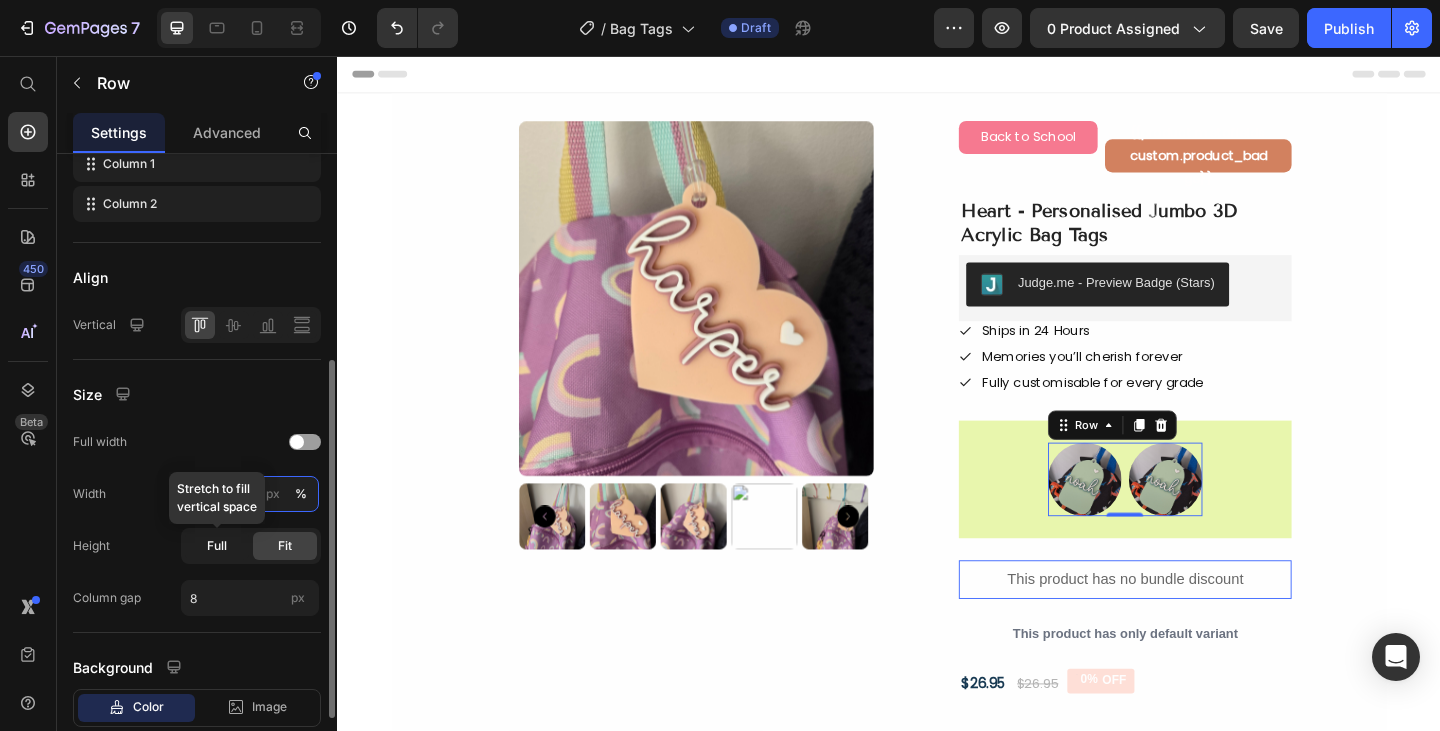 type on "51" 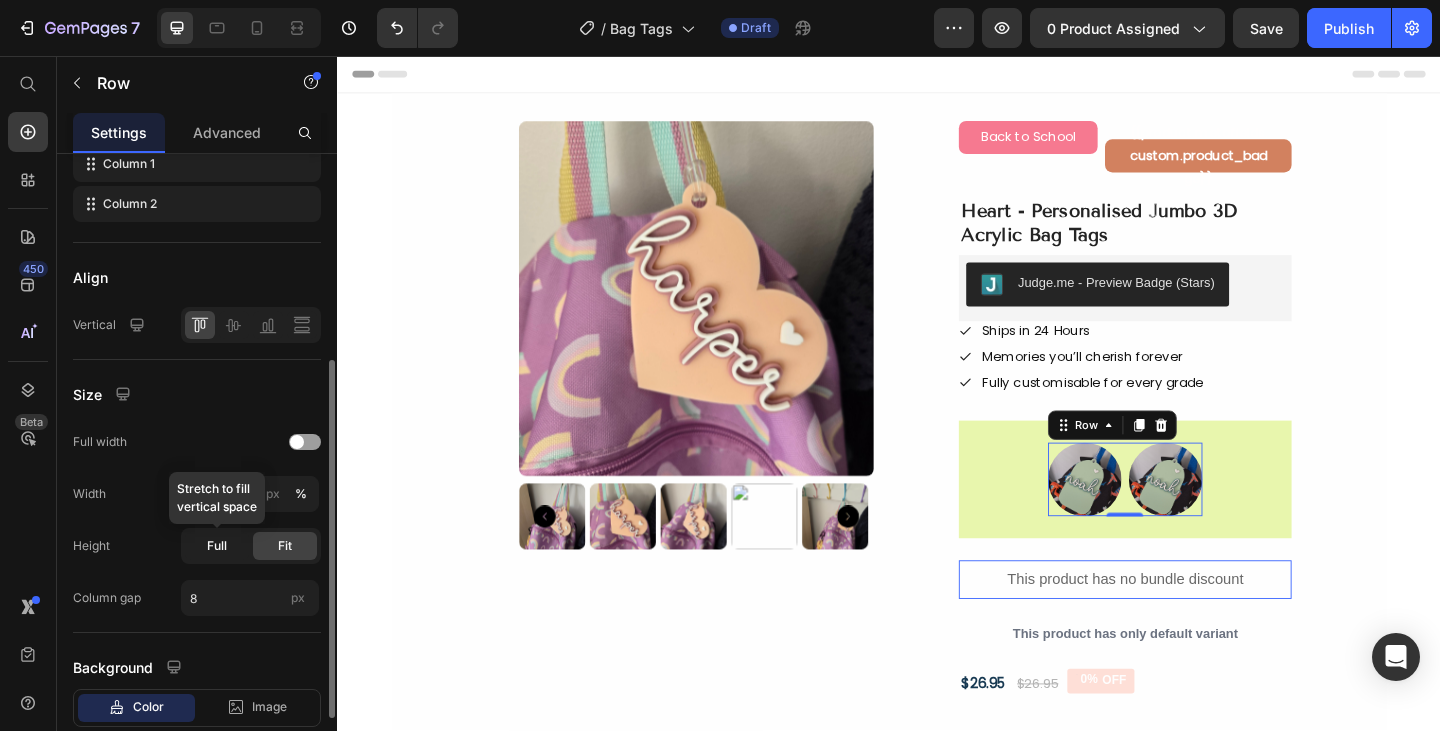 click on "Full" 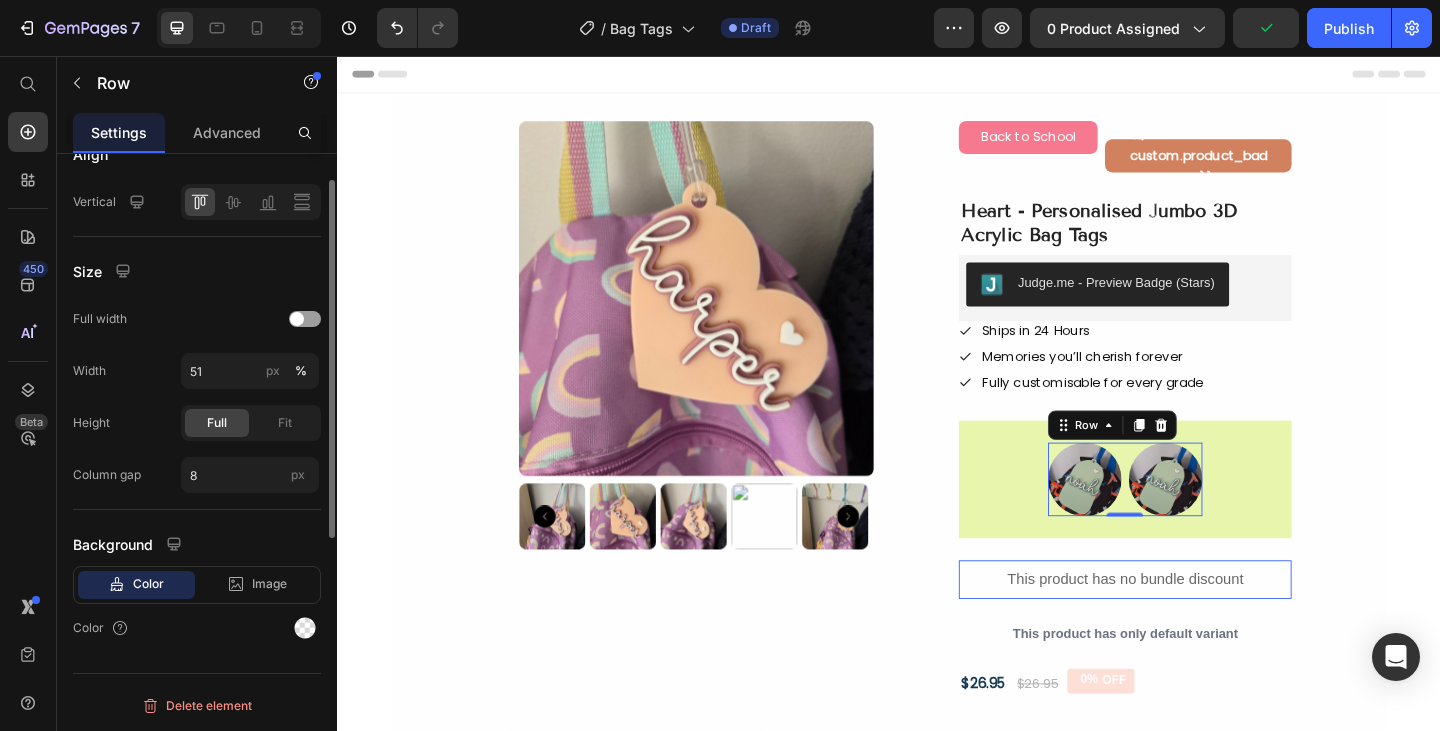 scroll, scrollTop: 0, scrollLeft: 0, axis: both 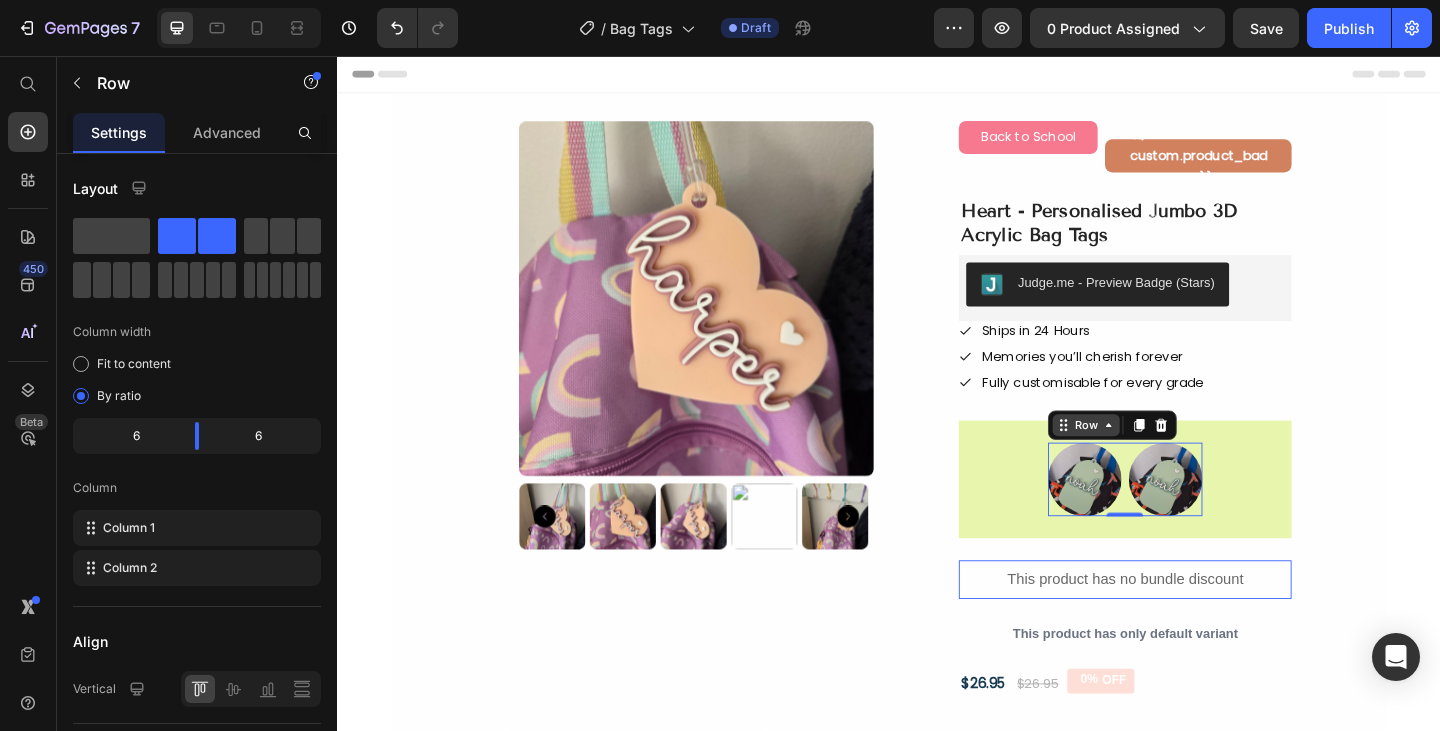 click on "Row" at bounding box center [1151, 458] 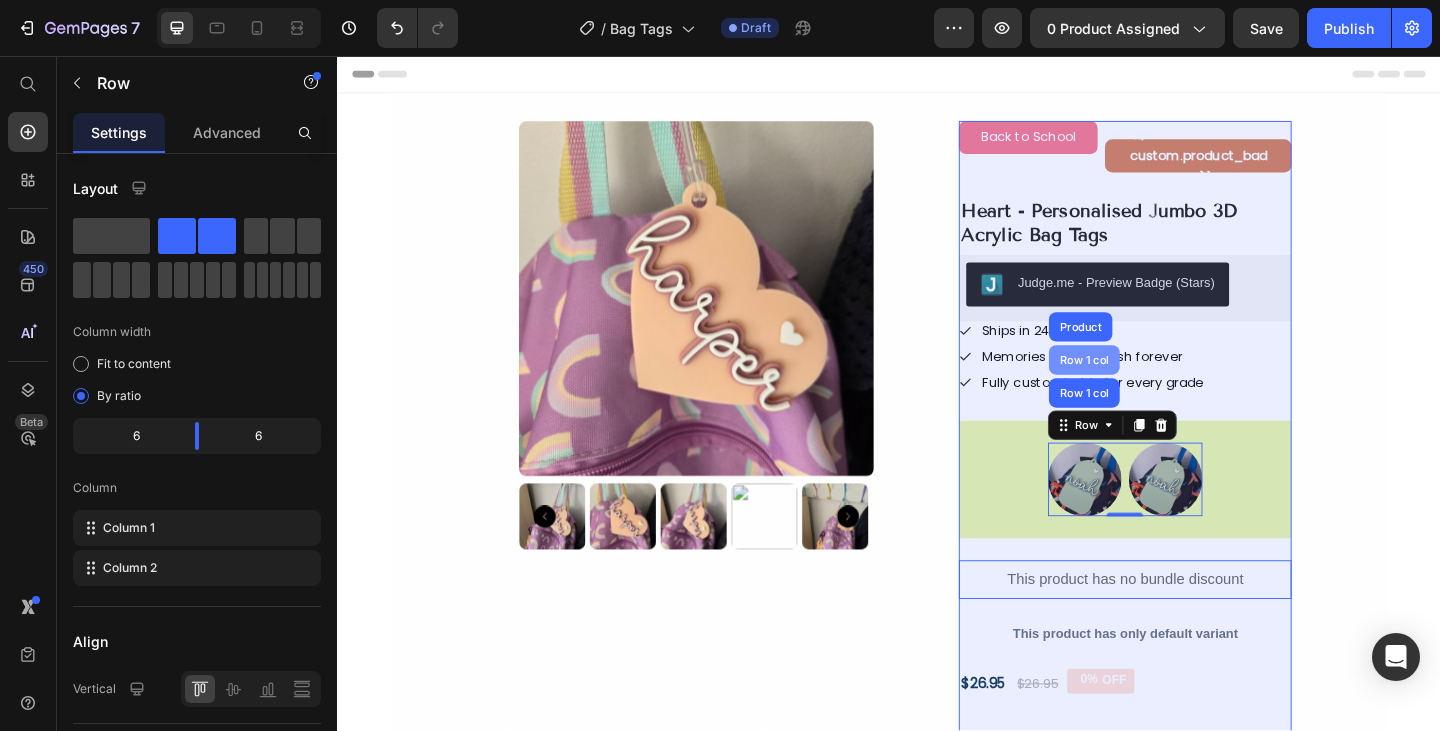 click on "Row 1 col" at bounding box center [1149, 387] 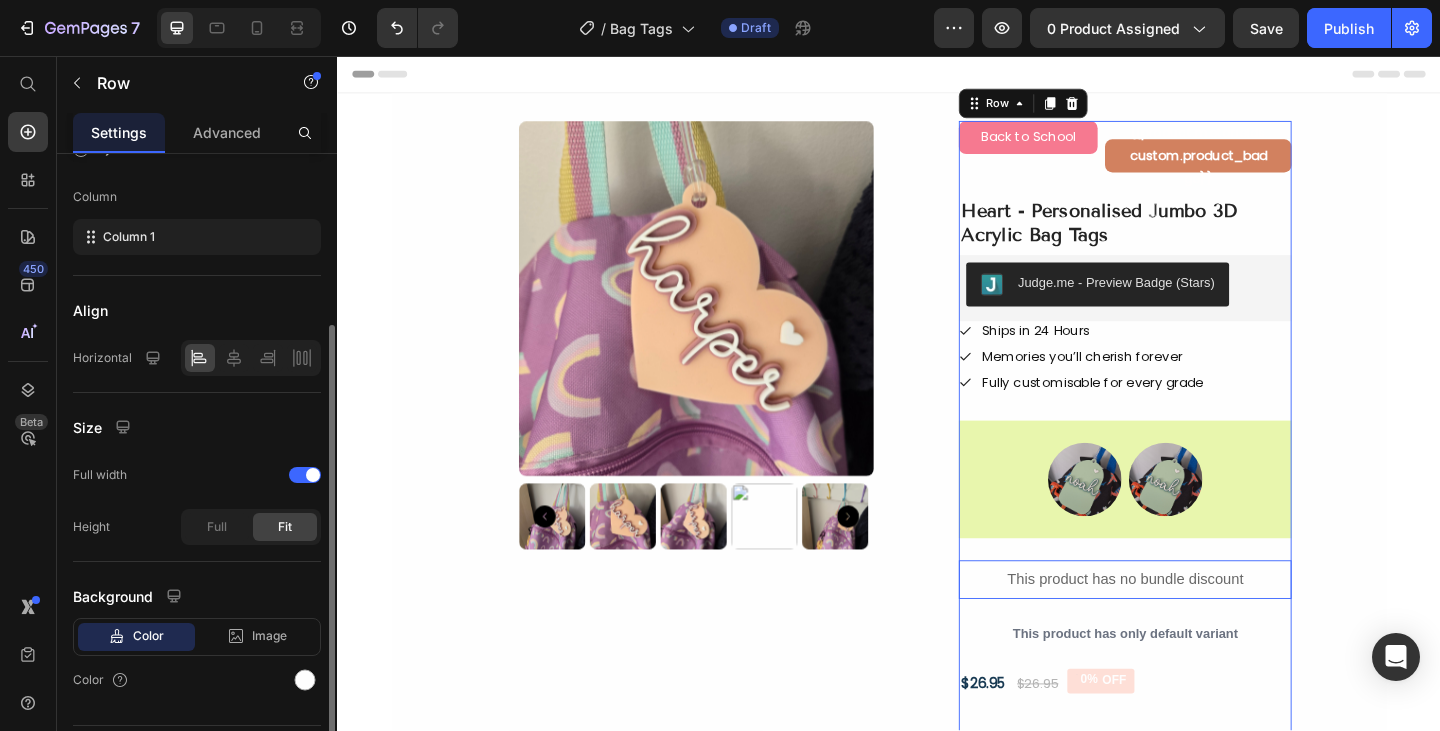scroll, scrollTop: 249, scrollLeft: 0, axis: vertical 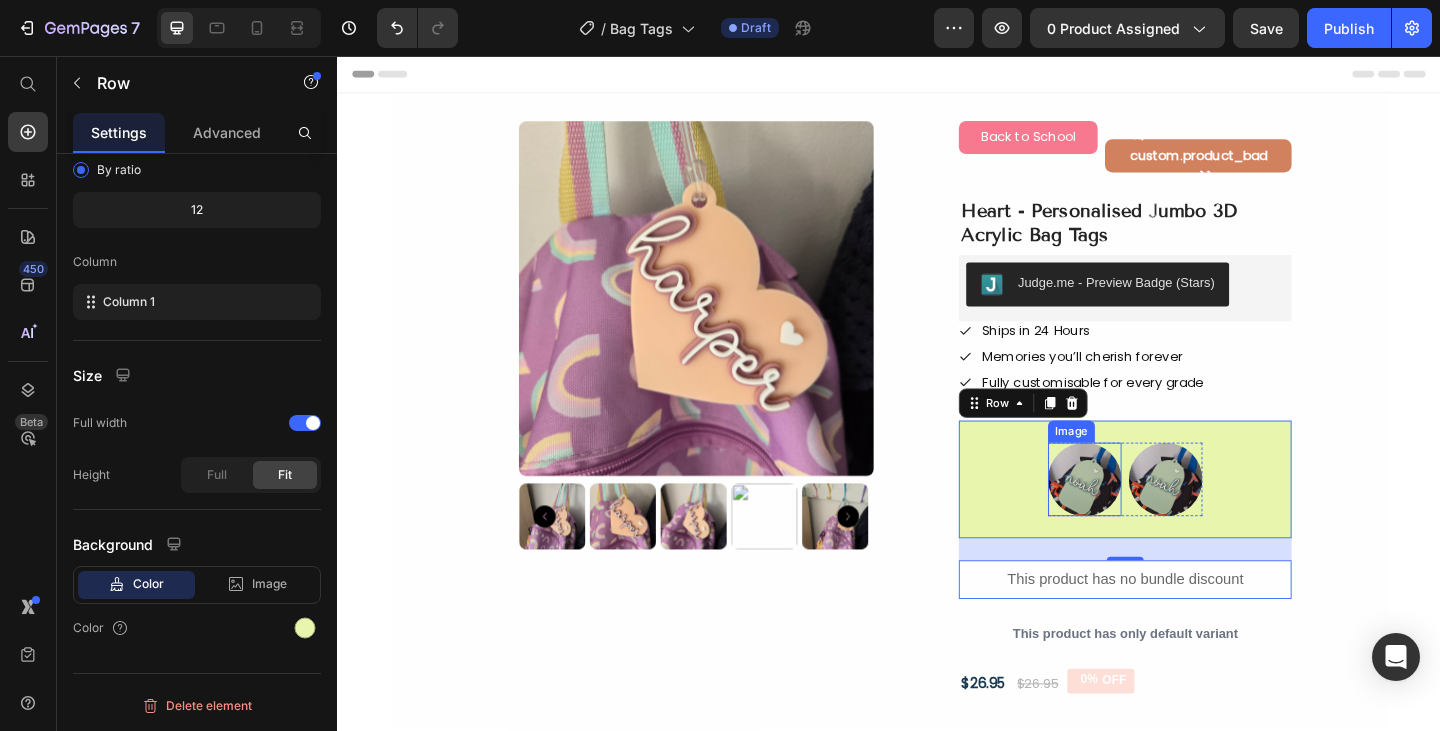 click on "Image" at bounding box center (1135, 465) 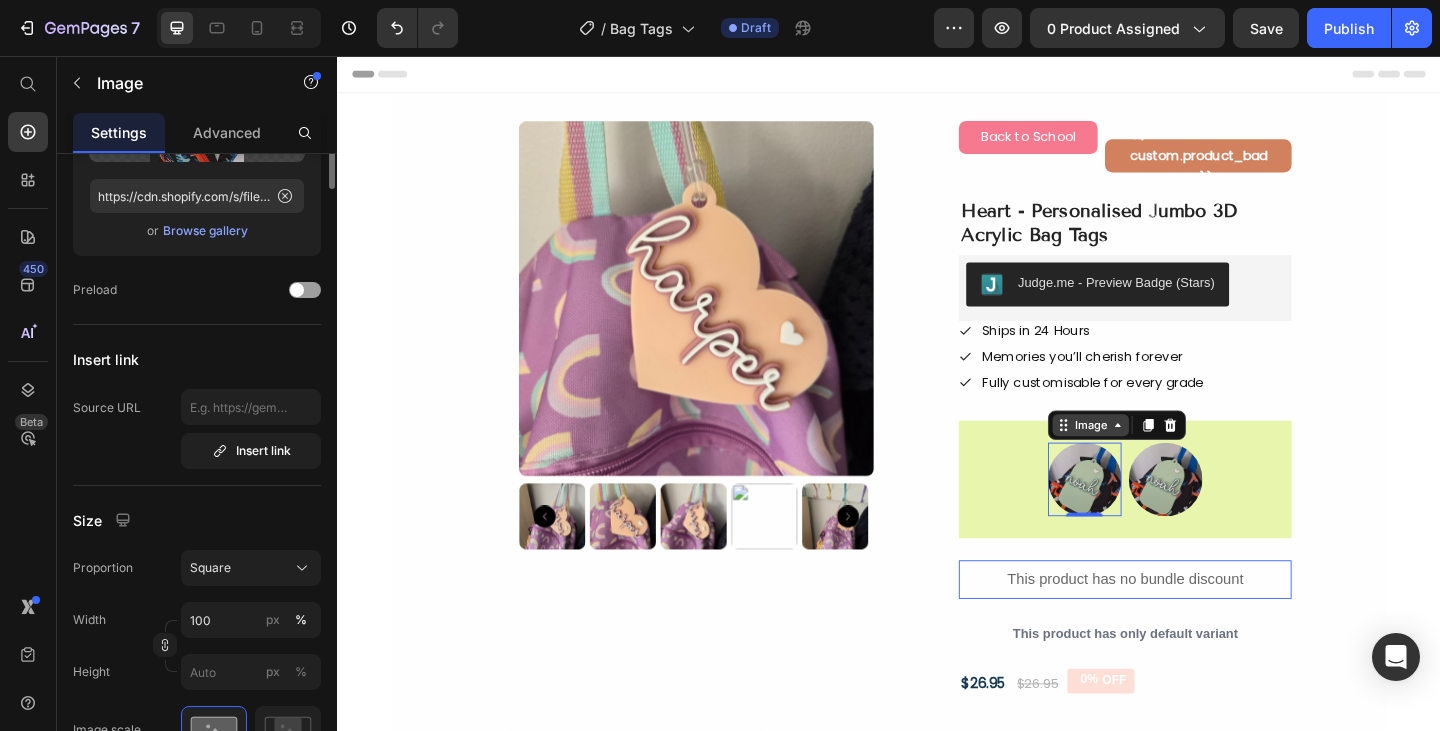 scroll, scrollTop: 0, scrollLeft: 0, axis: both 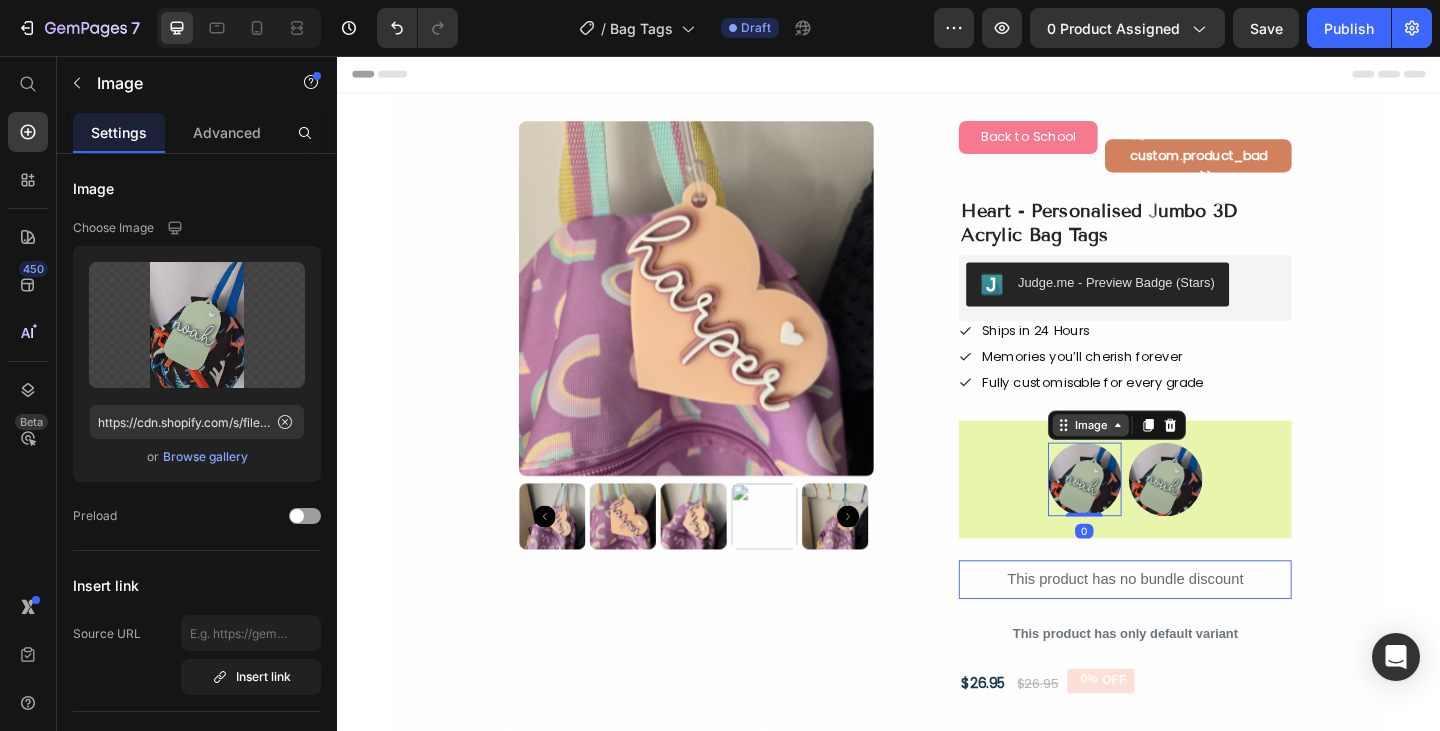 click on "Image" at bounding box center (1156, 458) 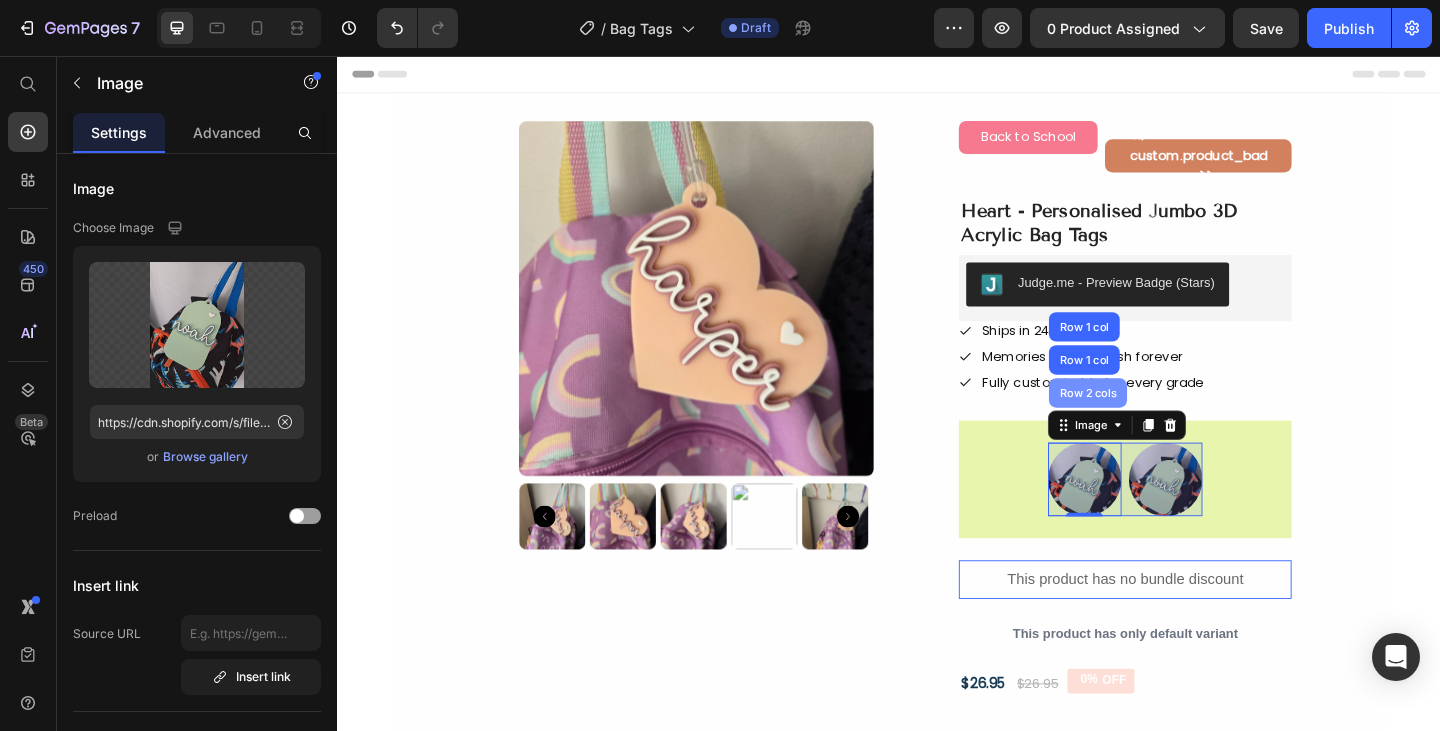 click on "Row 2 cols" at bounding box center [1153, 423] 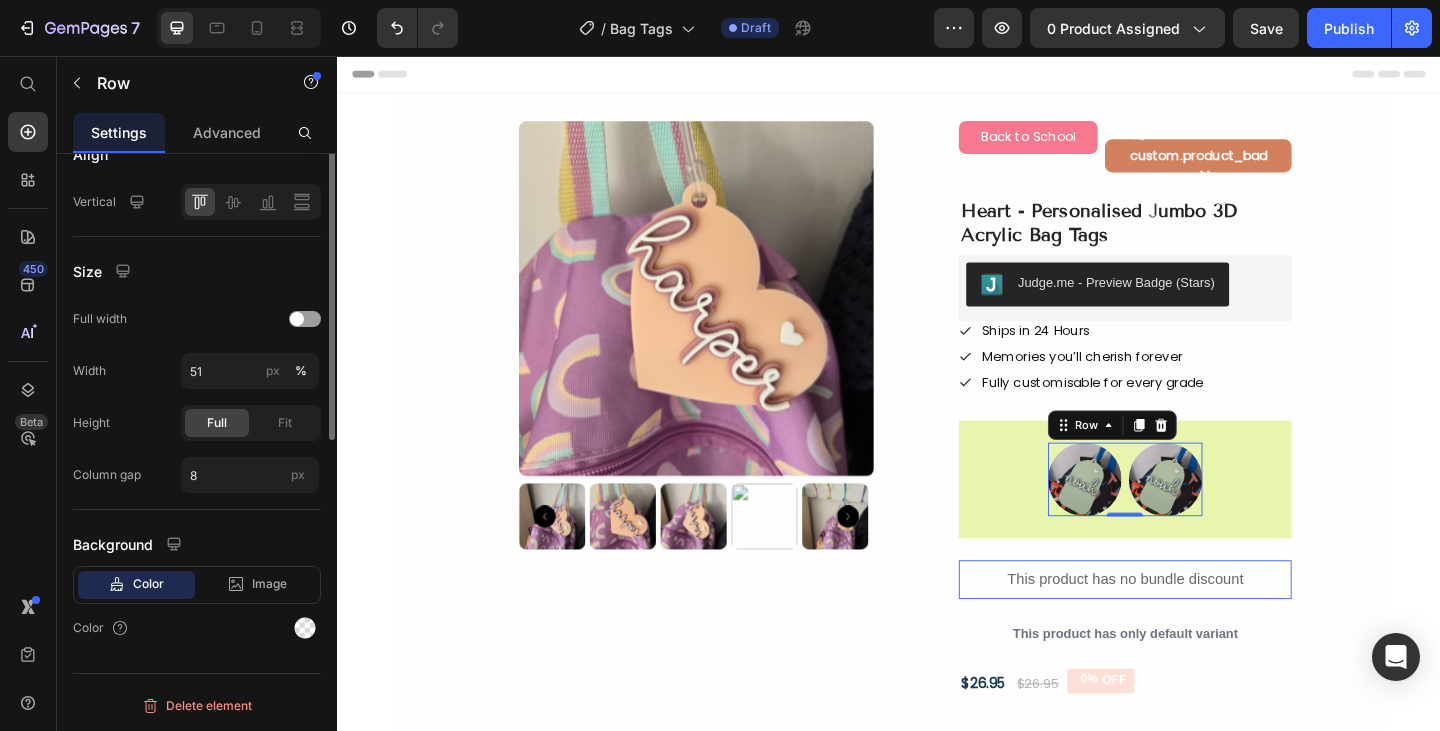 scroll, scrollTop: 0, scrollLeft: 0, axis: both 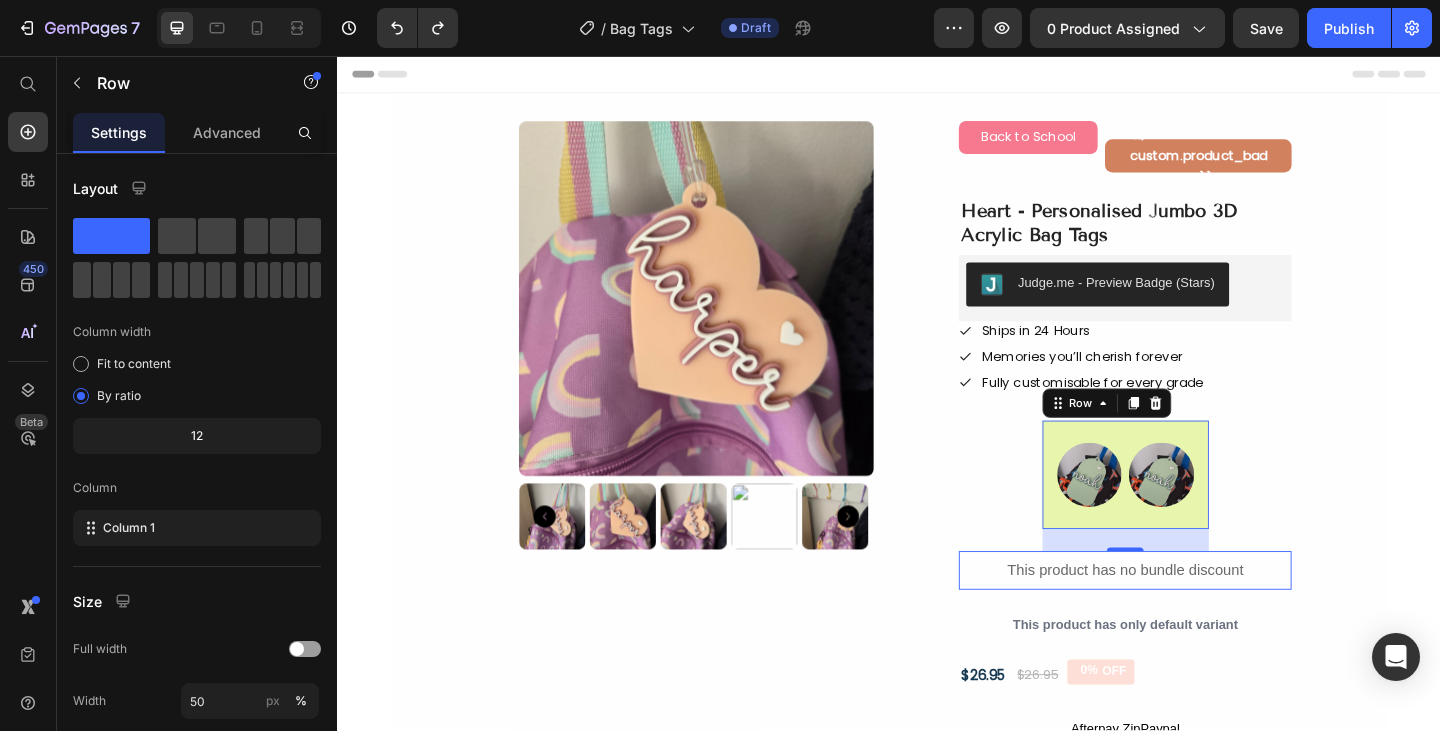 type on "1200" 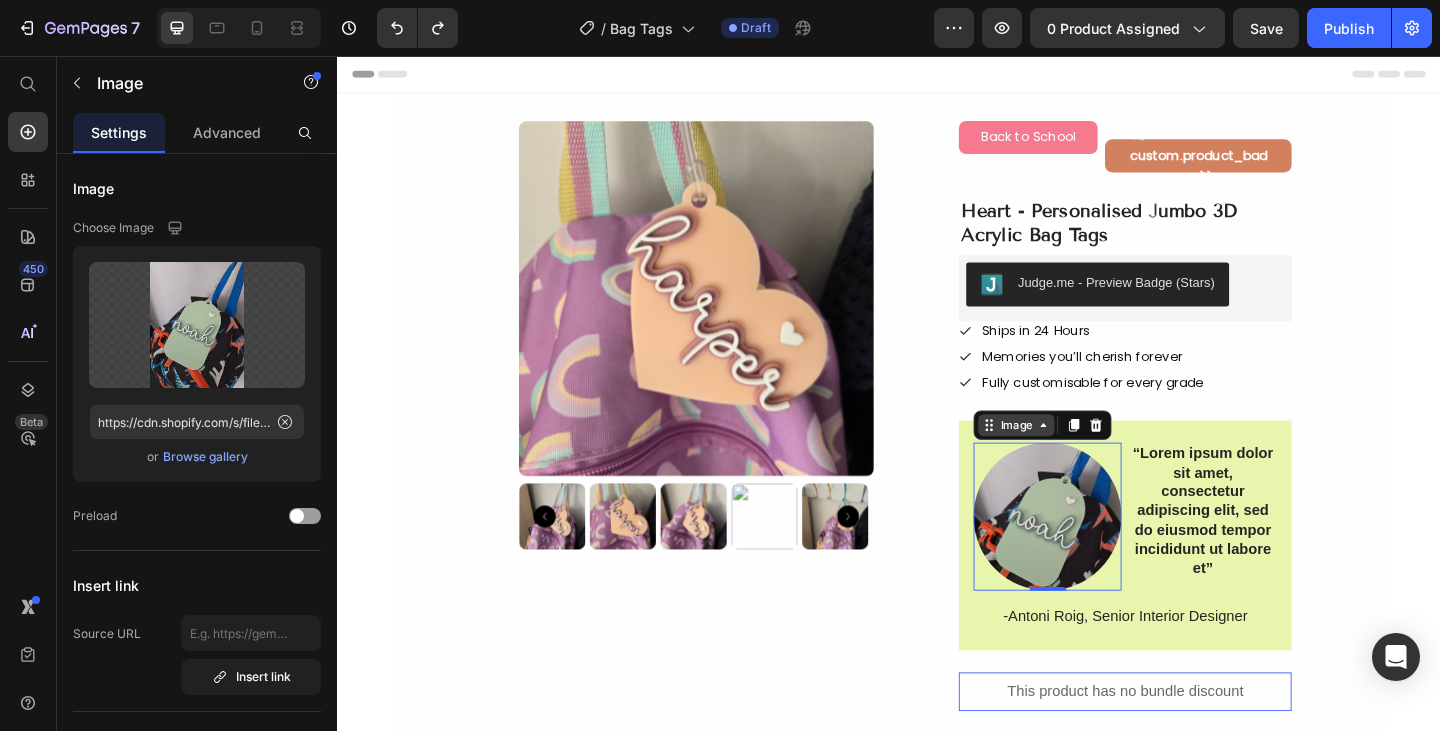 click 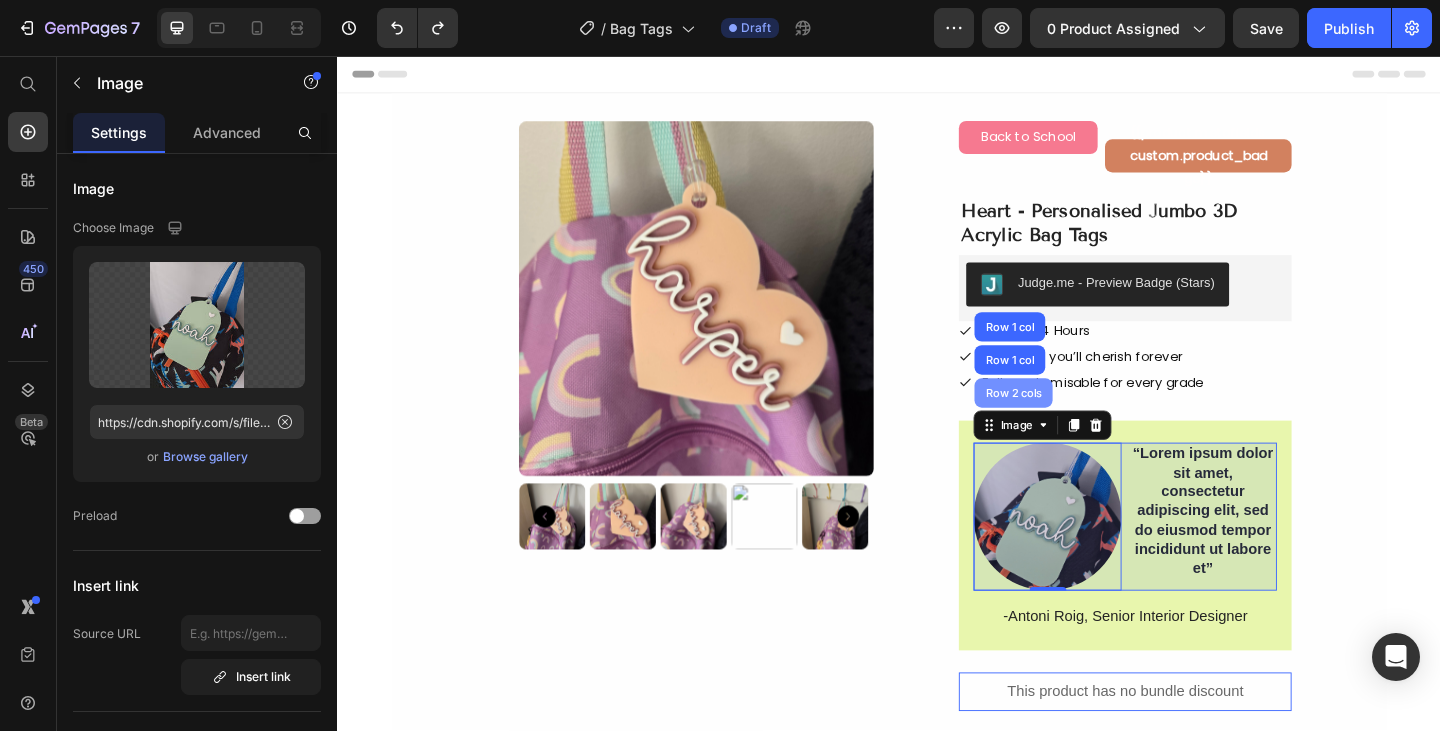 click on "Row 2 cols" at bounding box center (1072, 423) 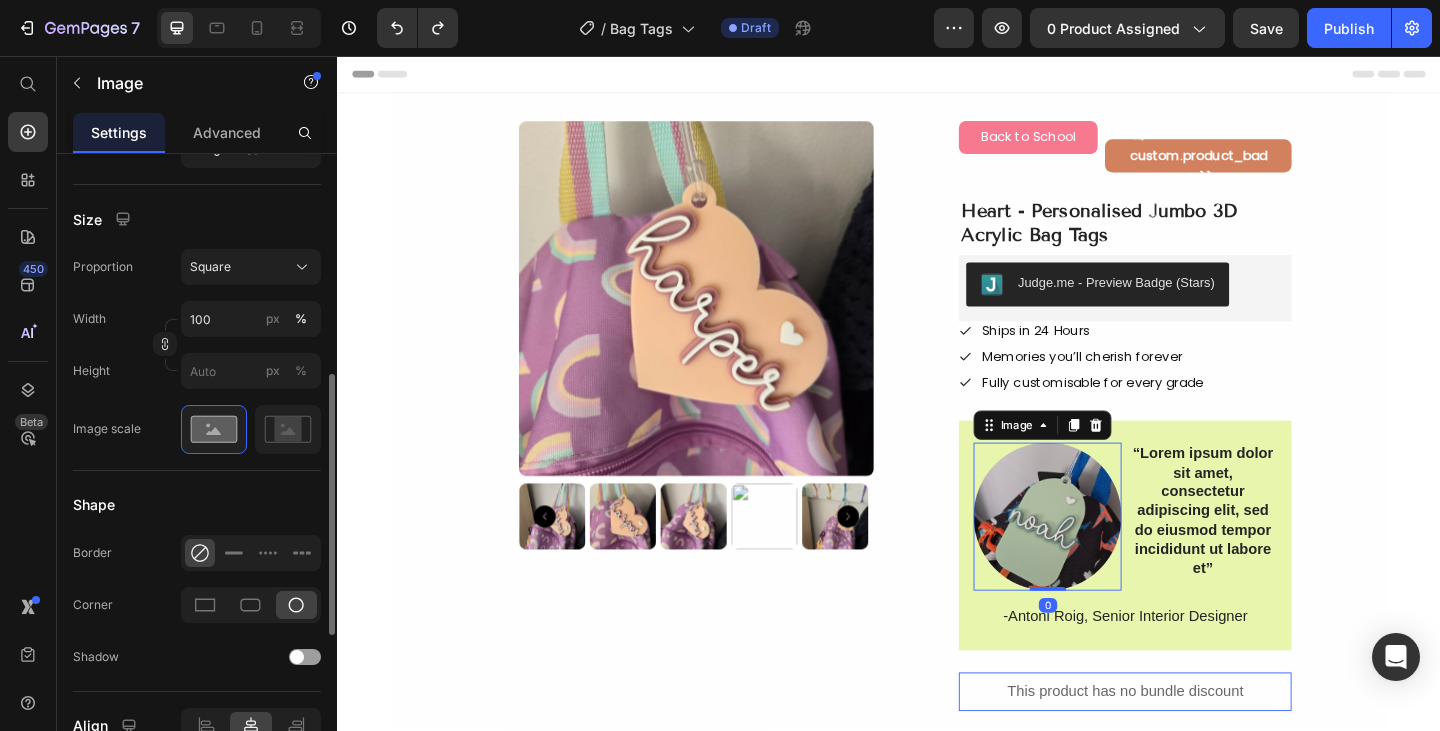 scroll, scrollTop: 528, scrollLeft: 0, axis: vertical 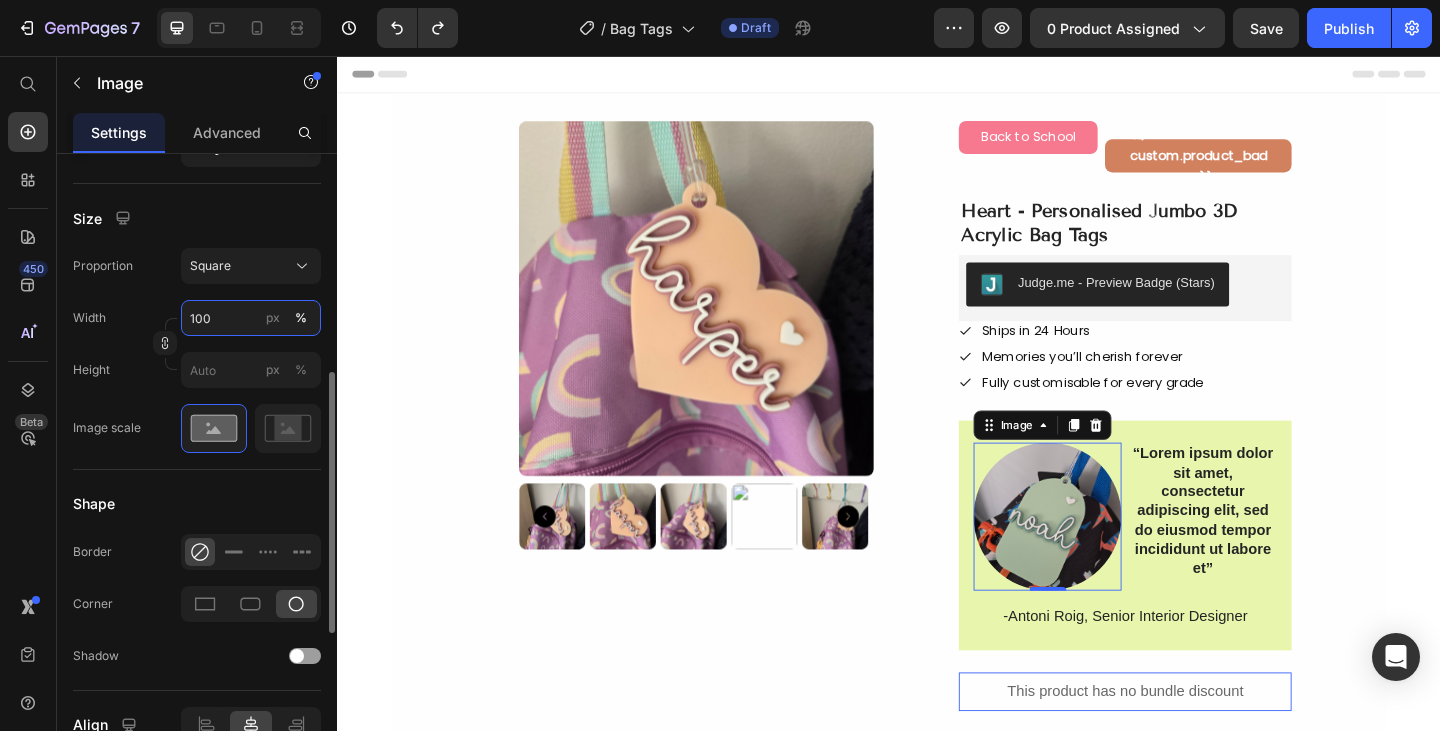click on "100" at bounding box center [251, 318] 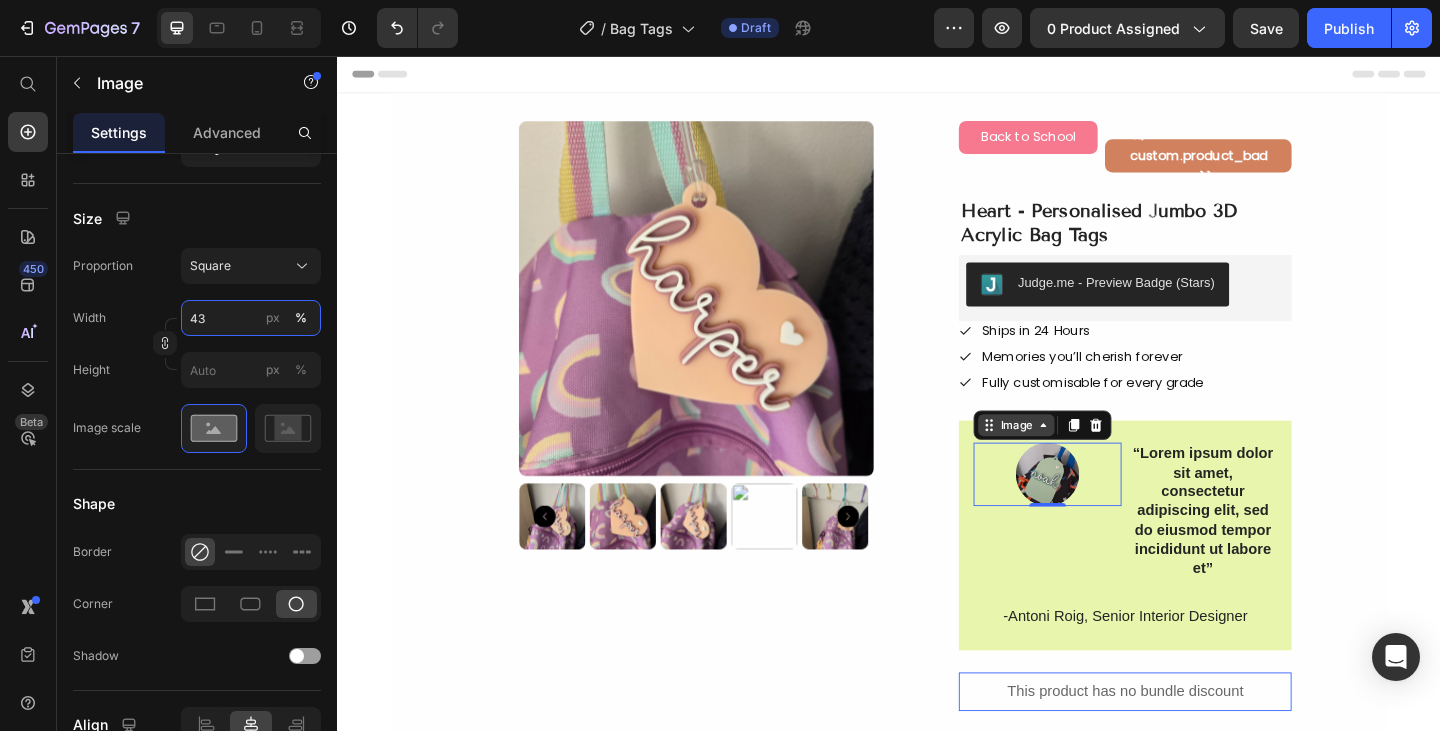 type on "43" 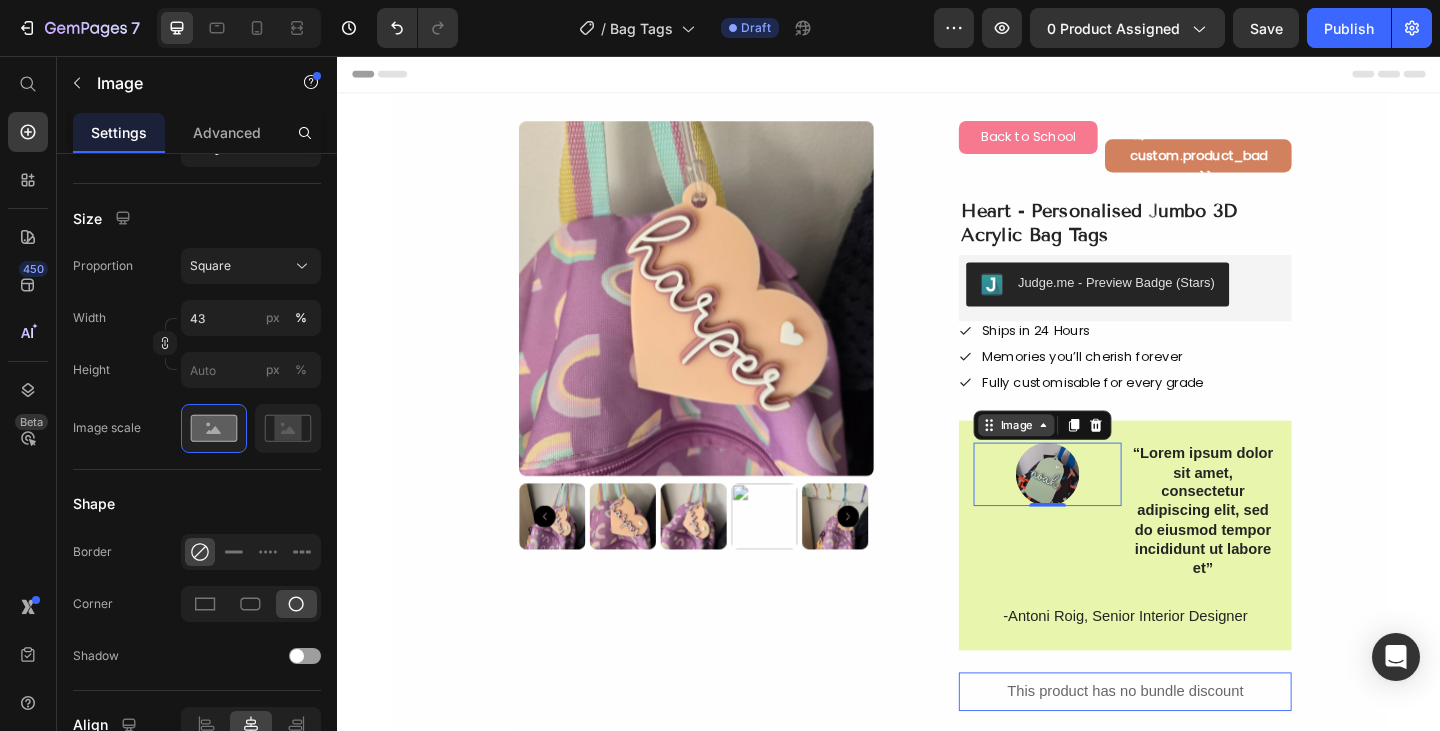 click on "Image" at bounding box center (1075, 458) 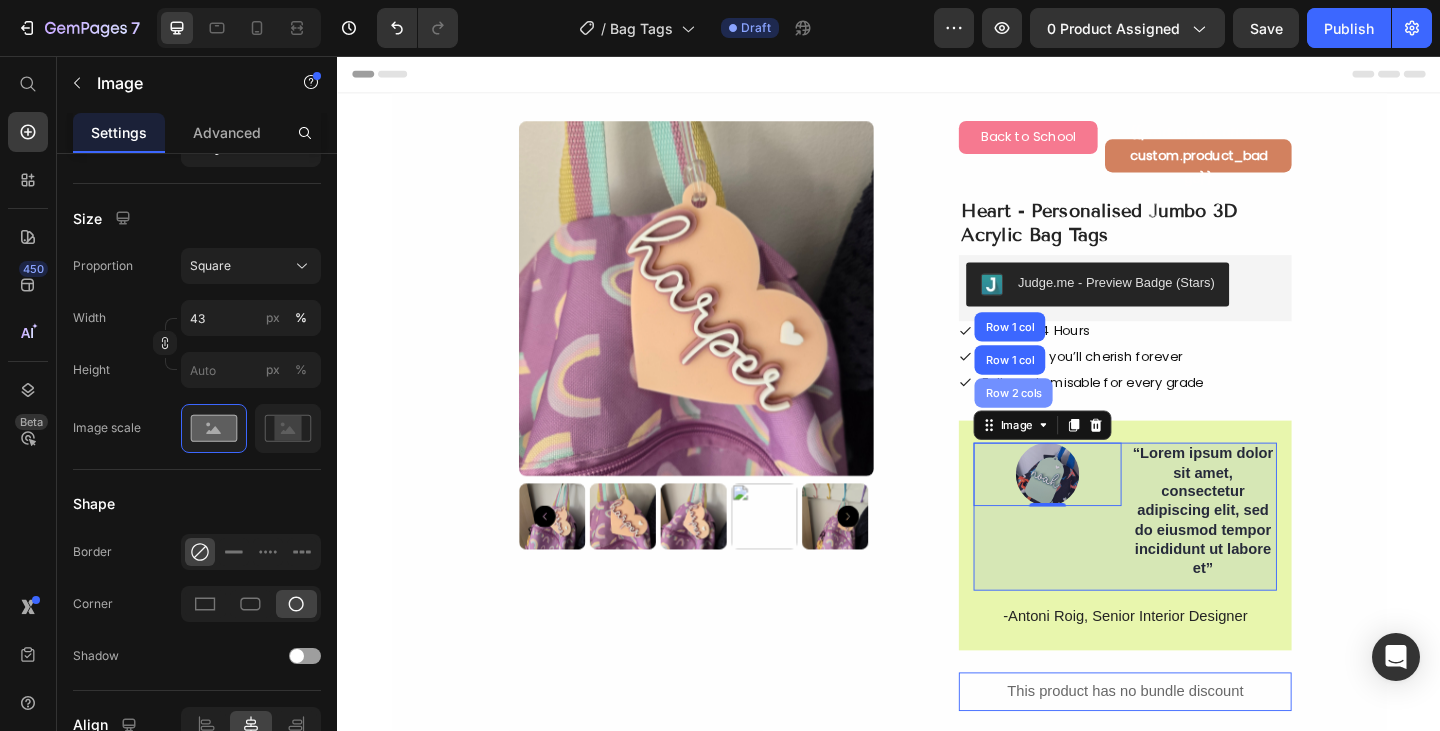 click on "Row 2 cols" at bounding box center [1072, 423] 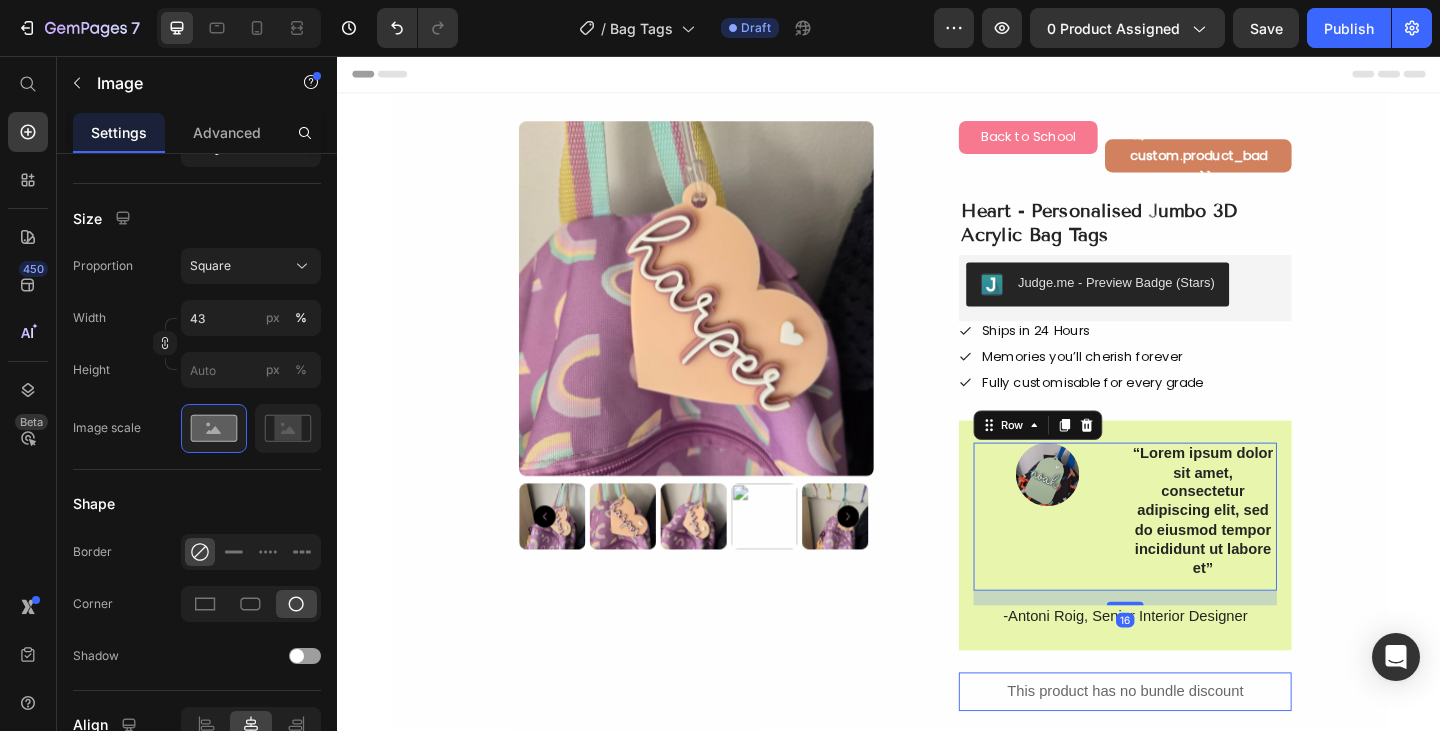 scroll, scrollTop: 0, scrollLeft: 0, axis: both 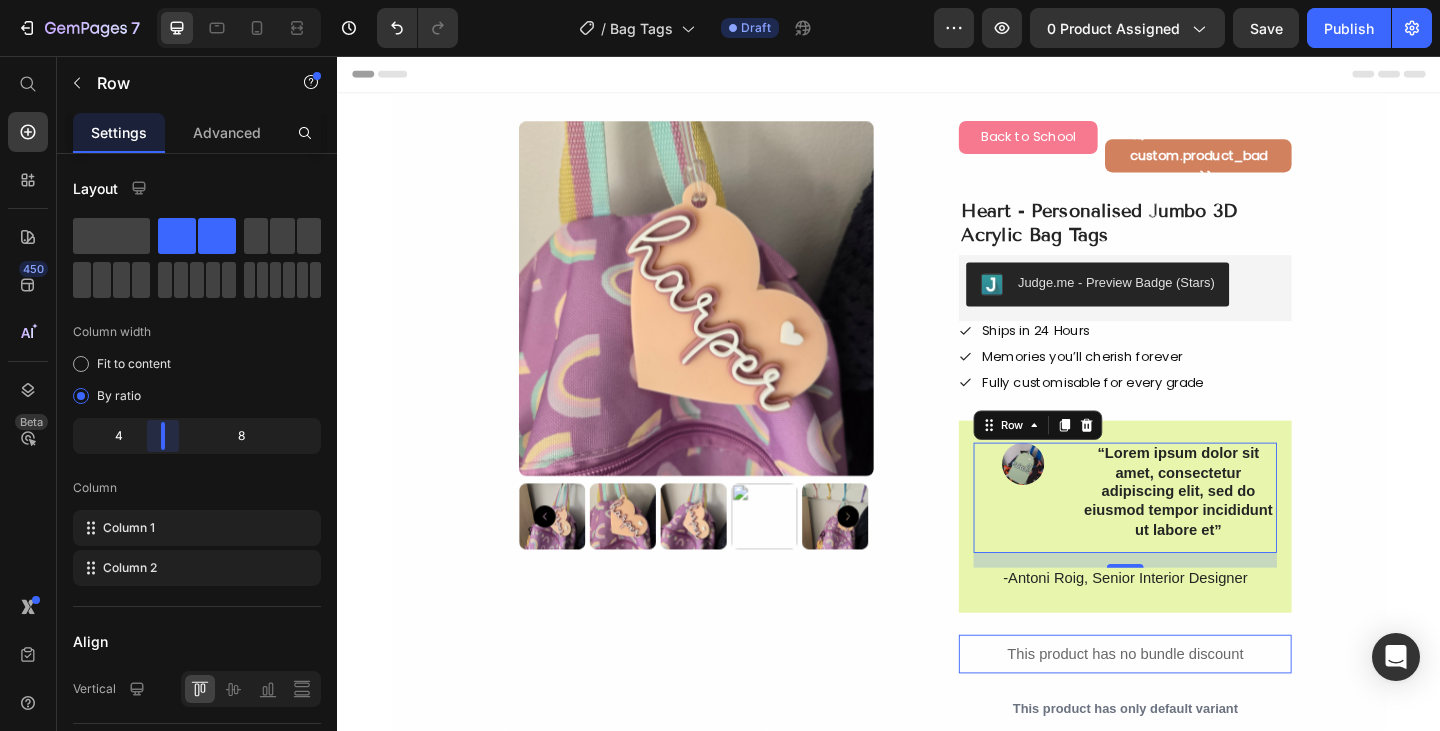drag, startPoint x: 191, startPoint y: 433, endPoint x: 149, endPoint y: 433, distance: 42 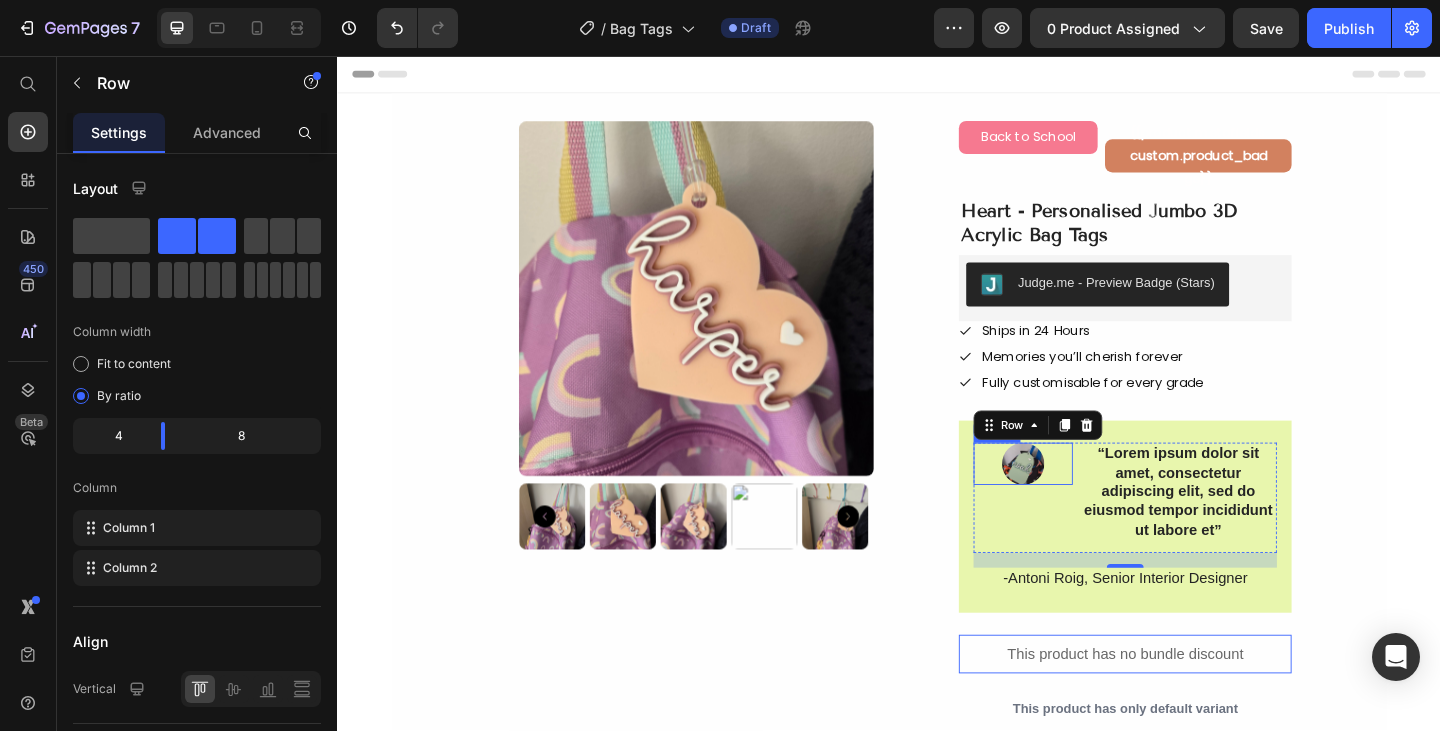 click at bounding box center [1082, 500] 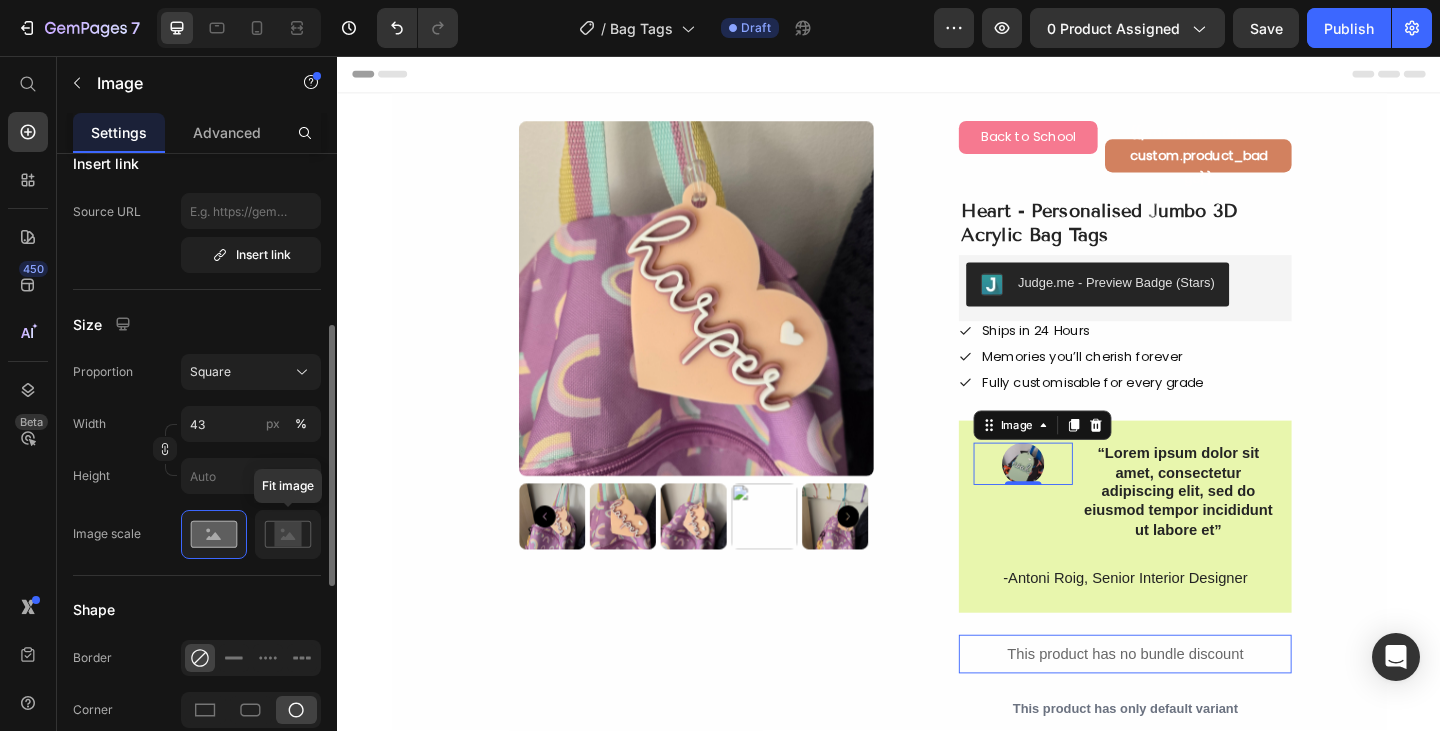scroll, scrollTop: 432, scrollLeft: 0, axis: vertical 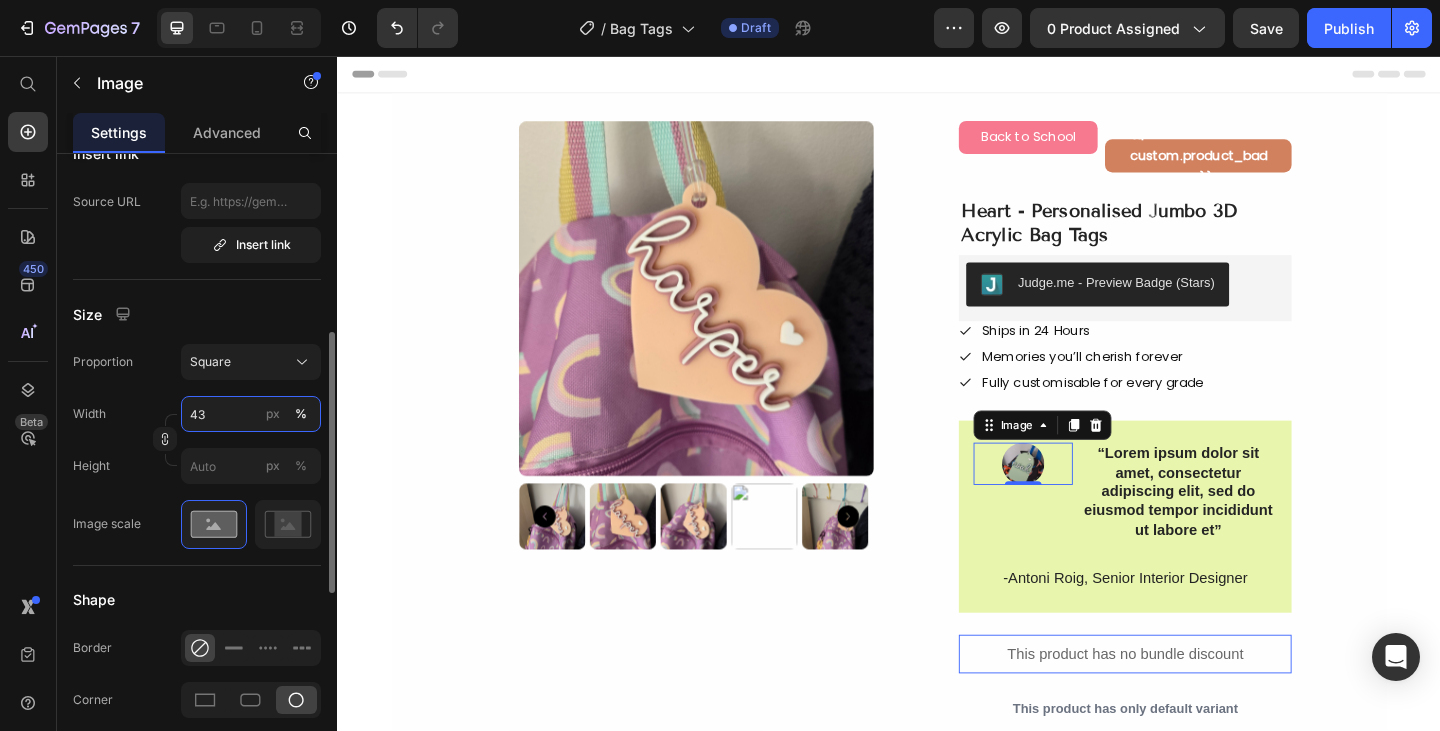 click on "43" at bounding box center [251, 414] 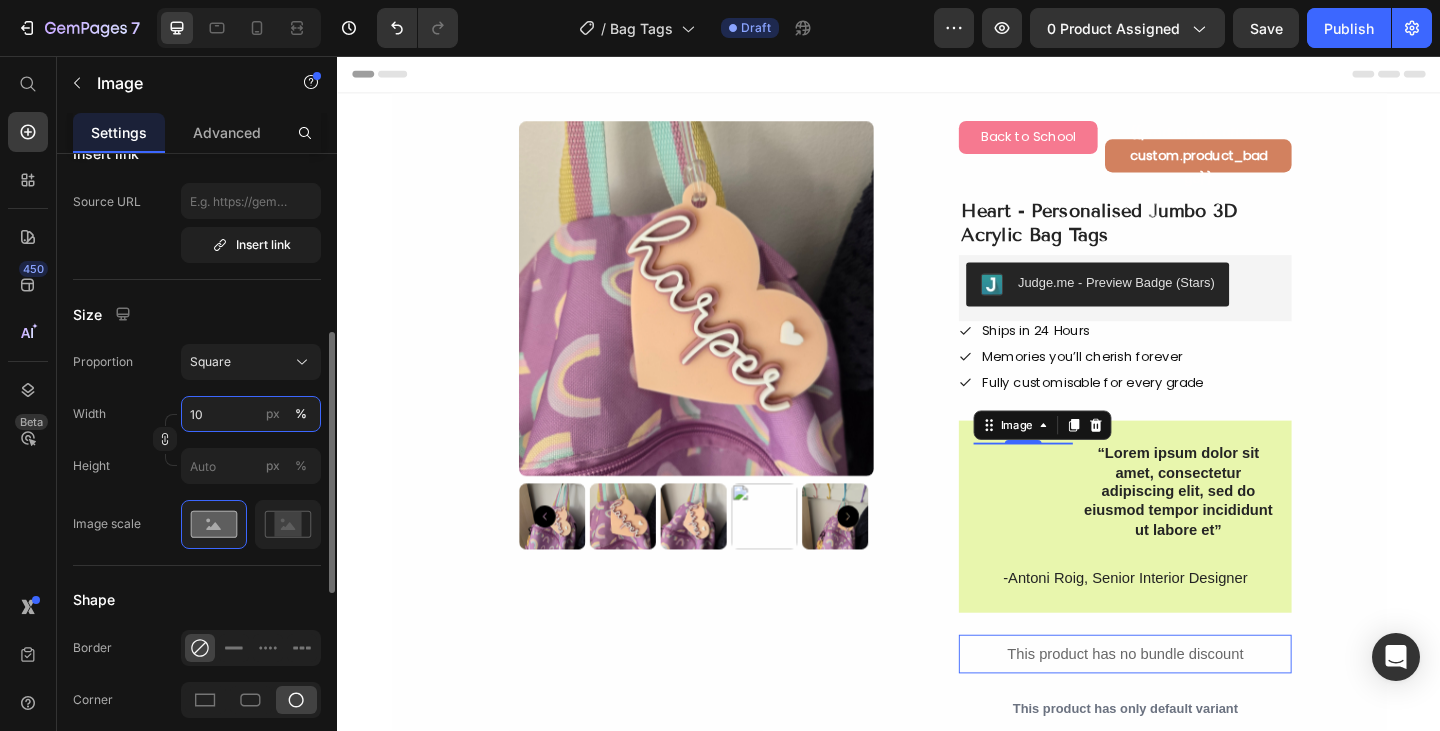type on "100" 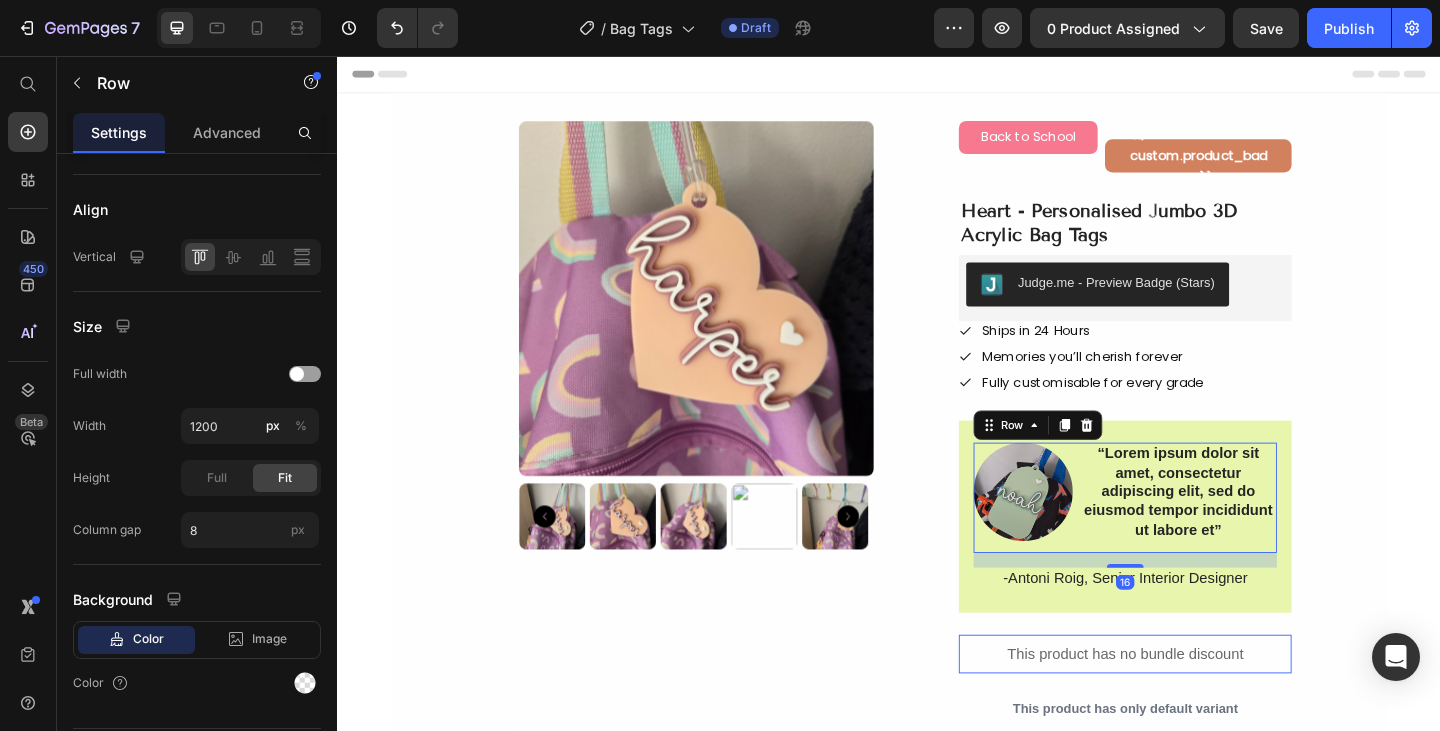 click on "Image “Lorem ipsum dolor sit amet, consectetur adipiscing elit, sed do eiusmod tempor incididunt ut labore et”  Text Block Row   16" at bounding box center (1194, 537) 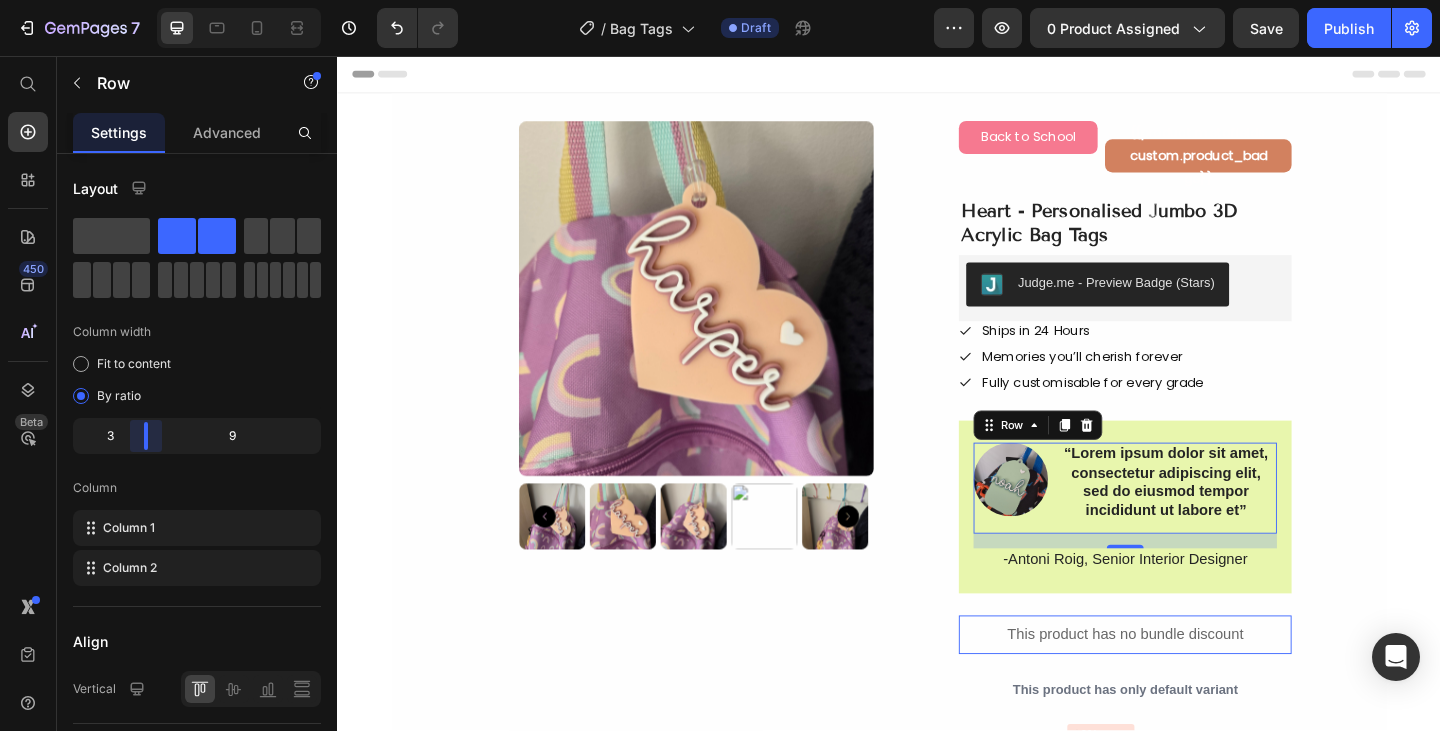 drag, startPoint x: 161, startPoint y: 437, endPoint x: 140, endPoint y: 432, distance: 21.587032 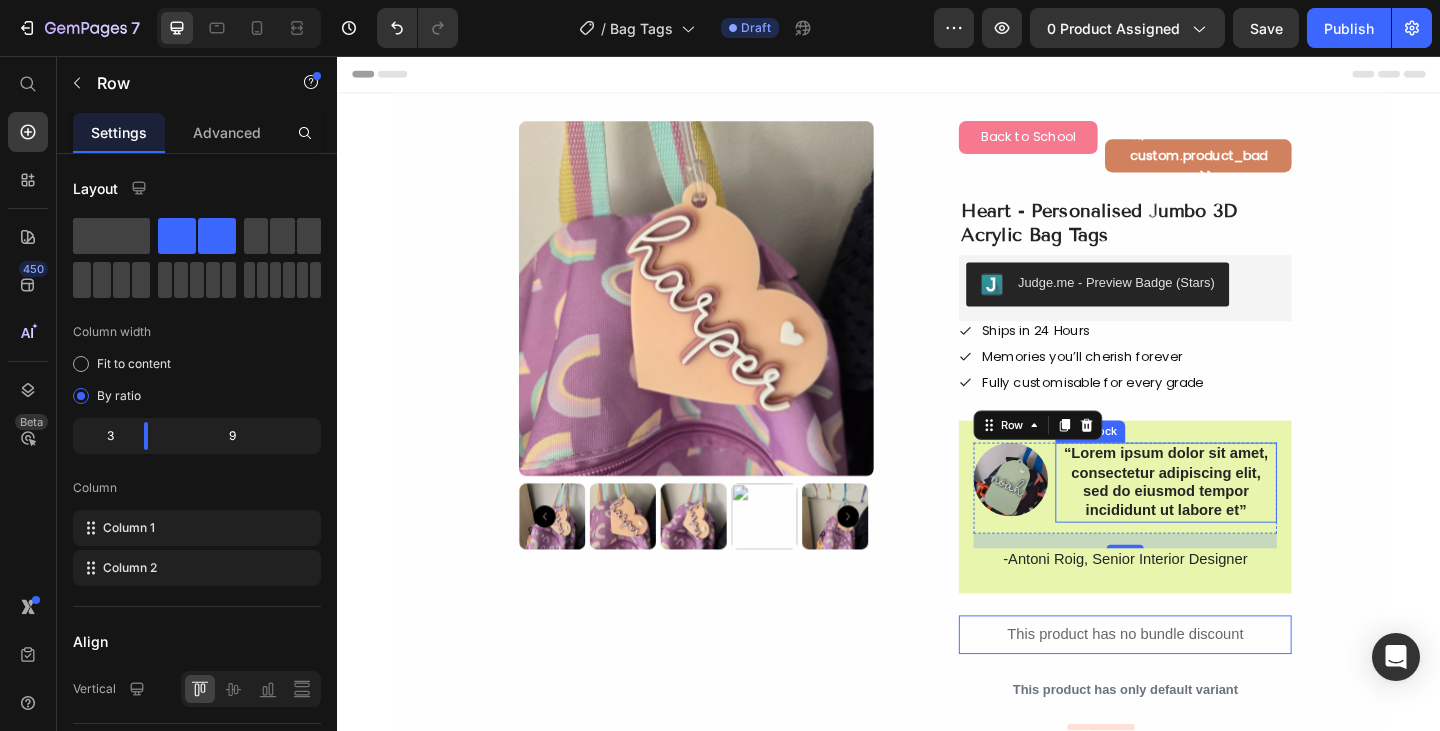 click on "“Lorem ipsum dolor sit amet, consectetur adipiscing elit, sed do eiusmod tempor incididunt ut labore et”" at bounding box center (1238, 520) 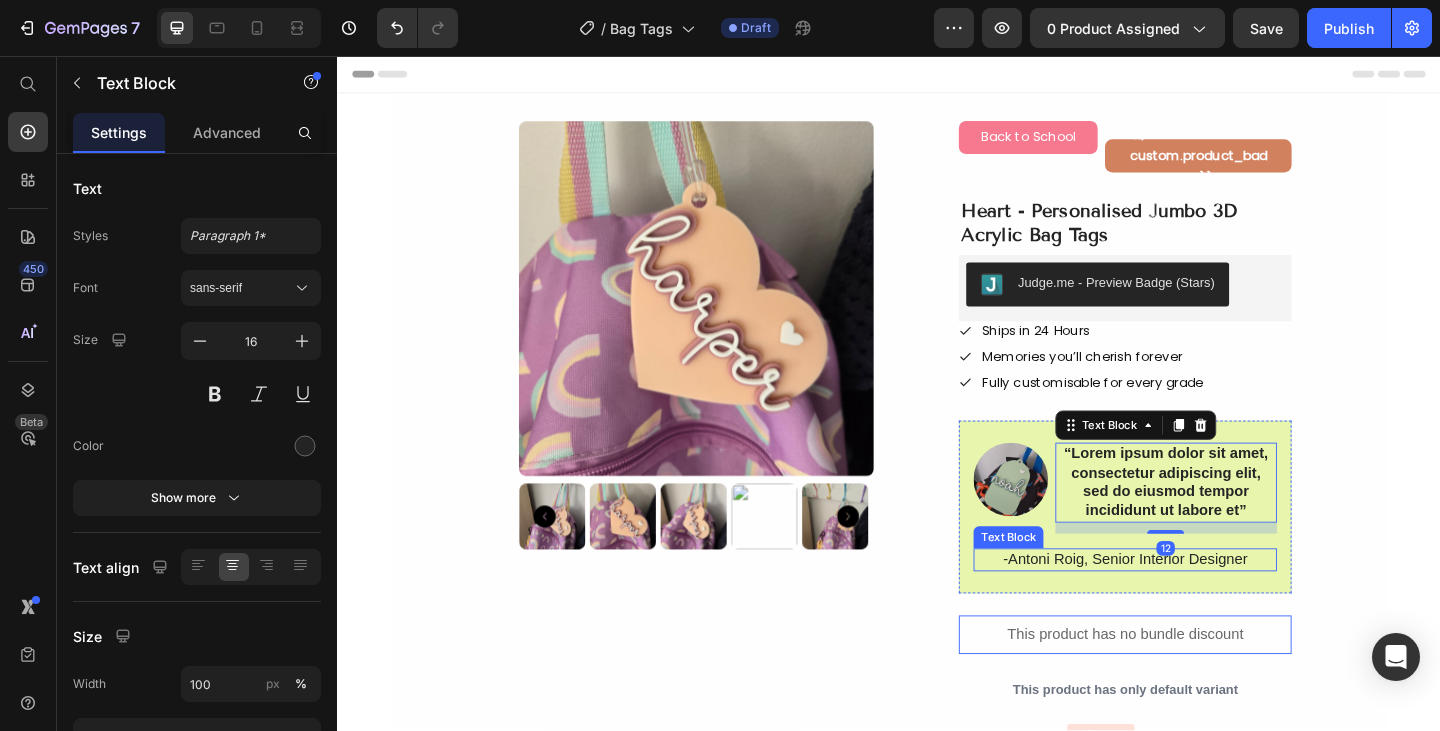 click on "-Antoni Roig, Senior Interior Designer" at bounding box center (1194, 604) 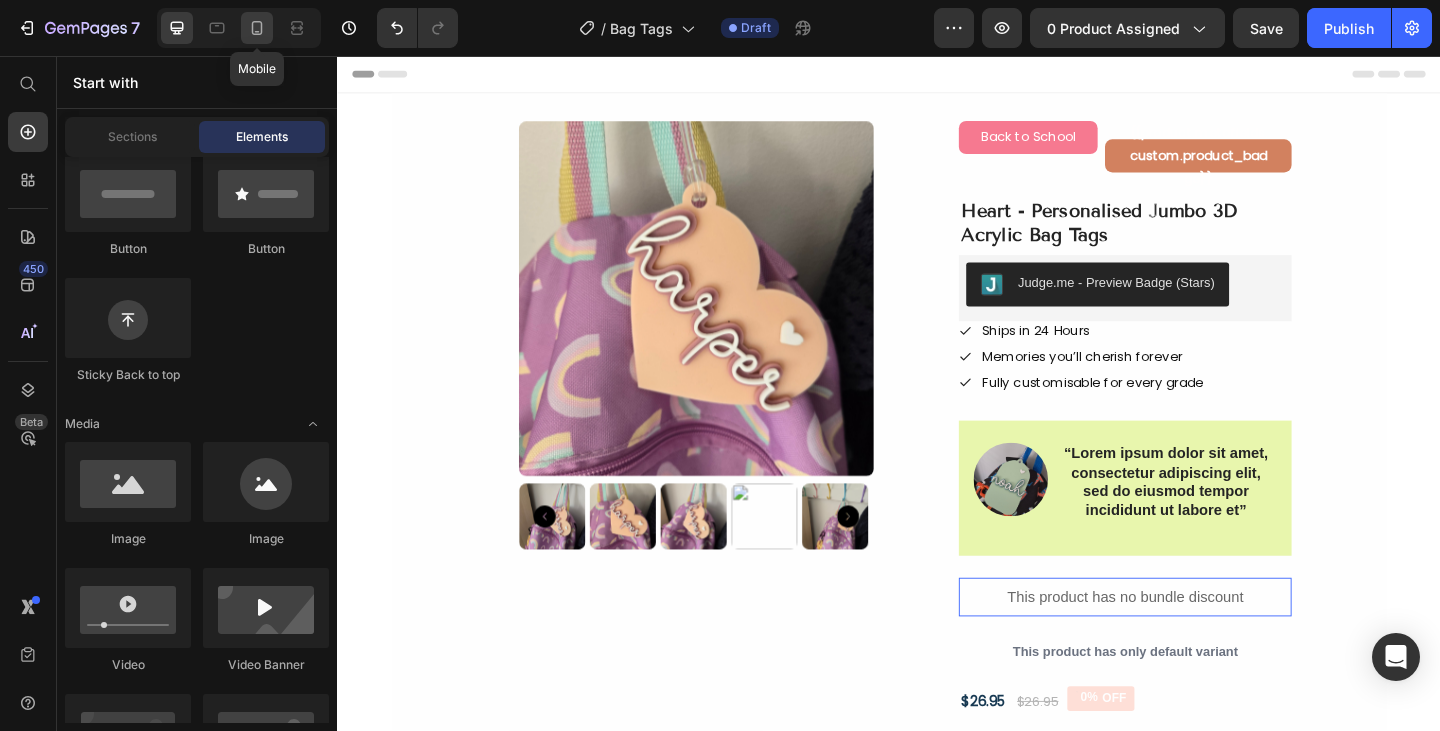 click 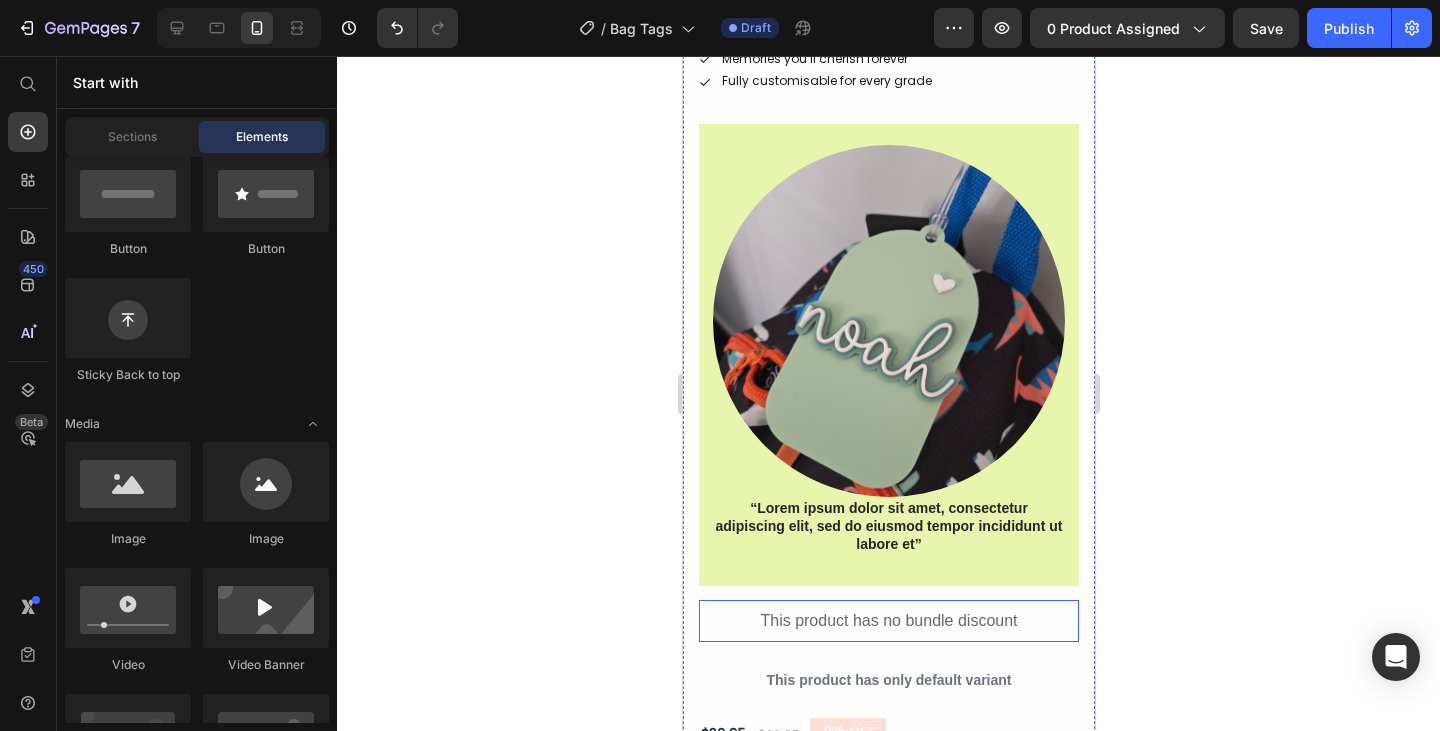 scroll, scrollTop: 0, scrollLeft: 0, axis: both 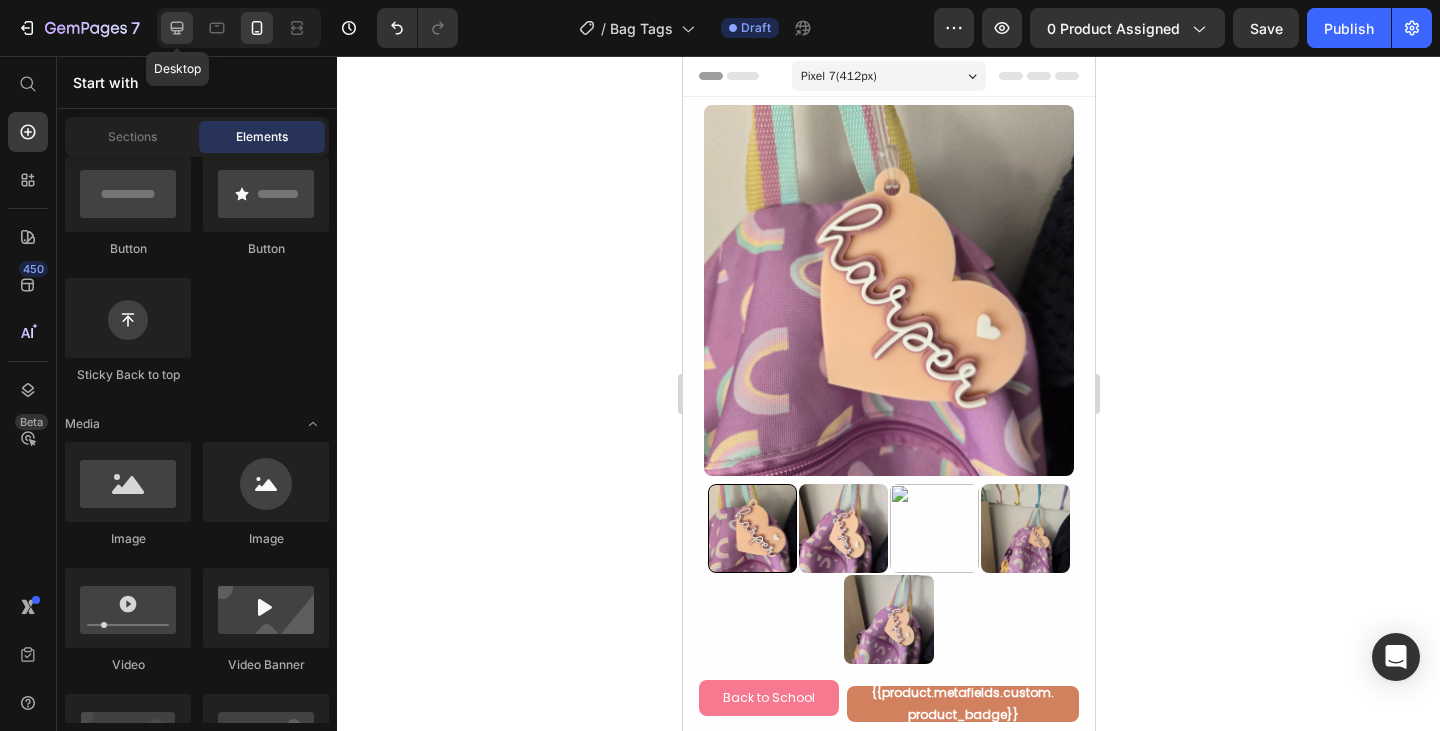 click 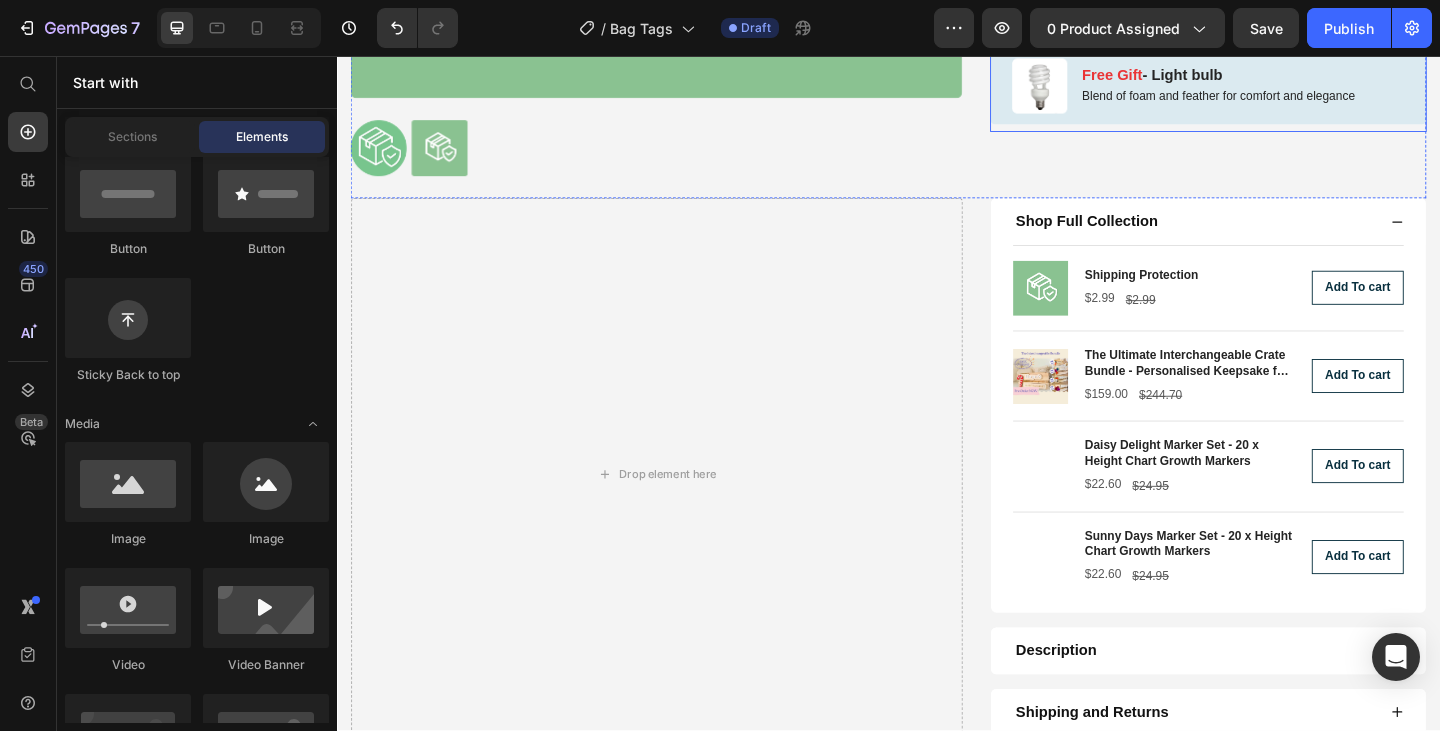 scroll, scrollTop: 2898, scrollLeft: 0, axis: vertical 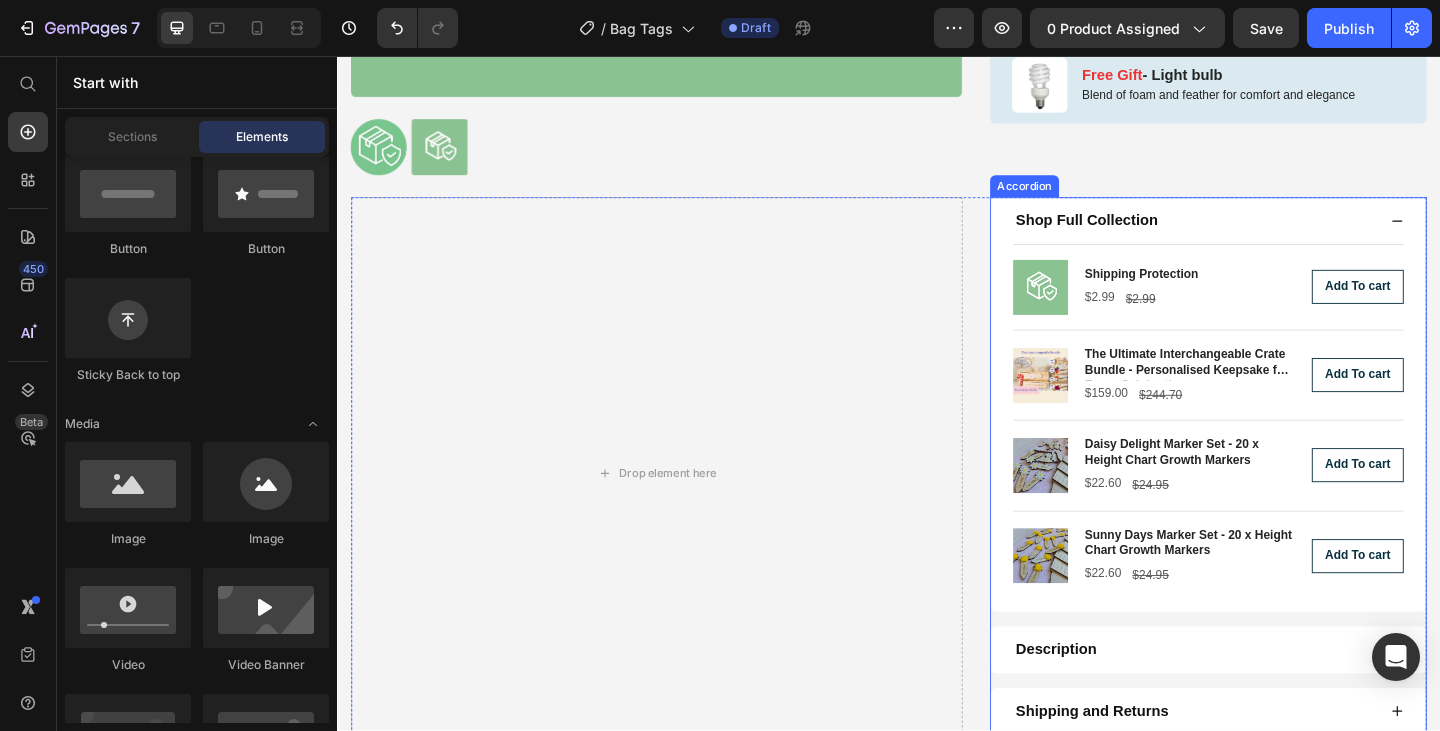 click on "Shop Full Collection" at bounding box center (1269, 235) 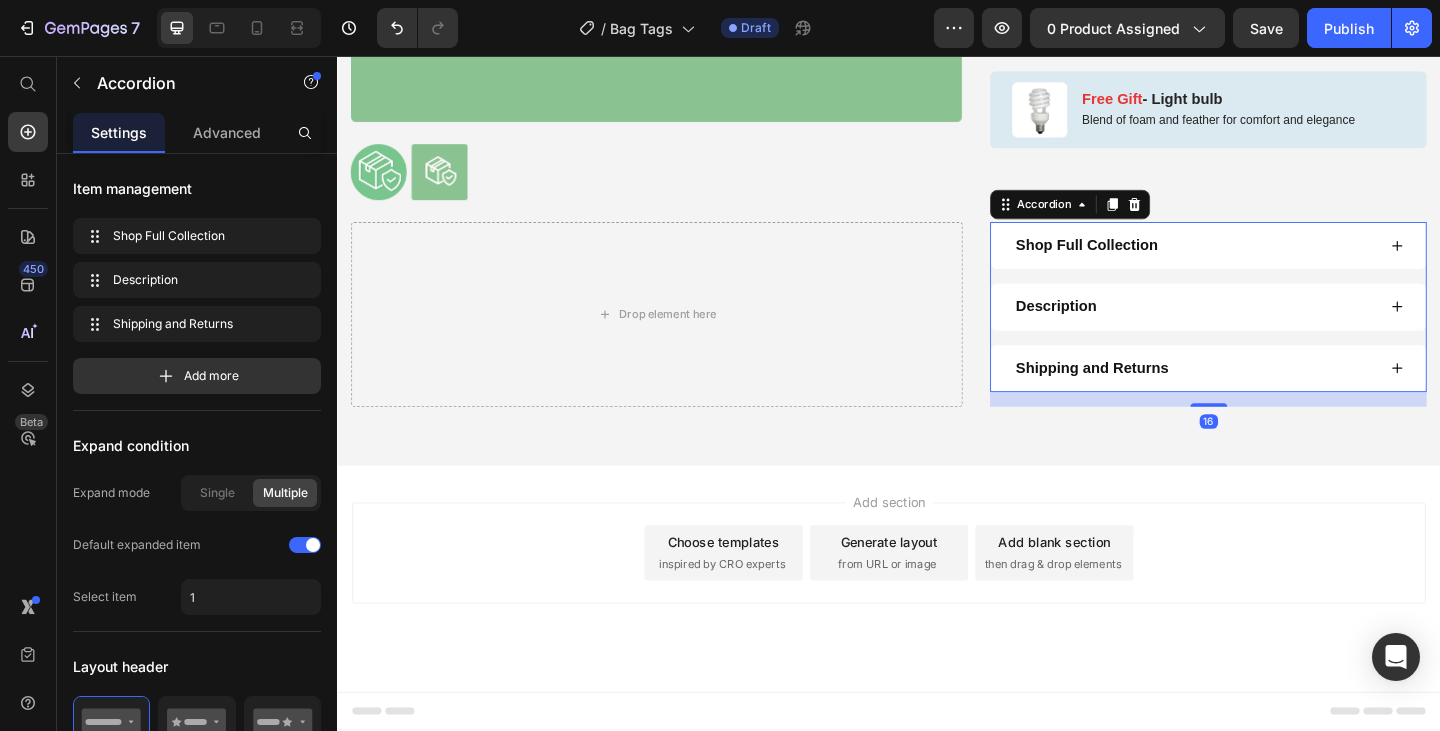 scroll, scrollTop: 2861, scrollLeft: 0, axis: vertical 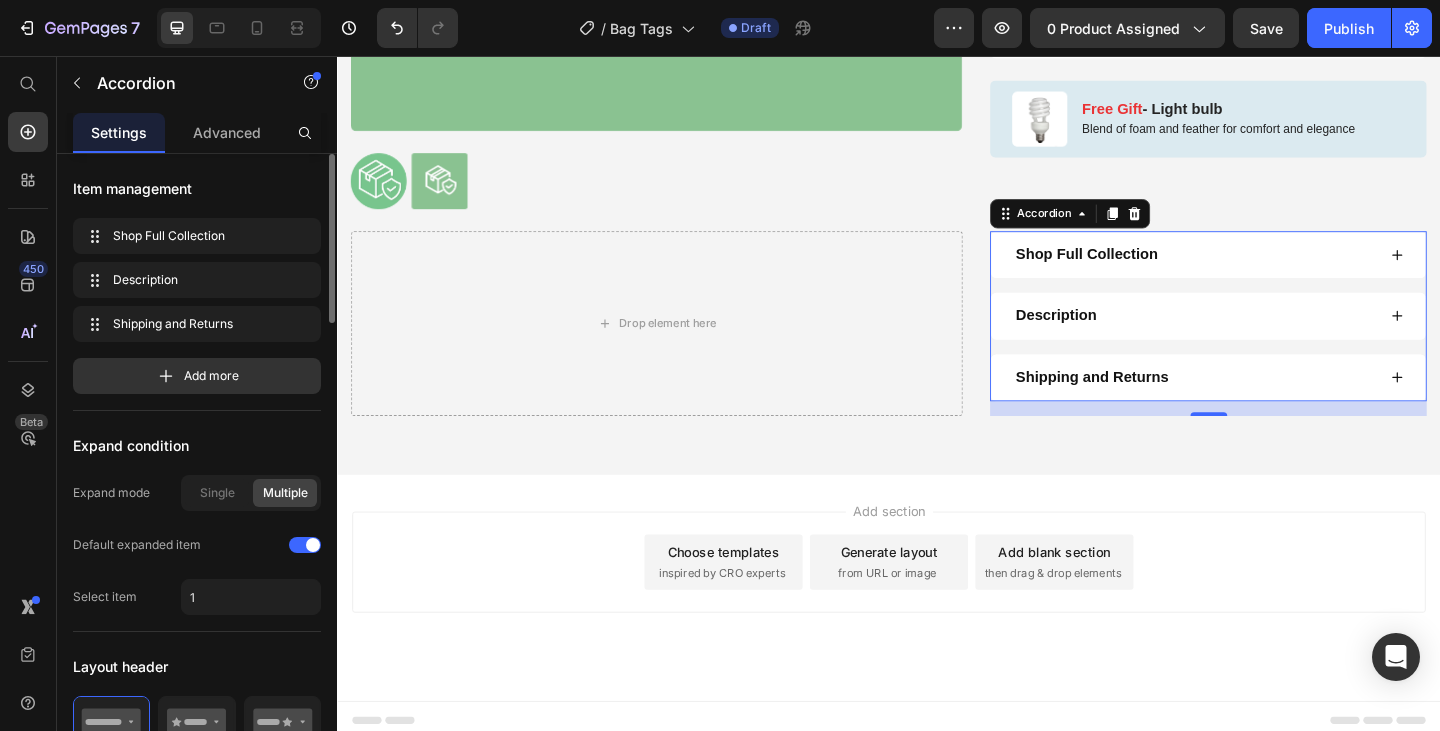 click on "Item management
Shop Full Collection Shop Full Collection
Description Description
Shipping and Returns Shipping and Returns Add more" 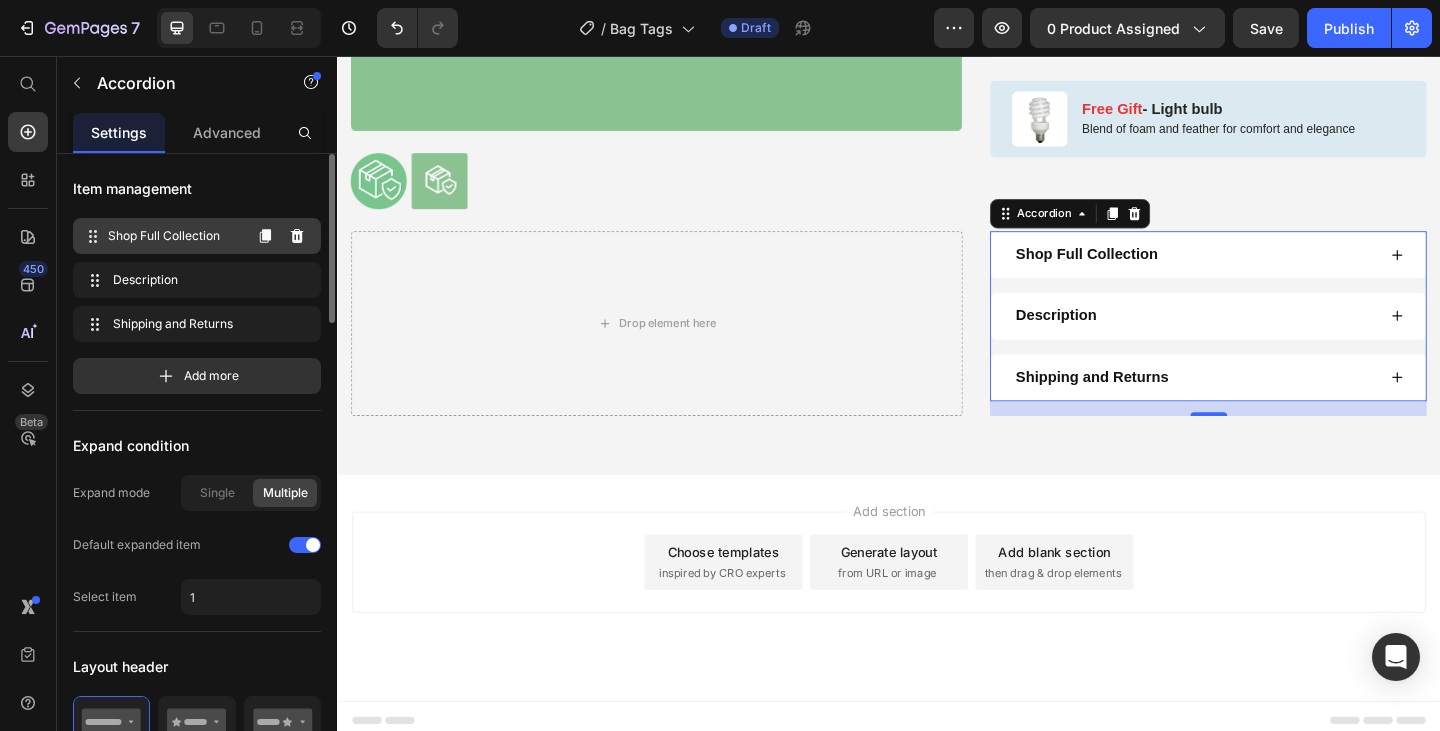 click on "Shop Full Collection" at bounding box center (174, 236) 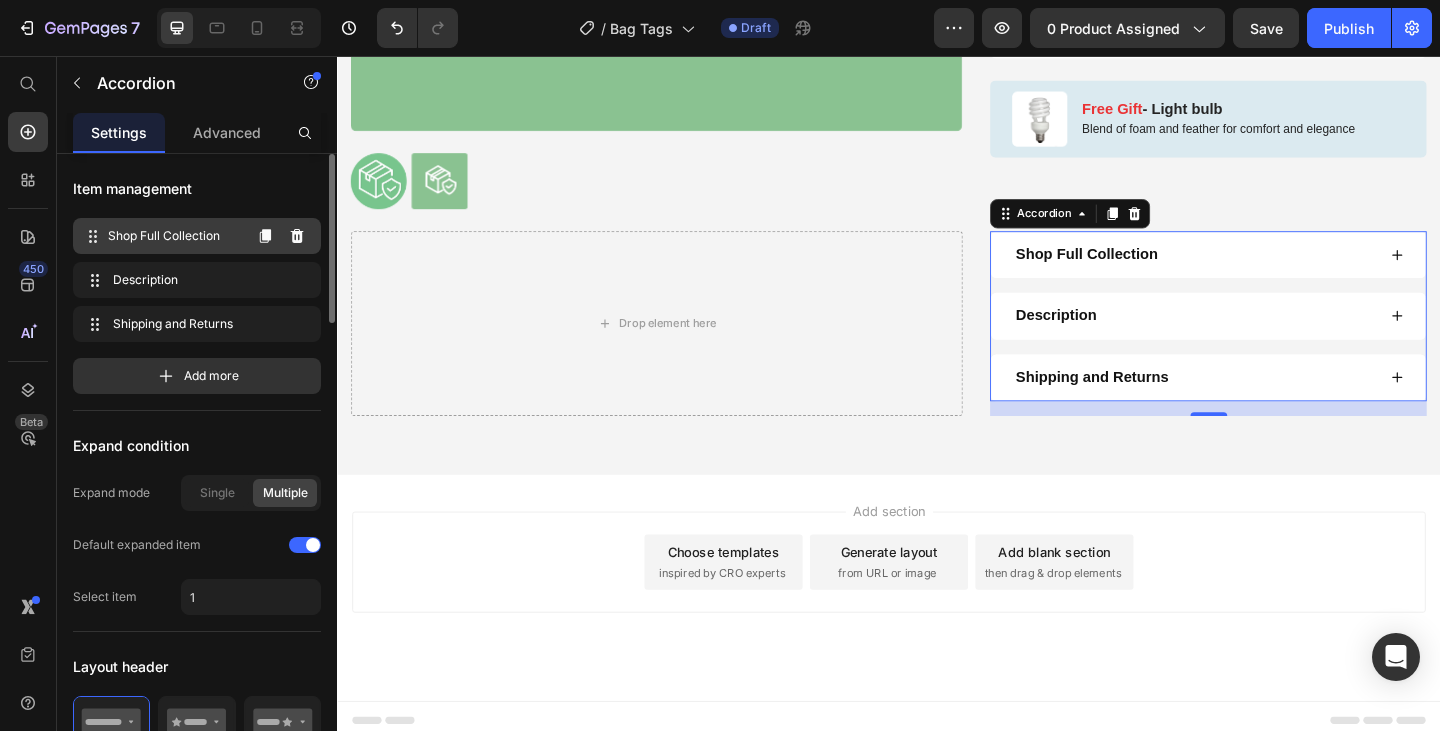 click on "Shop Full Collection" at bounding box center (174, 236) 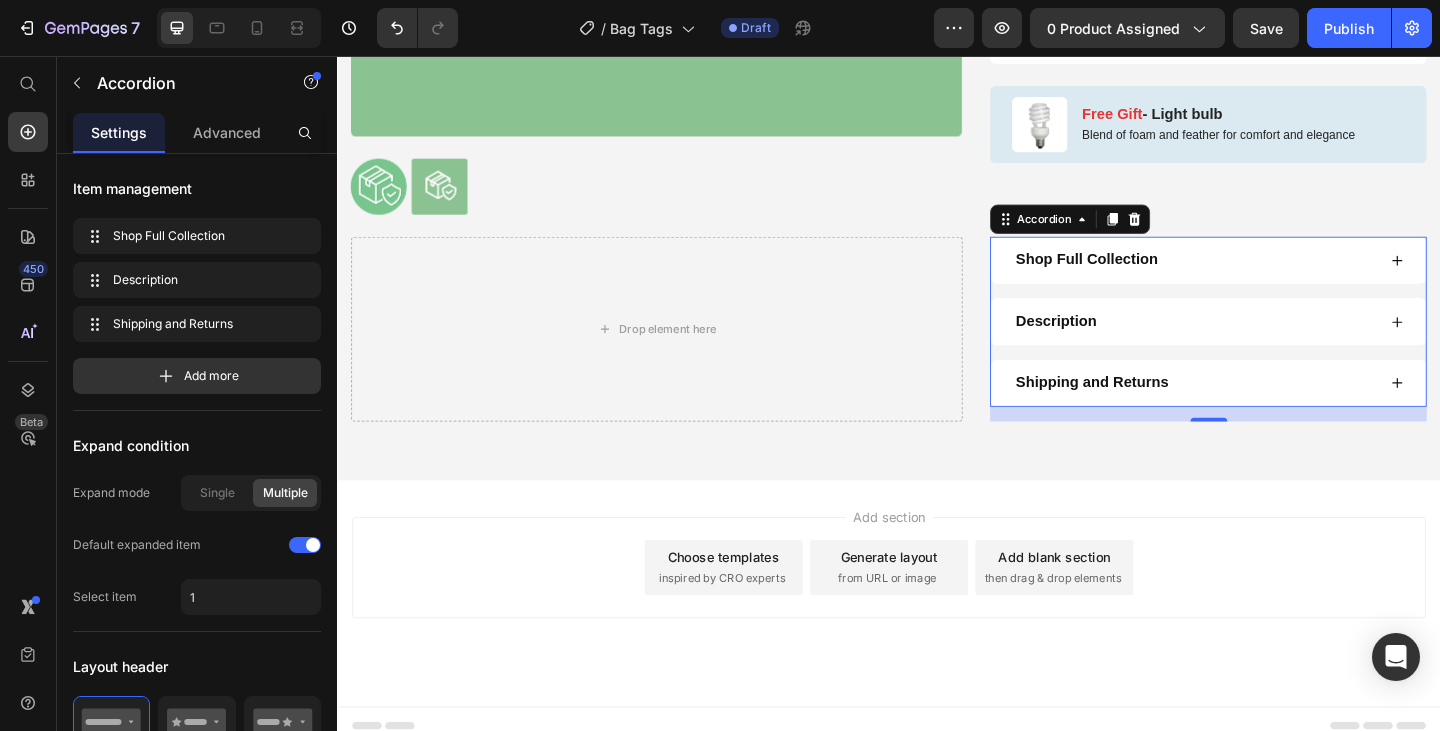 scroll, scrollTop: 0, scrollLeft: 0, axis: both 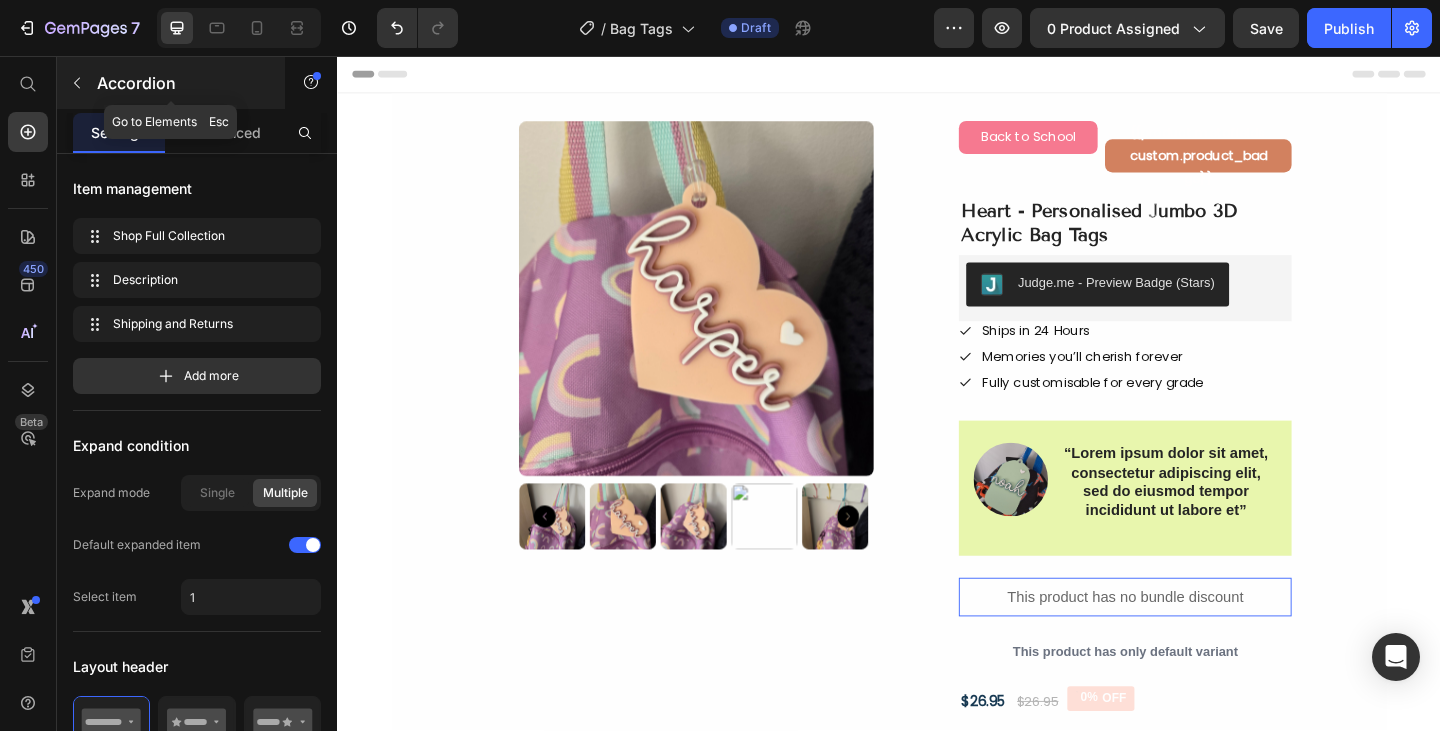 click on "Accordion" at bounding box center (171, 83) 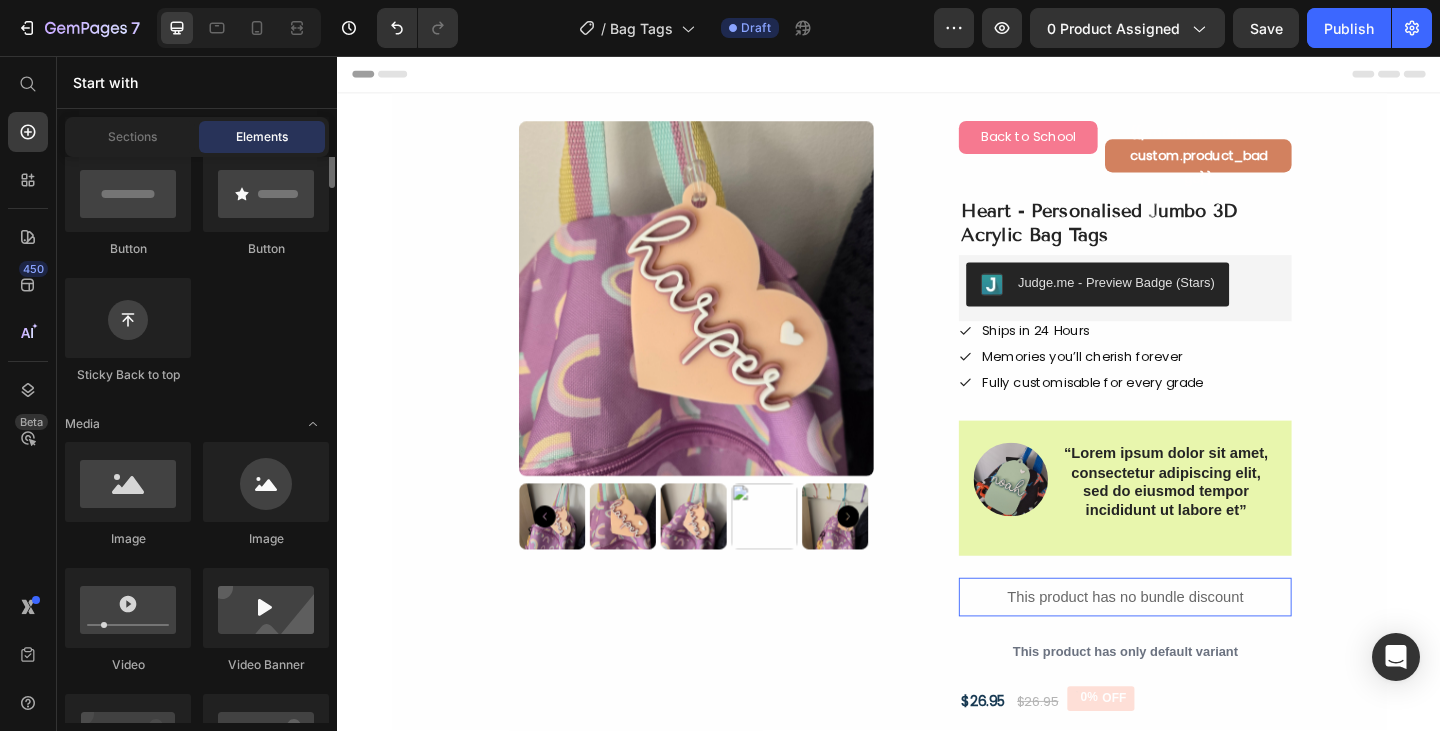 scroll, scrollTop: 0, scrollLeft: 0, axis: both 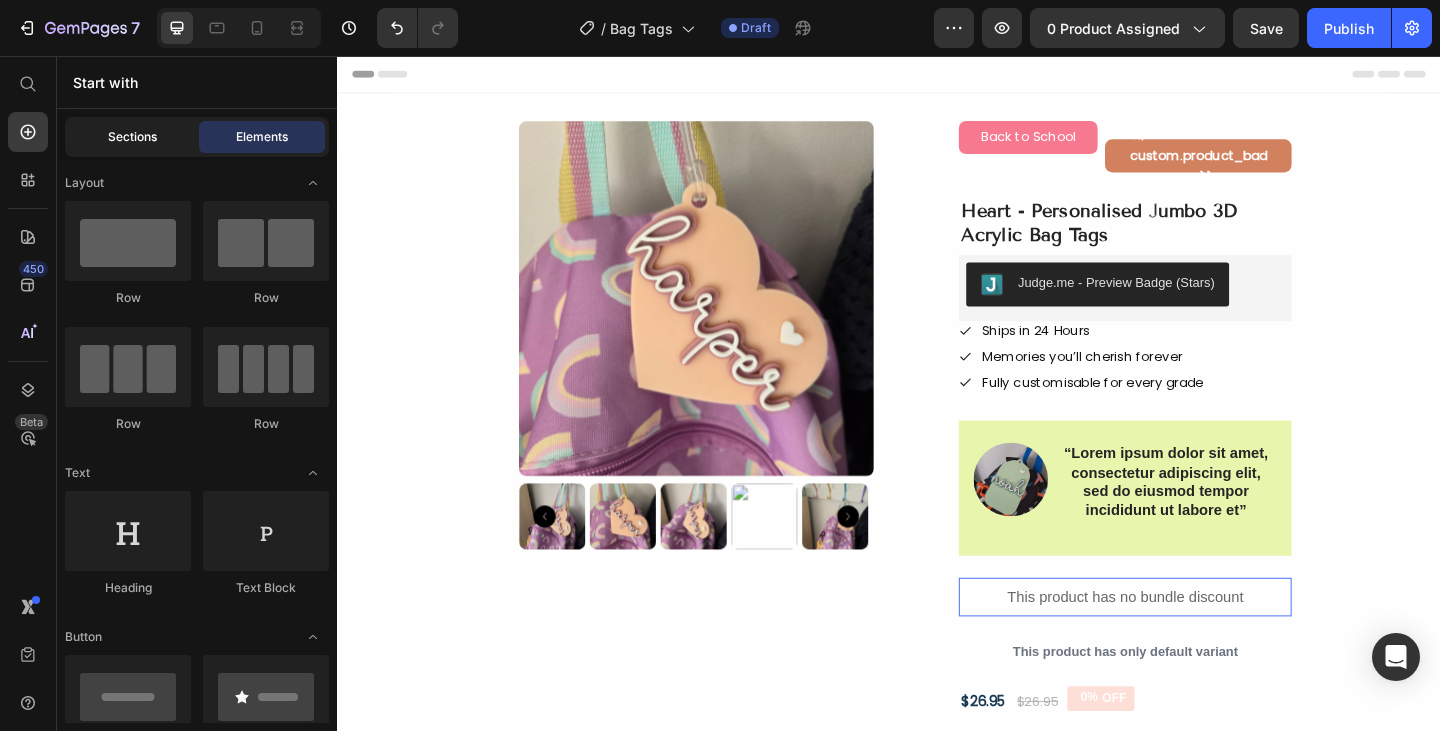 click on "Sections" 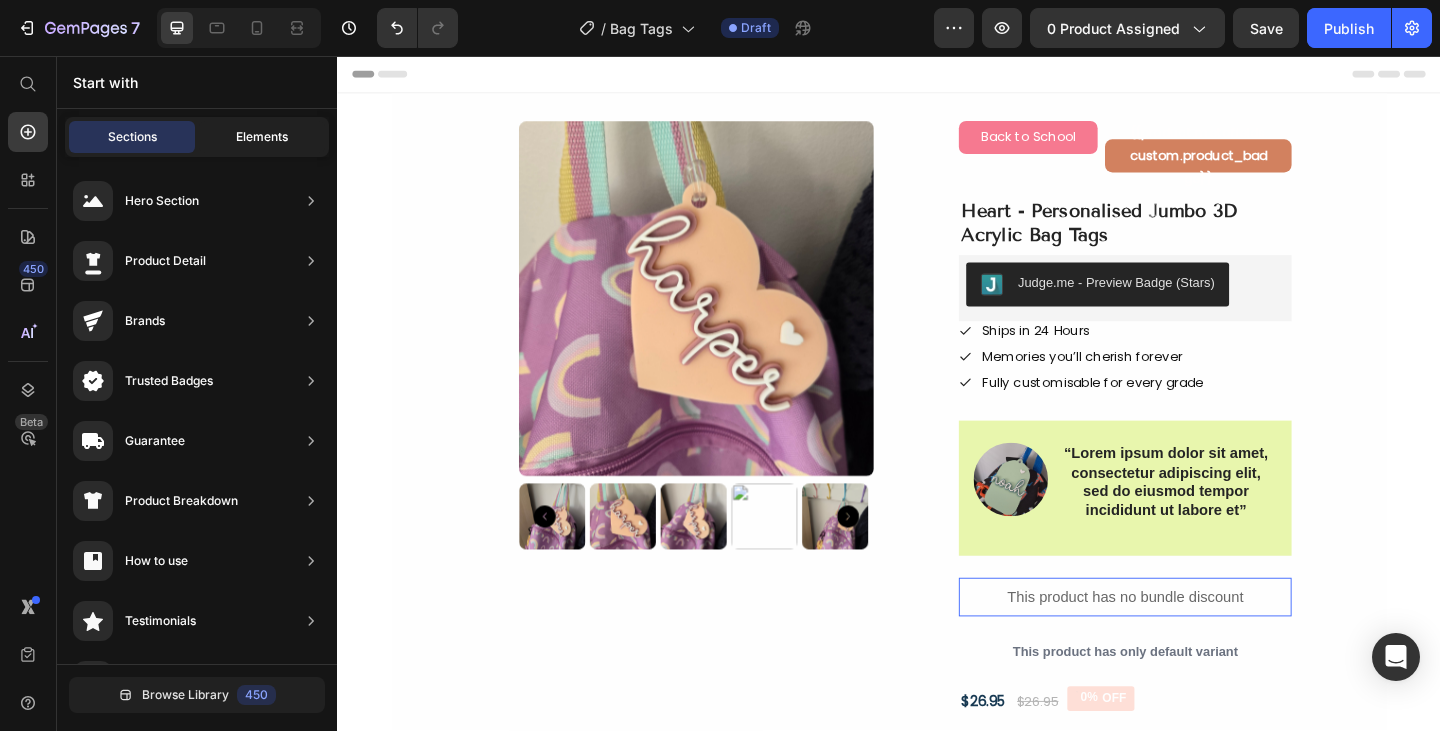 click on "Elements" 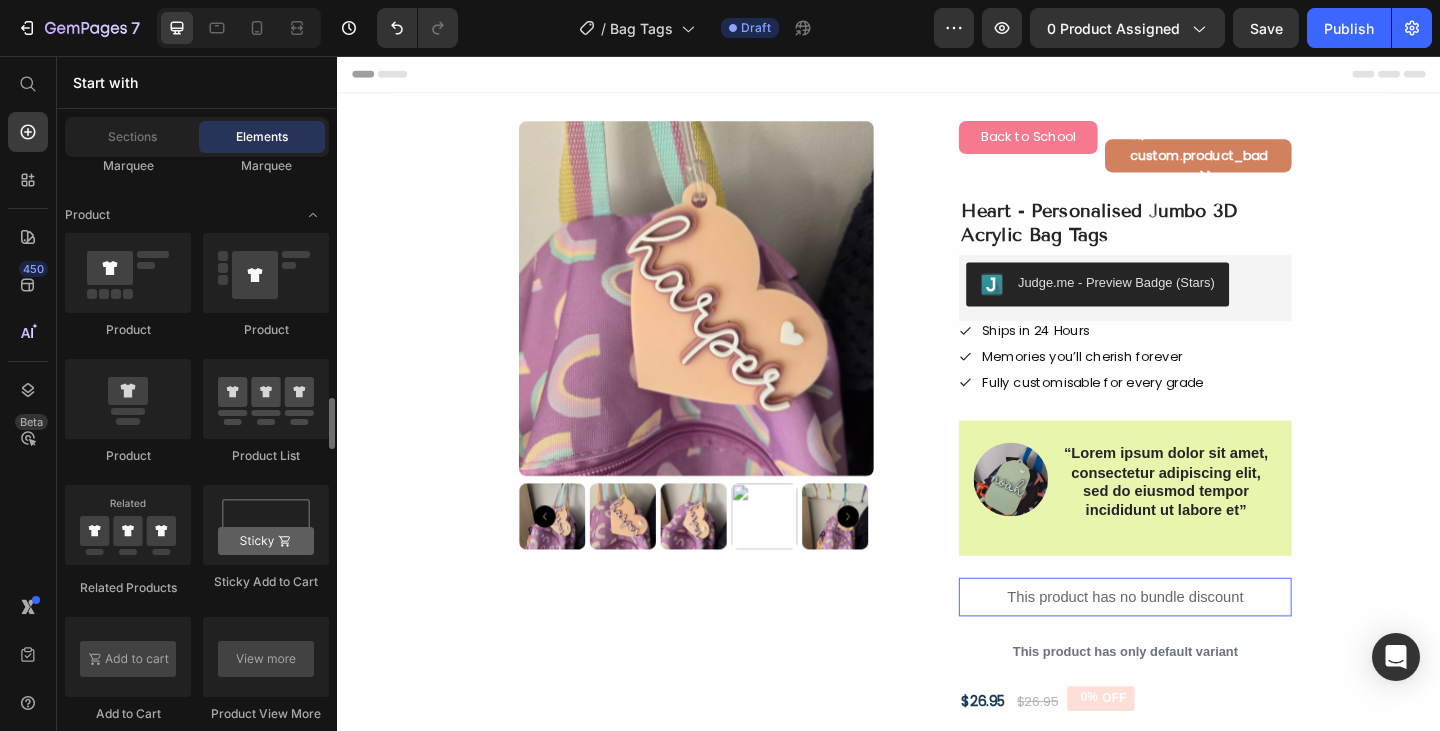 scroll, scrollTop: 2639, scrollLeft: 0, axis: vertical 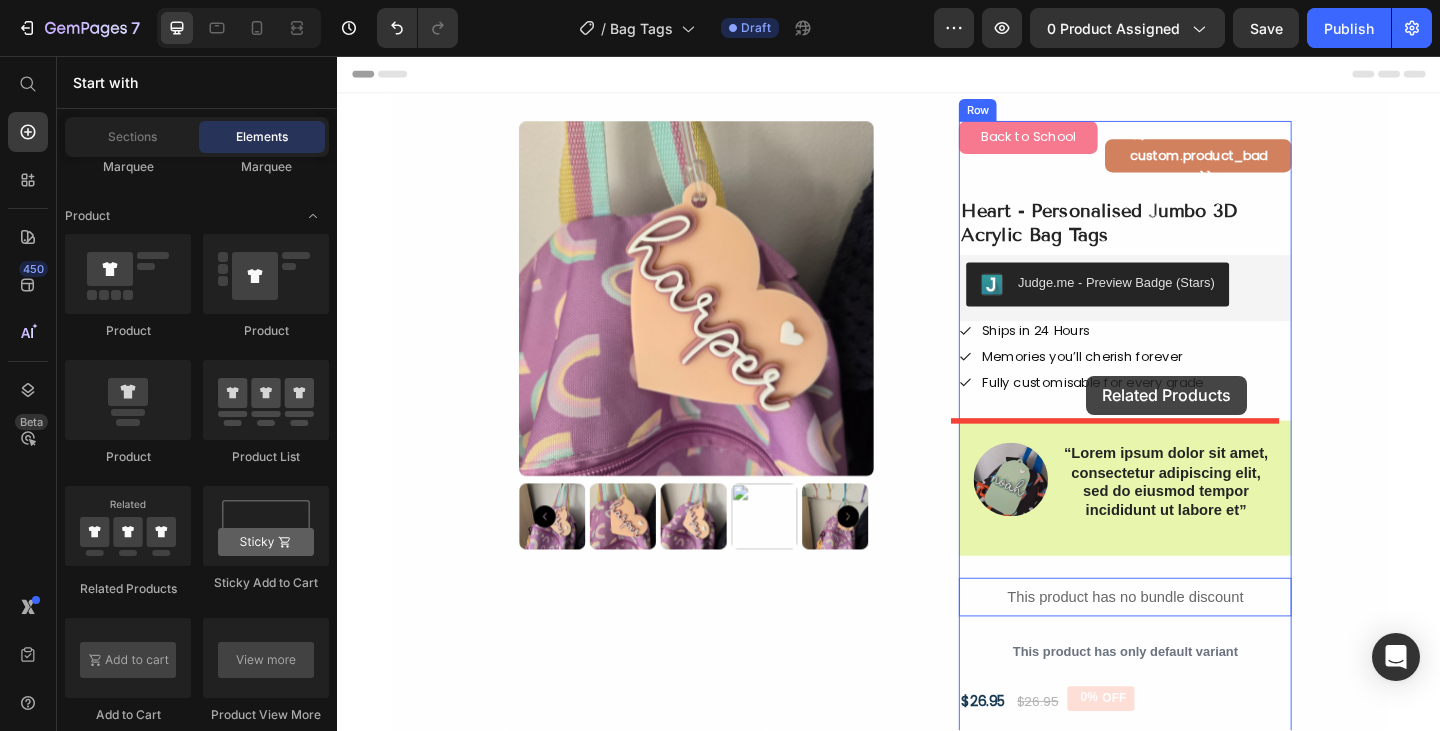 drag, startPoint x: 492, startPoint y: 613, endPoint x: 1157, endPoint y: 426, distance: 690.7923 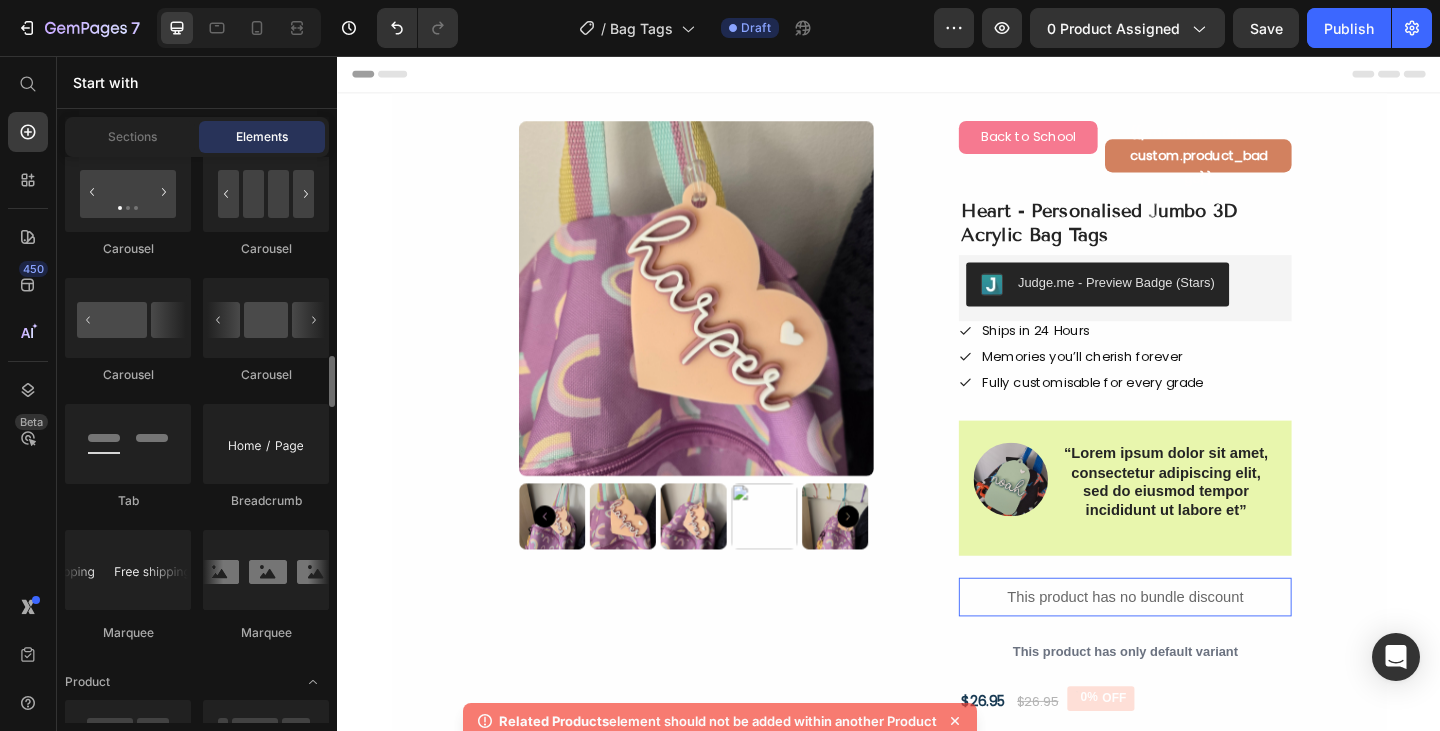 scroll, scrollTop: 2173, scrollLeft: 0, axis: vertical 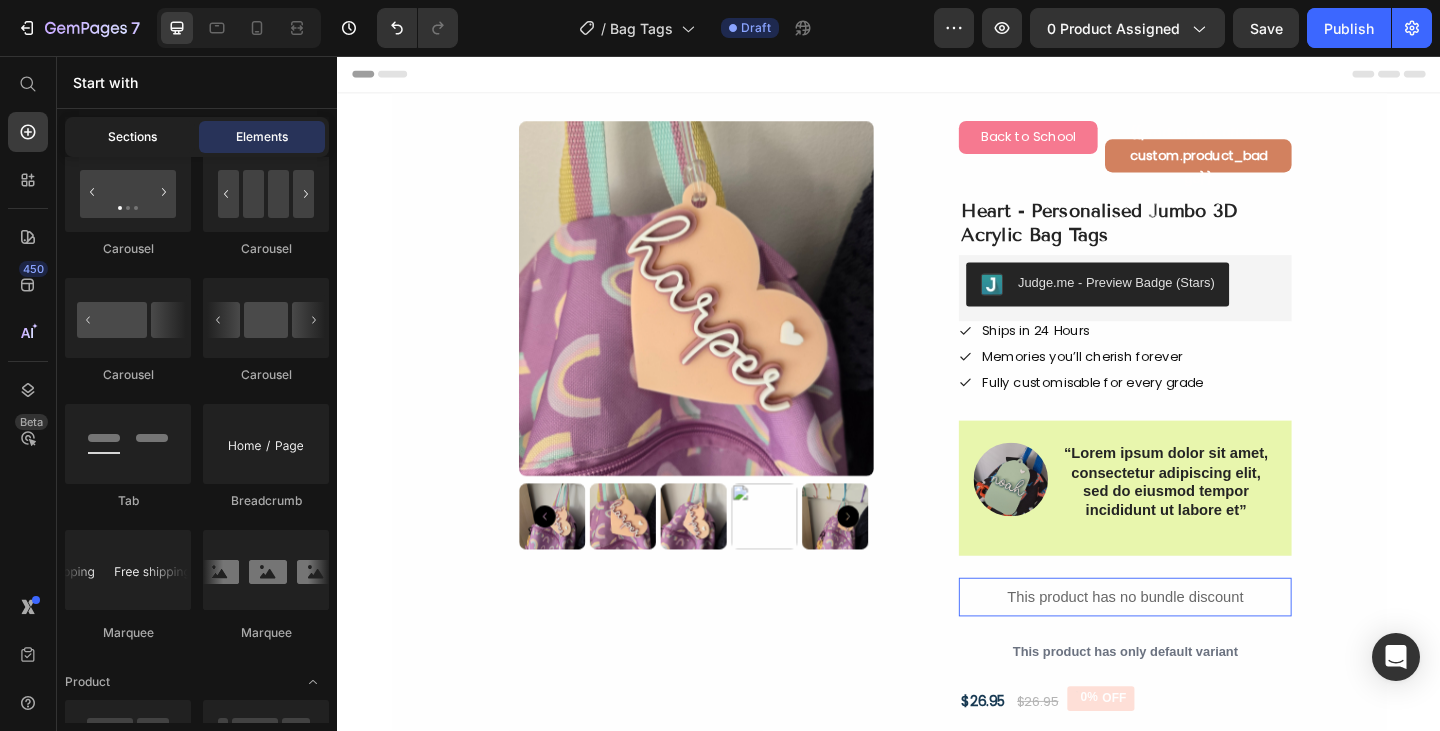 click on "Sections" 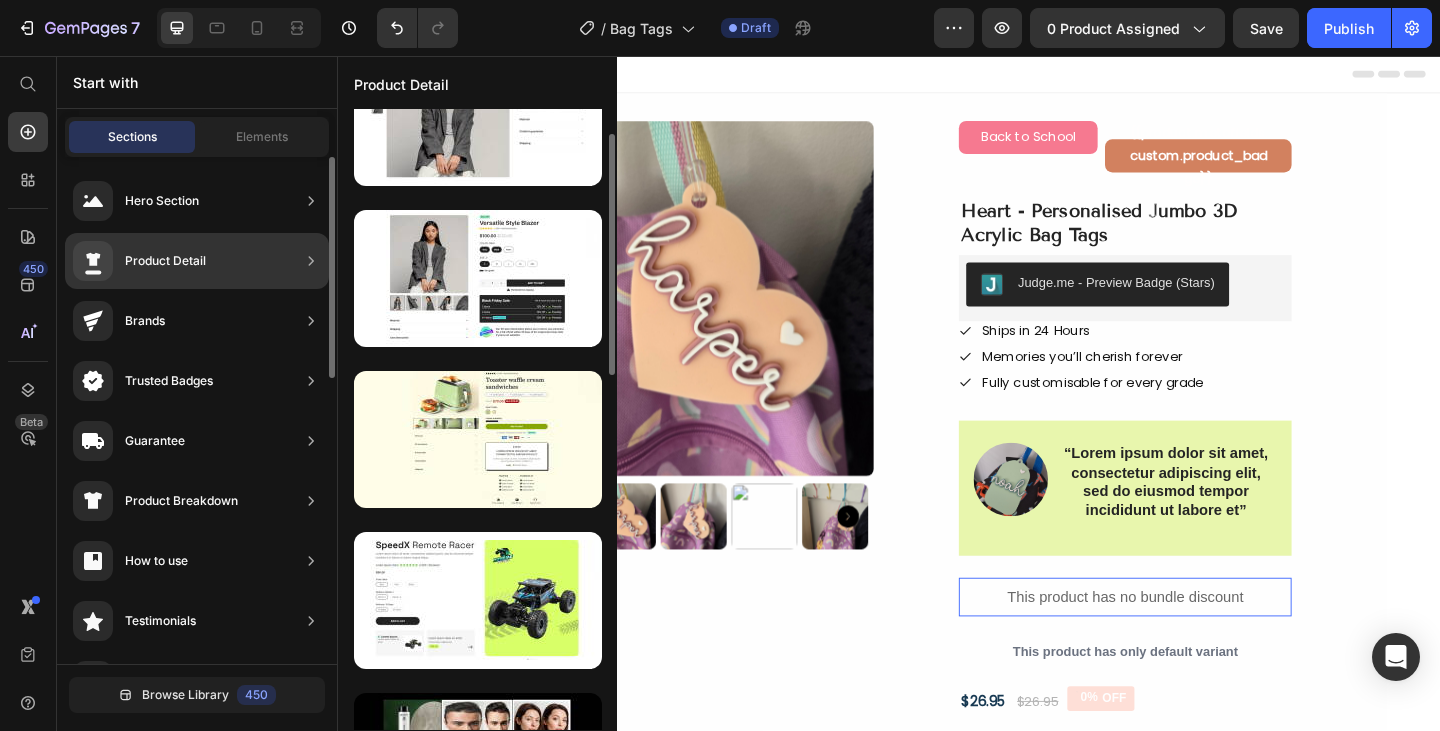 click on "Product Detail" 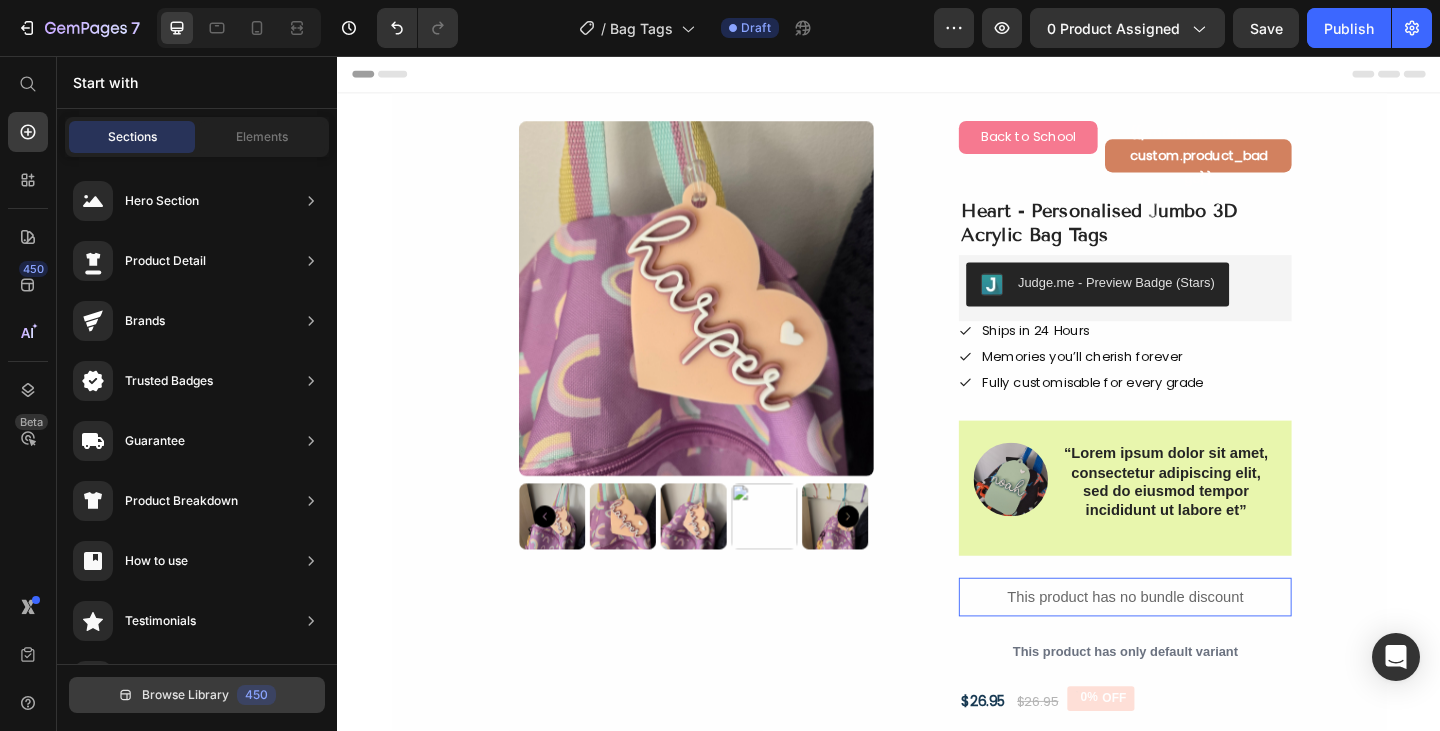 click on "Browse Library 450" at bounding box center [197, 695] 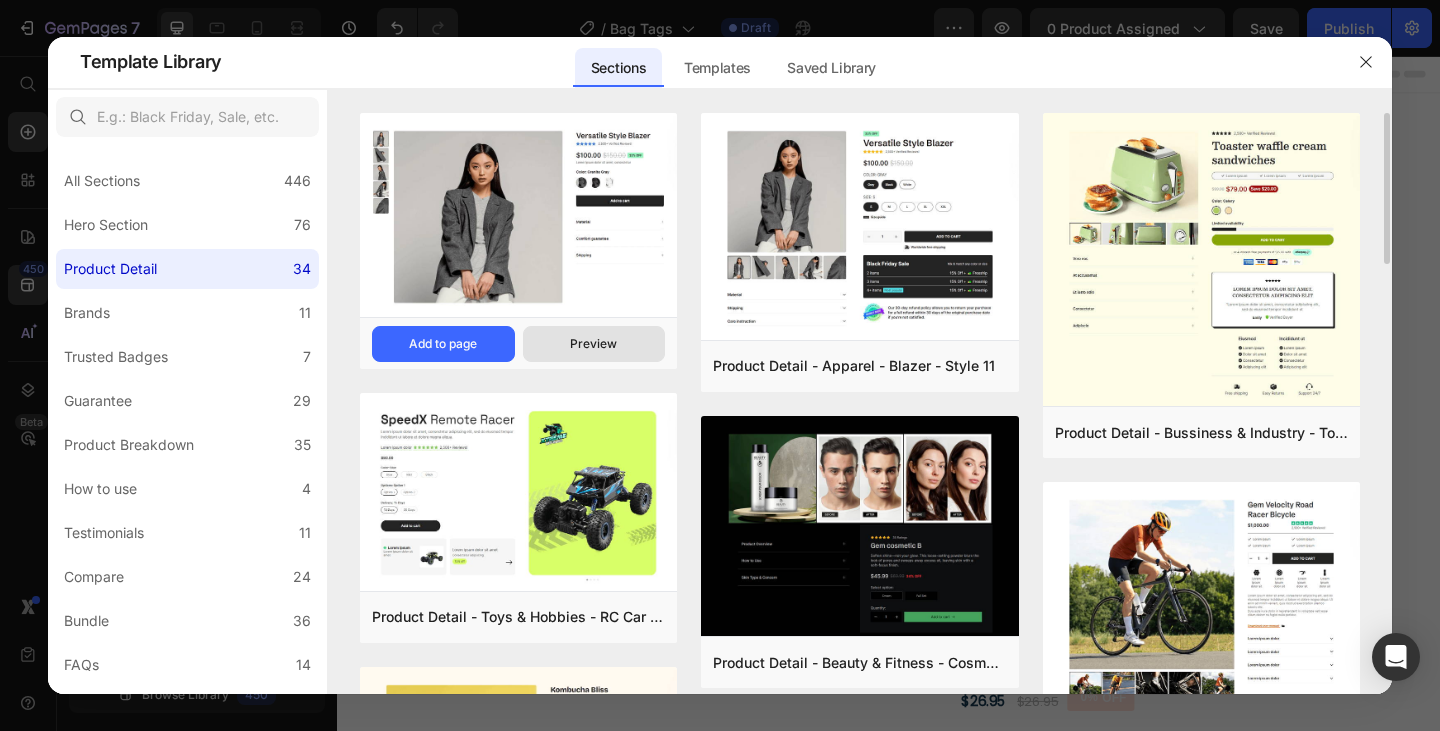 click on "Preview" at bounding box center (593, 344) 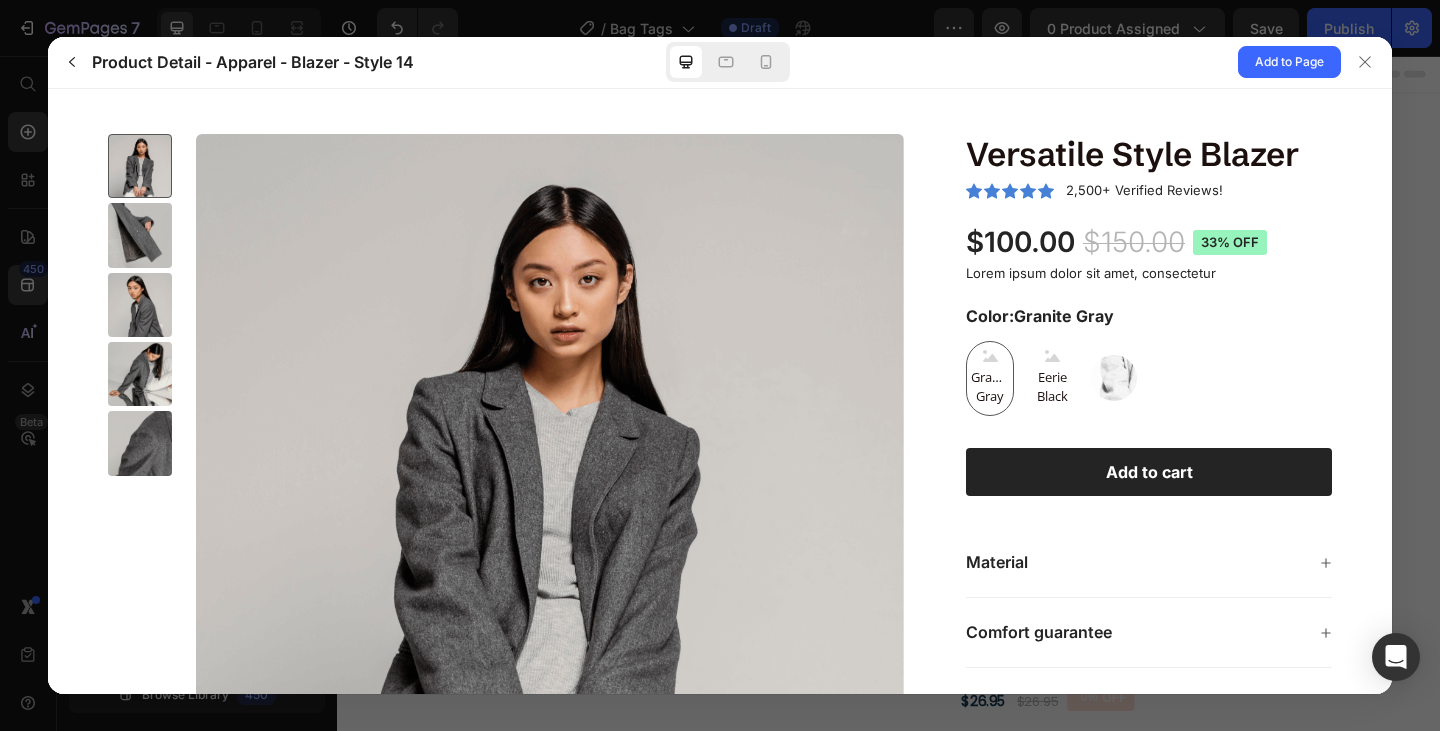 scroll, scrollTop: 0, scrollLeft: 0, axis: both 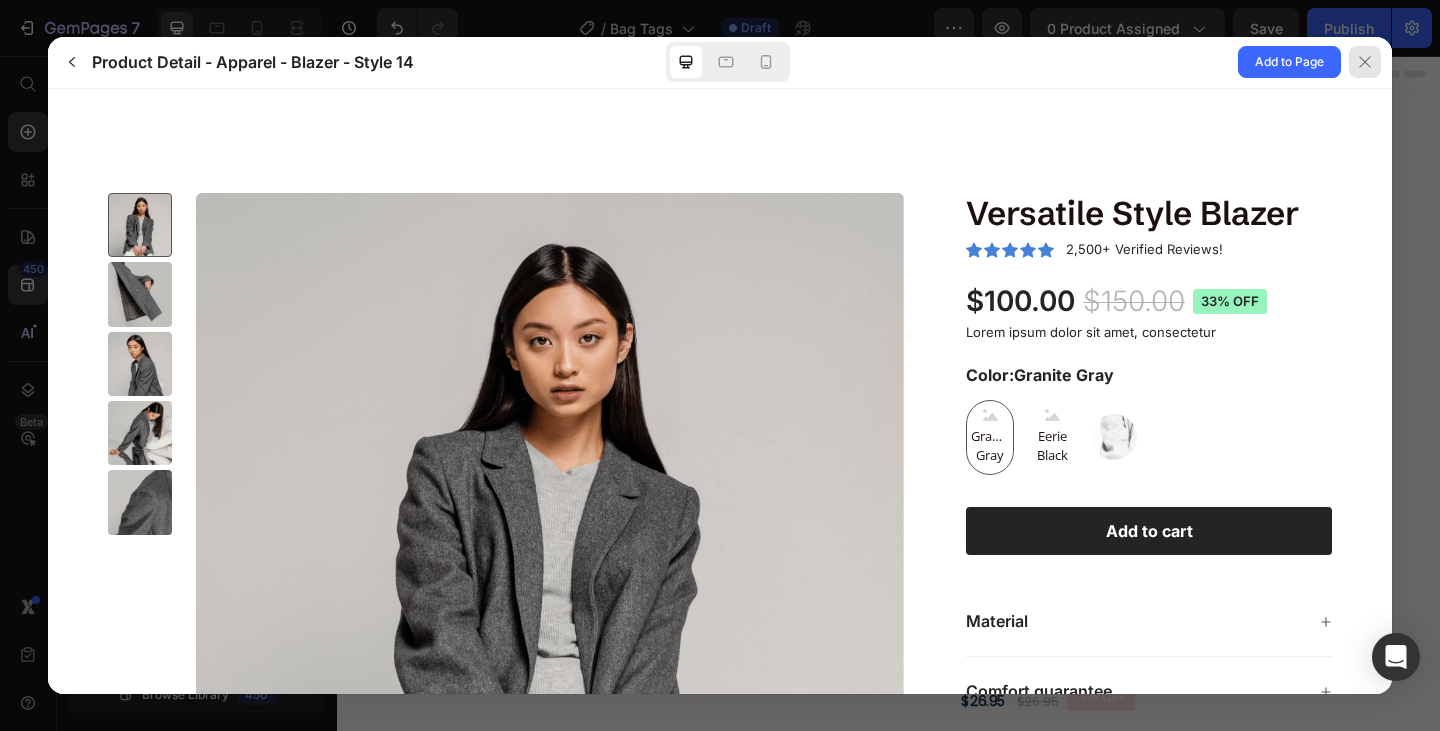 click 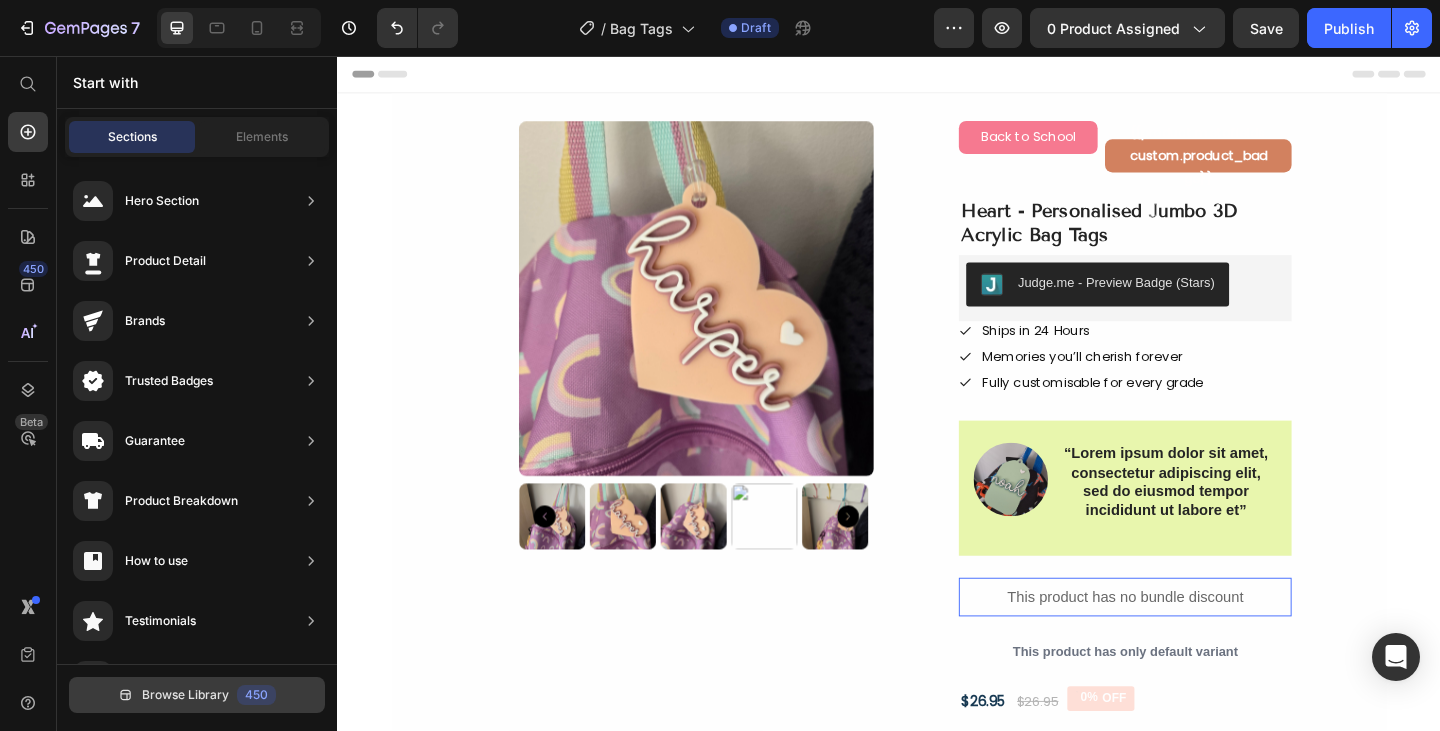 click on "Browse Library" at bounding box center (185, 695) 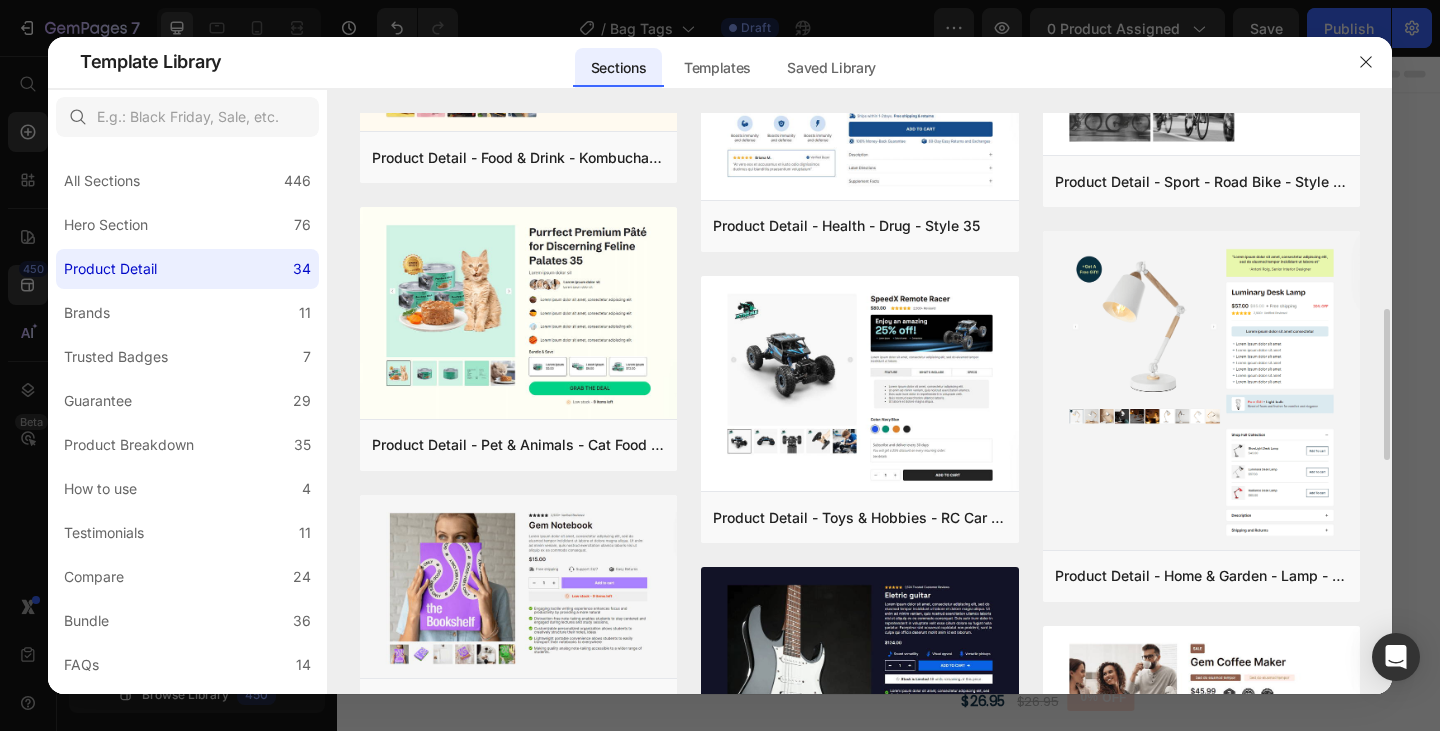 scroll, scrollTop: 755, scrollLeft: 0, axis: vertical 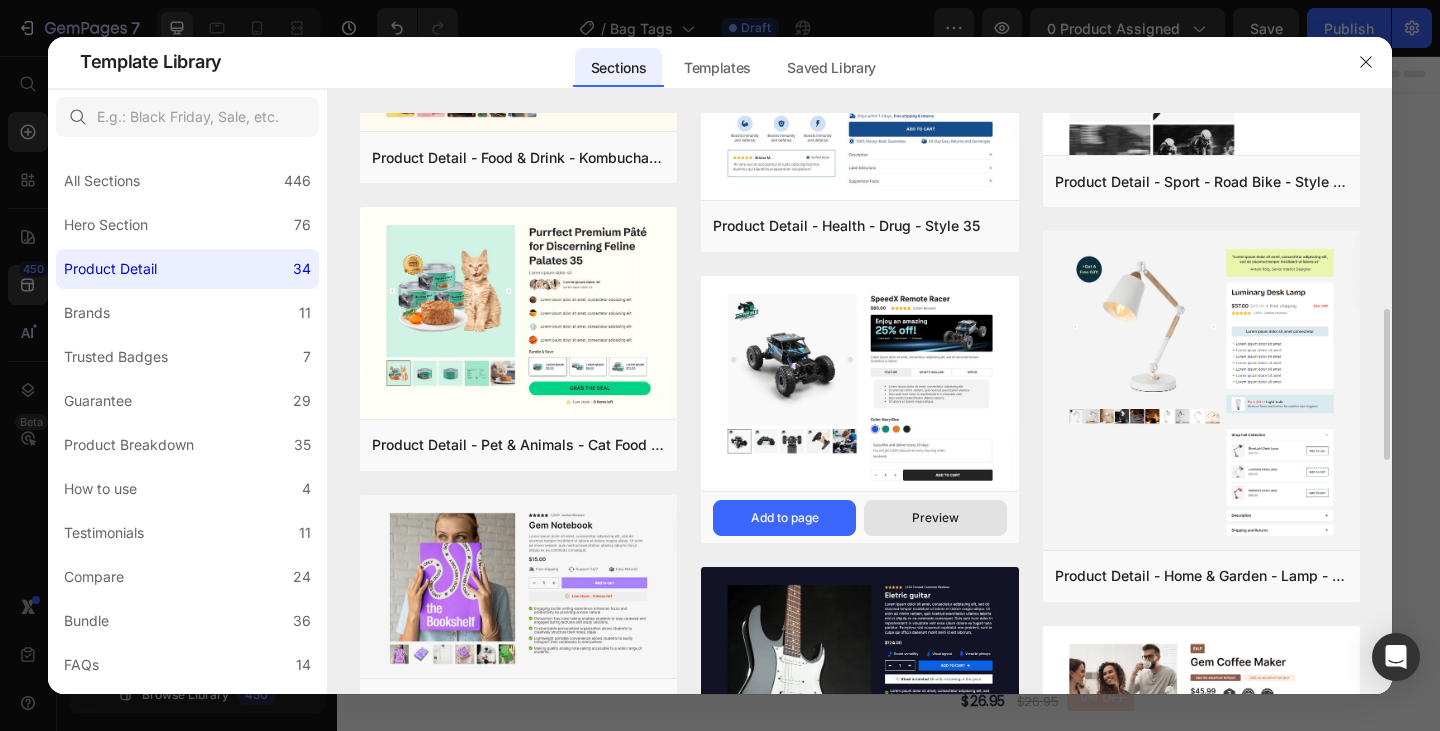 click on "Preview" at bounding box center [935, 518] 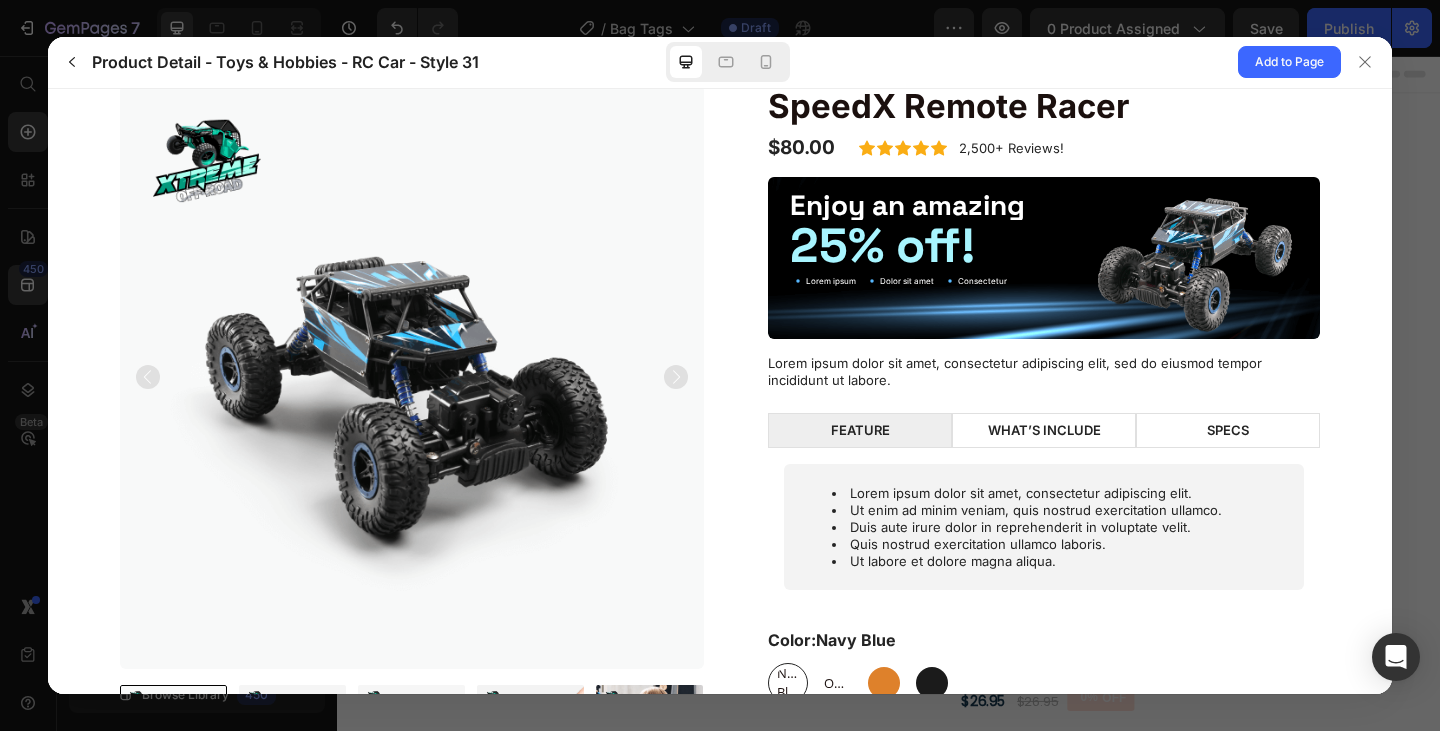 scroll, scrollTop: 0, scrollLeft: 0, axis: both 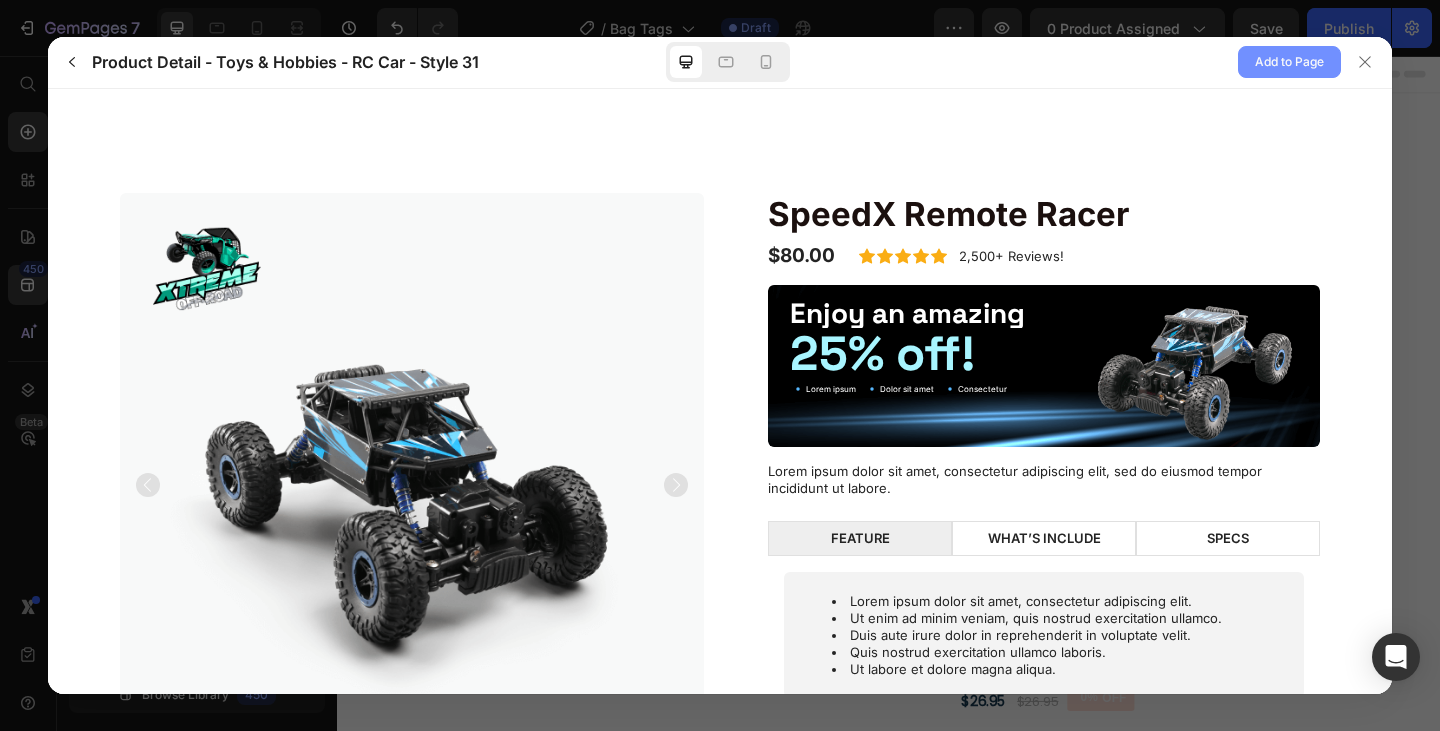 click on "Add to Page" 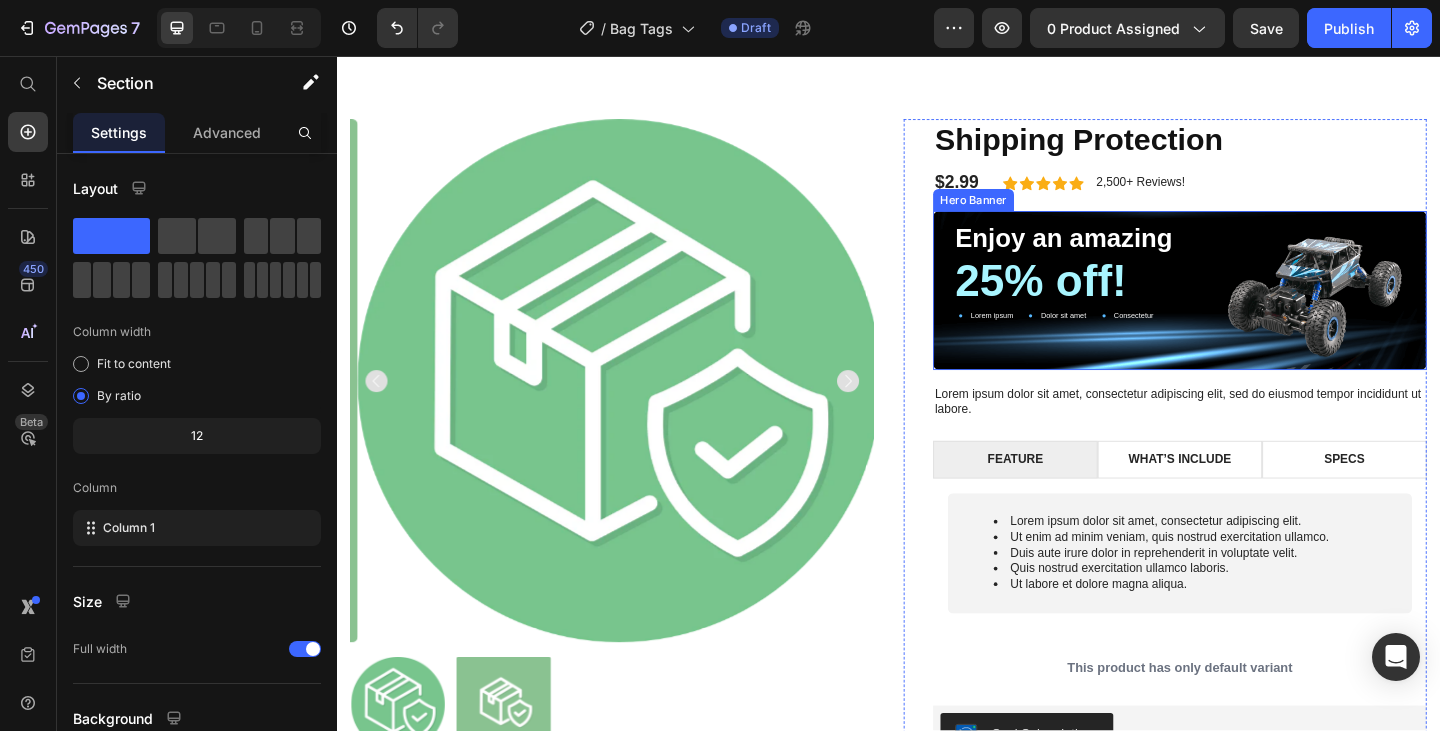 scroll, scrollTop: 3726, scrollLeft: 0, axis: vertical 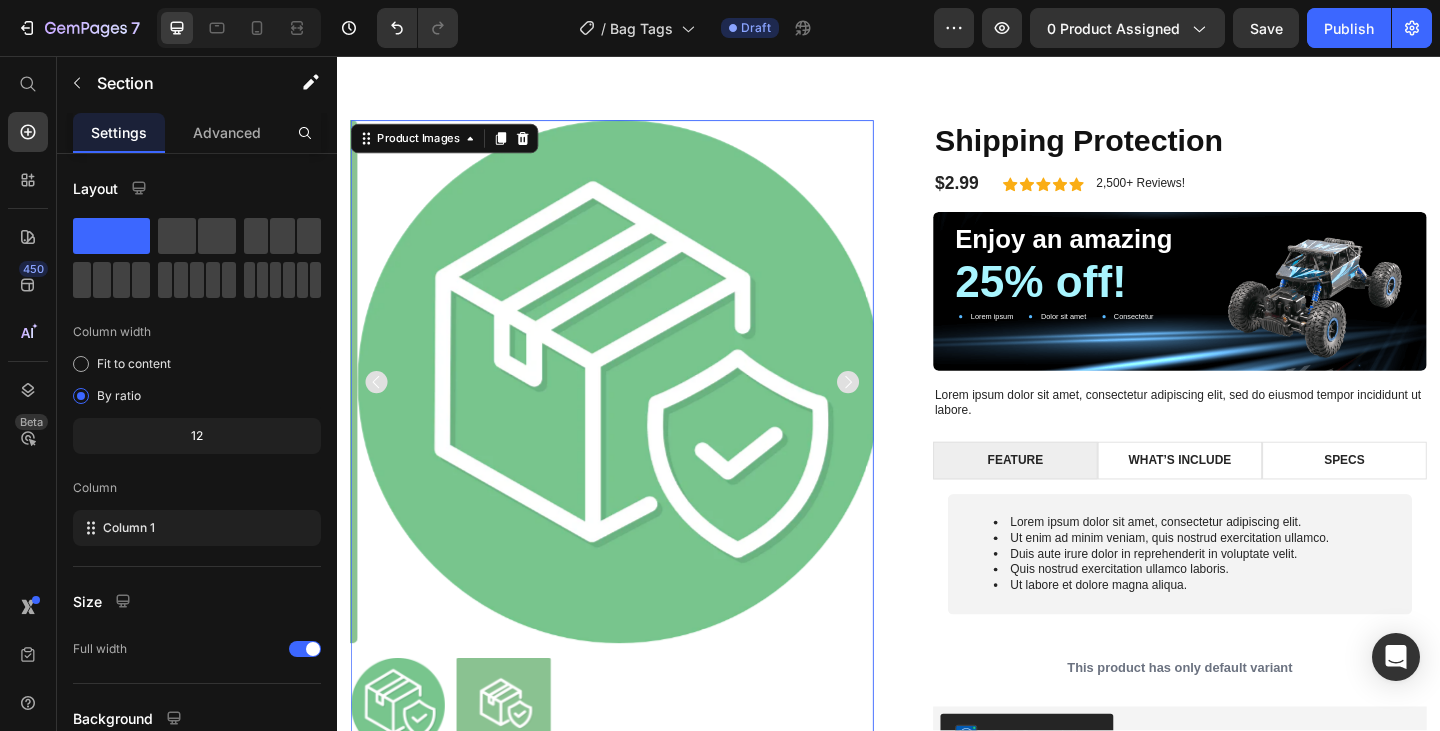 click at bounding box center [644, 410] 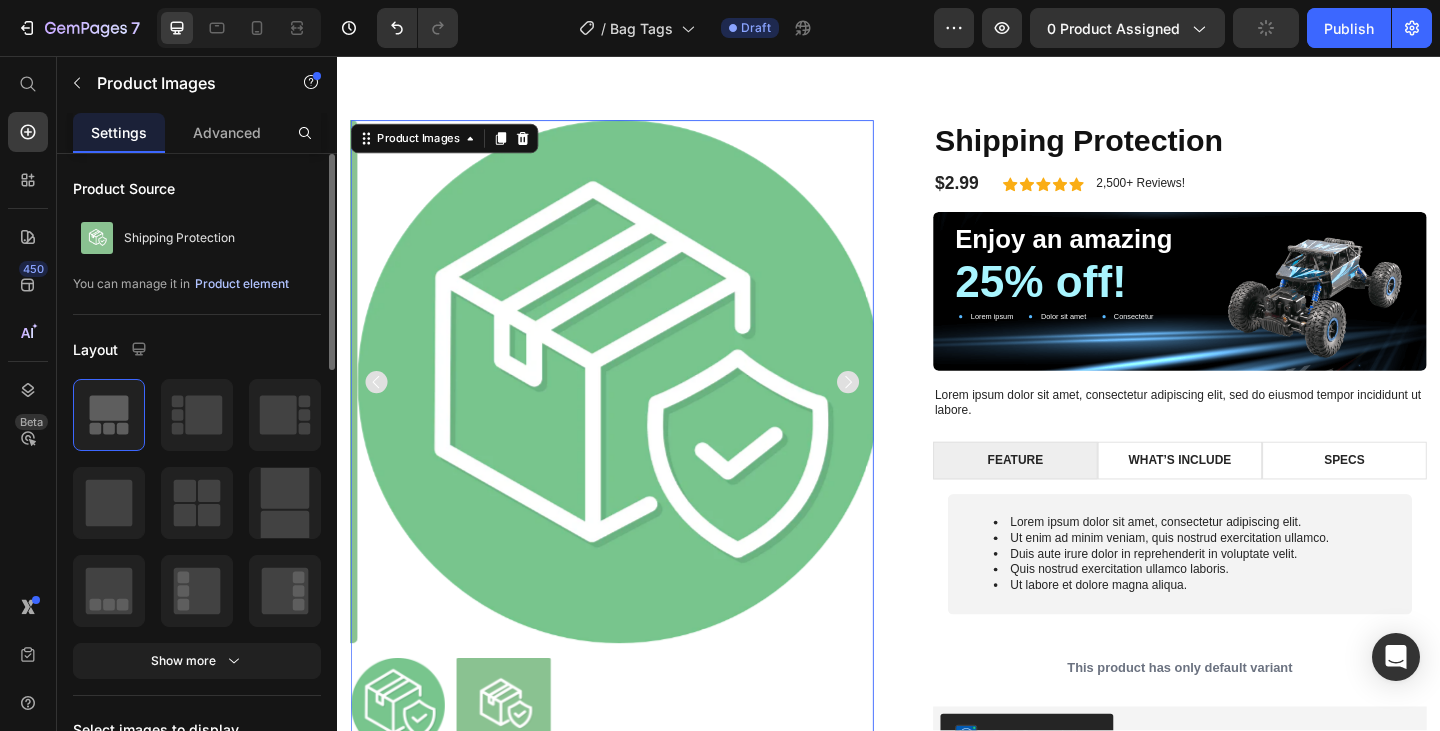 click on "Product element" at bounding box center (242, 284) 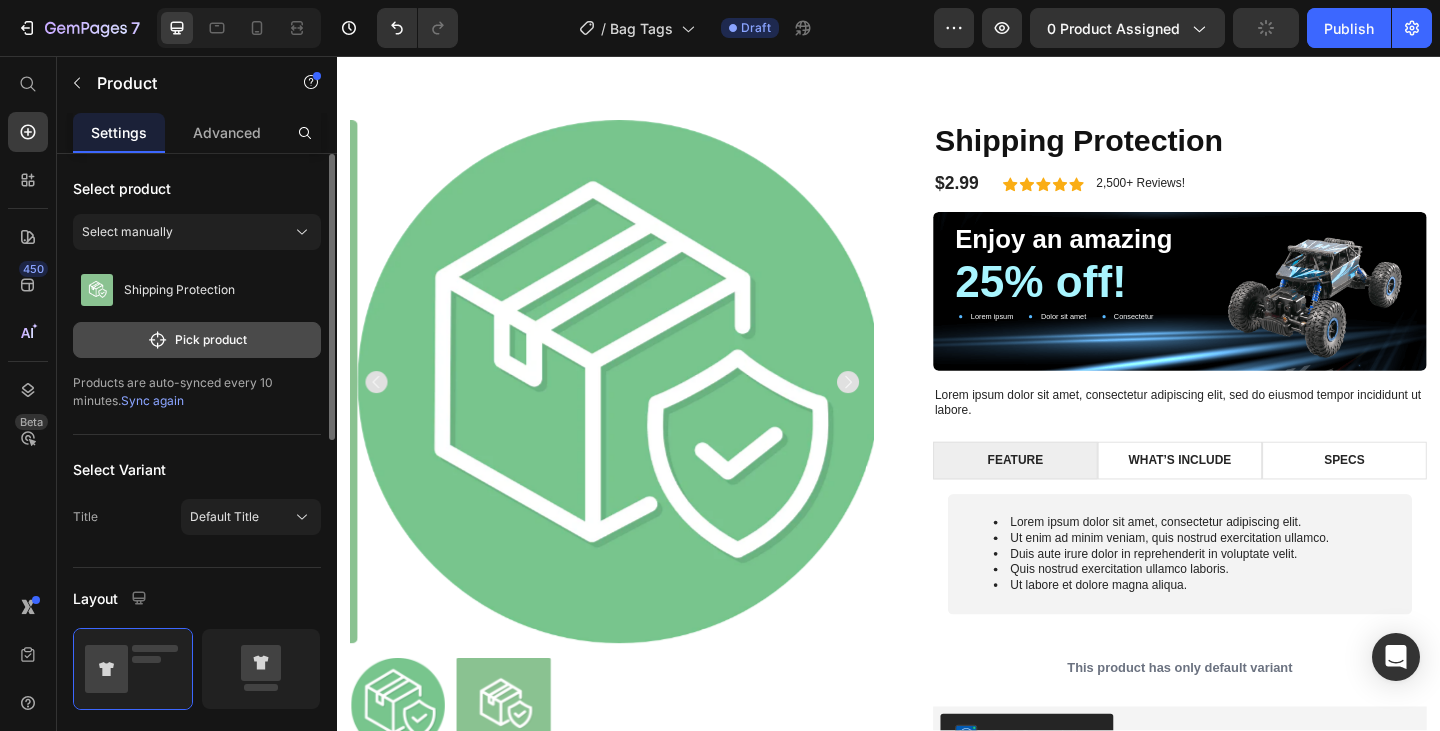 click on "Pick product" at bounding box center (197, 340) 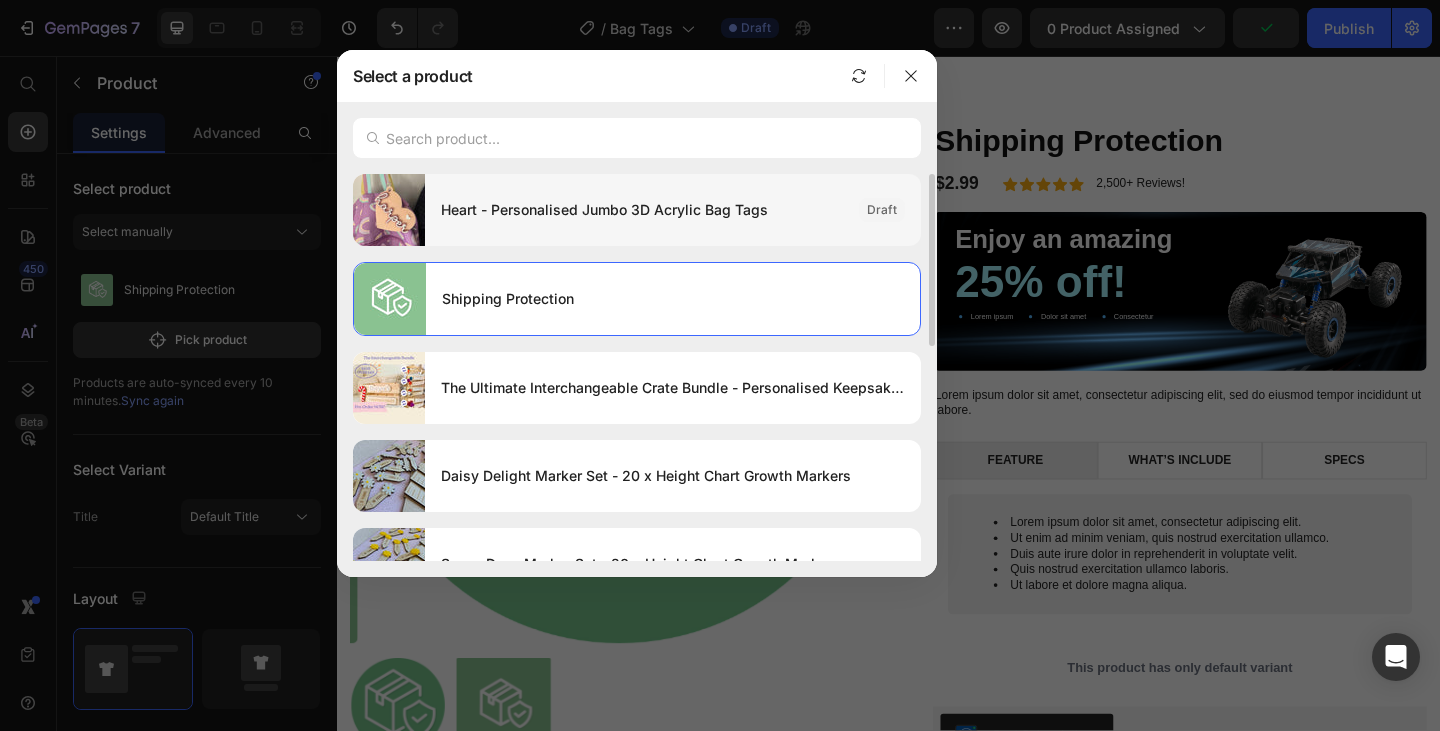 click on "Heart - Personalised Jumbo 3D Acrylic Bag Tags" at bounding box center [642, 210] 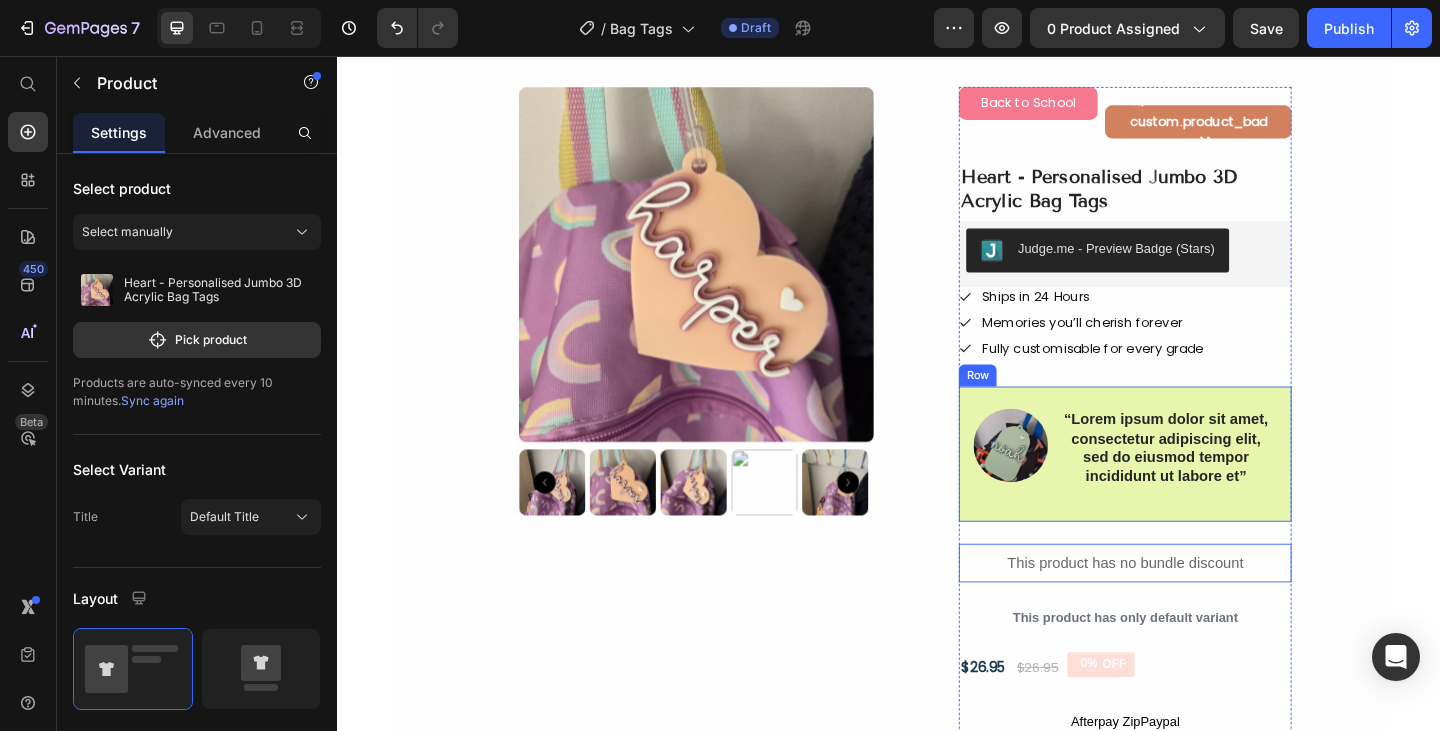 scroll, scrollTop: 36, scrollLeft: 0, axis: vertical 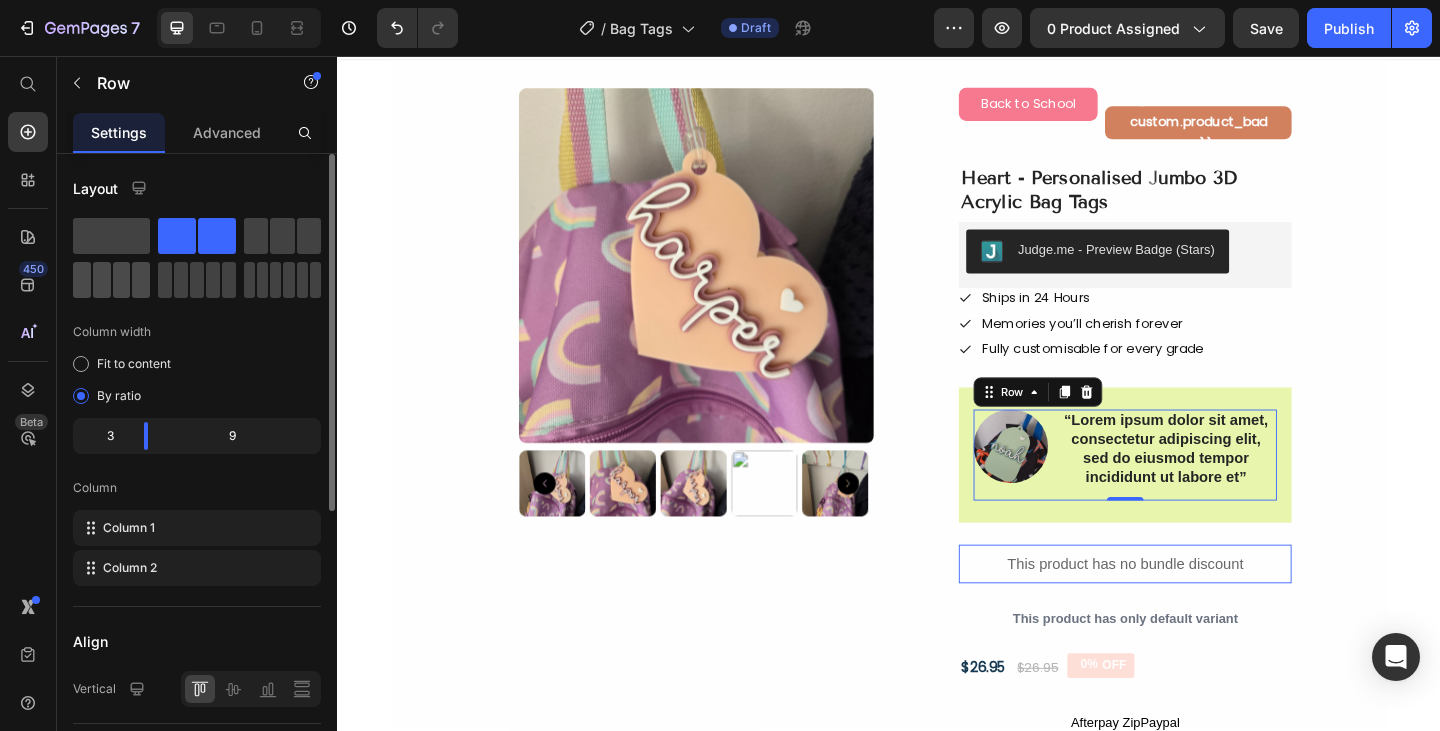 click 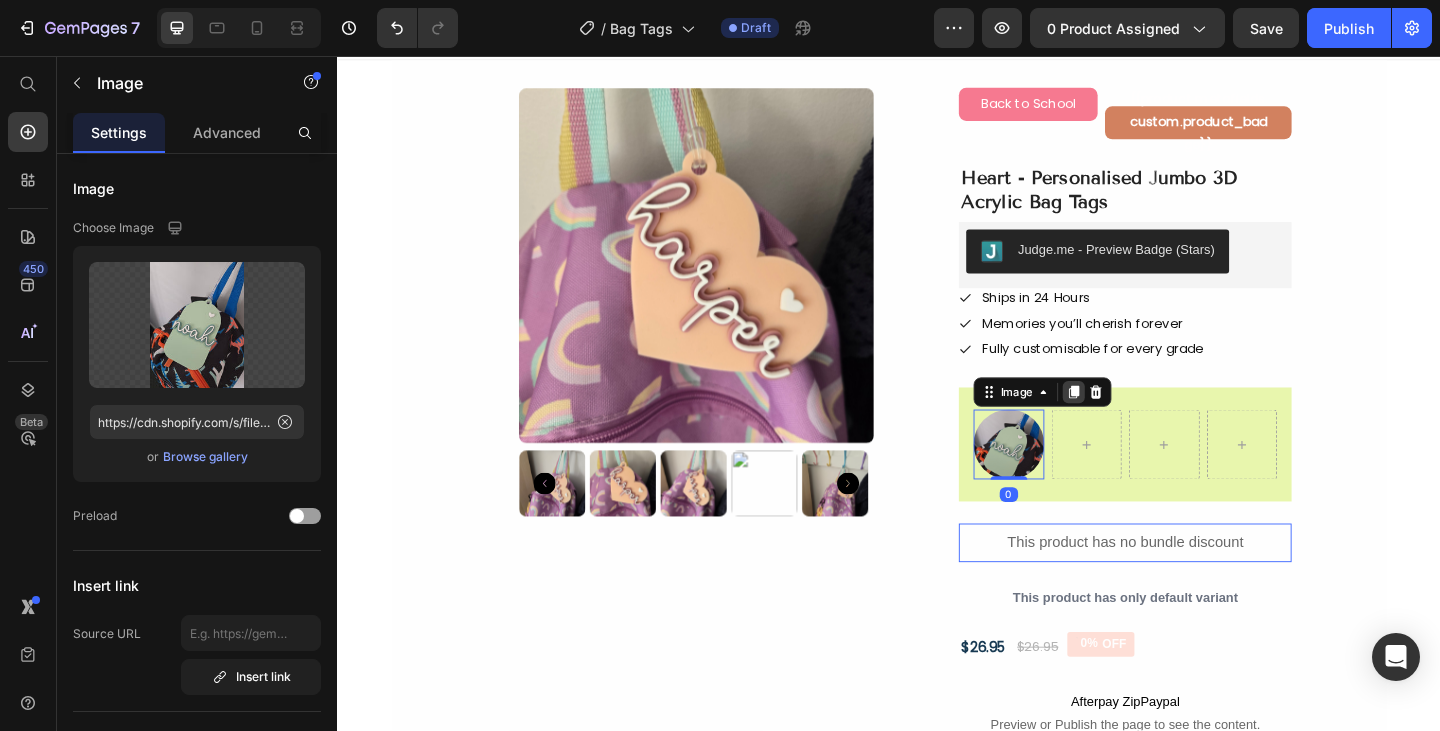 click 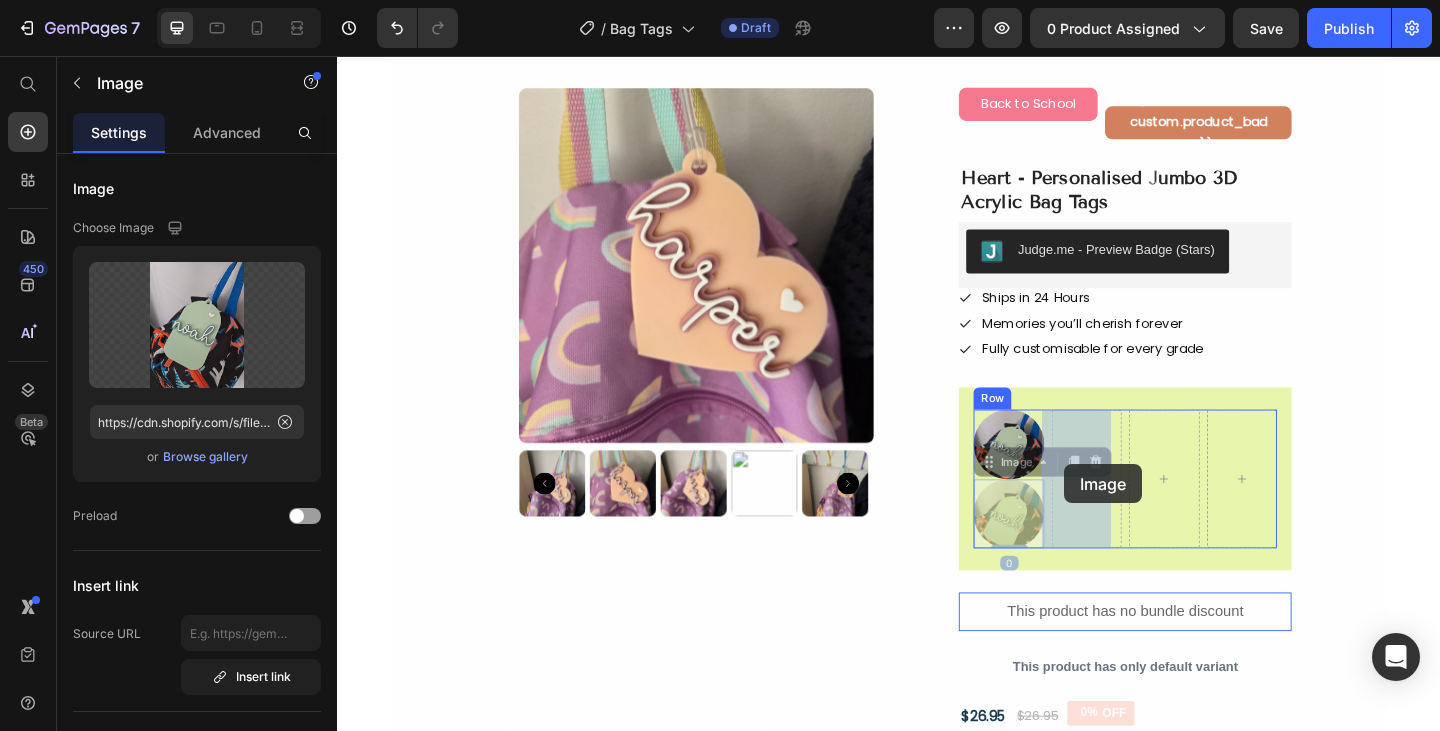 drag, startPoint x: 1065, startPoint y: 548, endPoint x: 1128, endPoint y: 500, distance: 79.20227 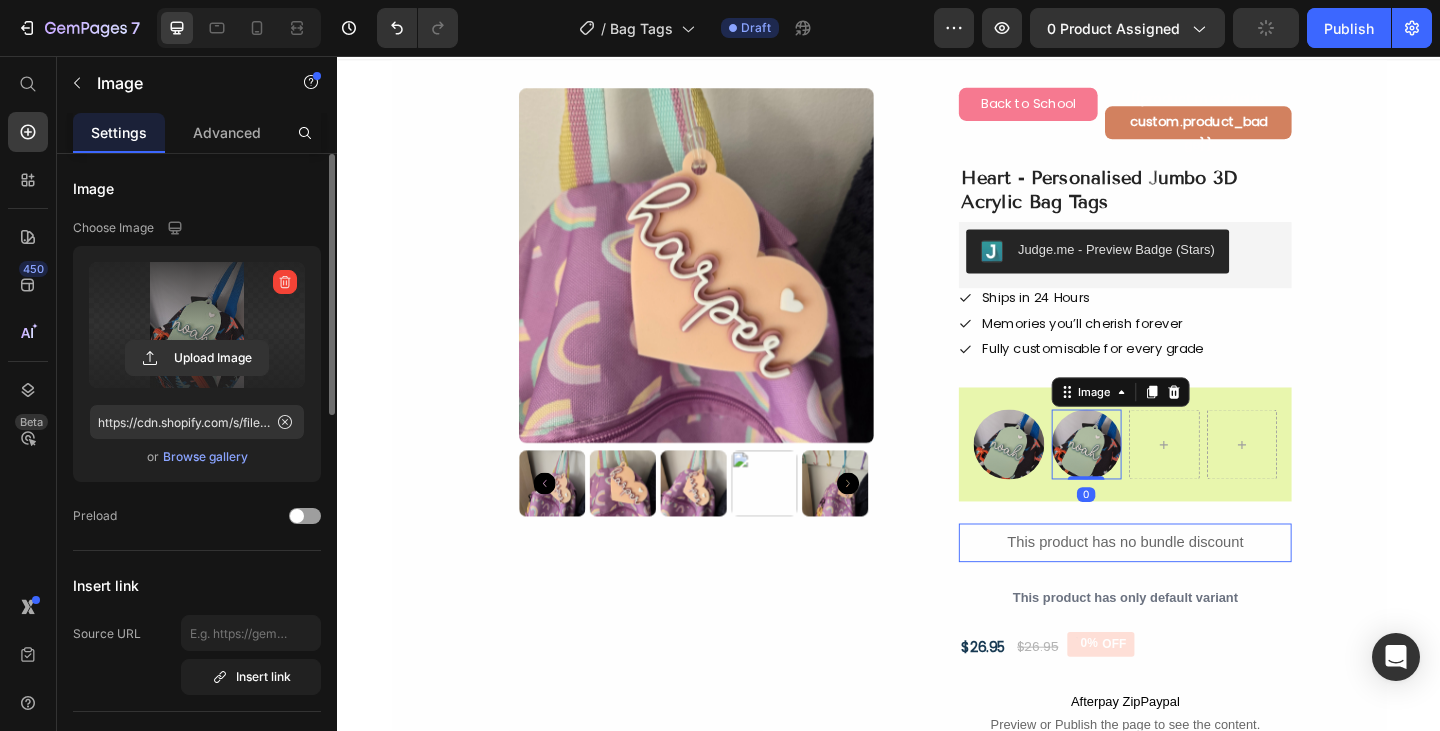click at bounding box center [197, 325] 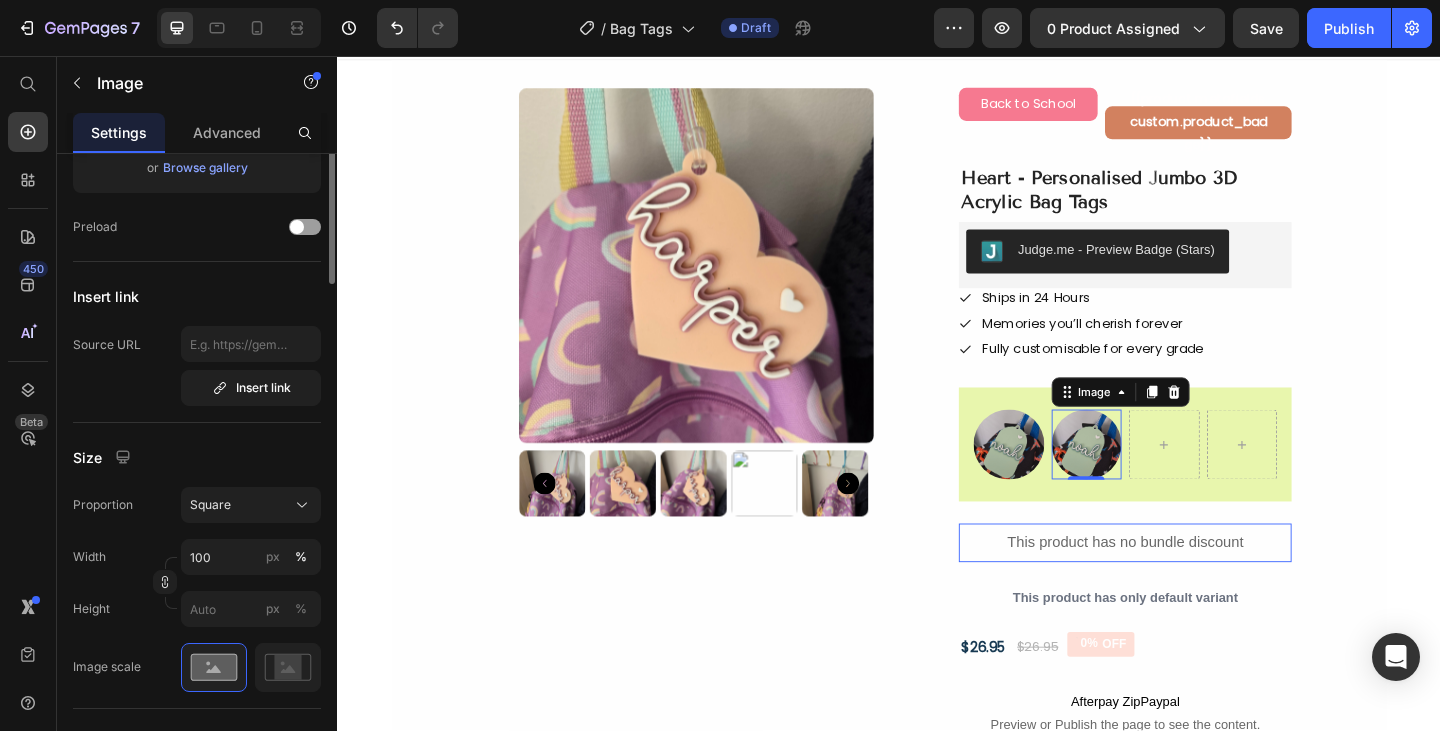 scroll, scrollTop: 0, scrollLeft: 0, axis: both 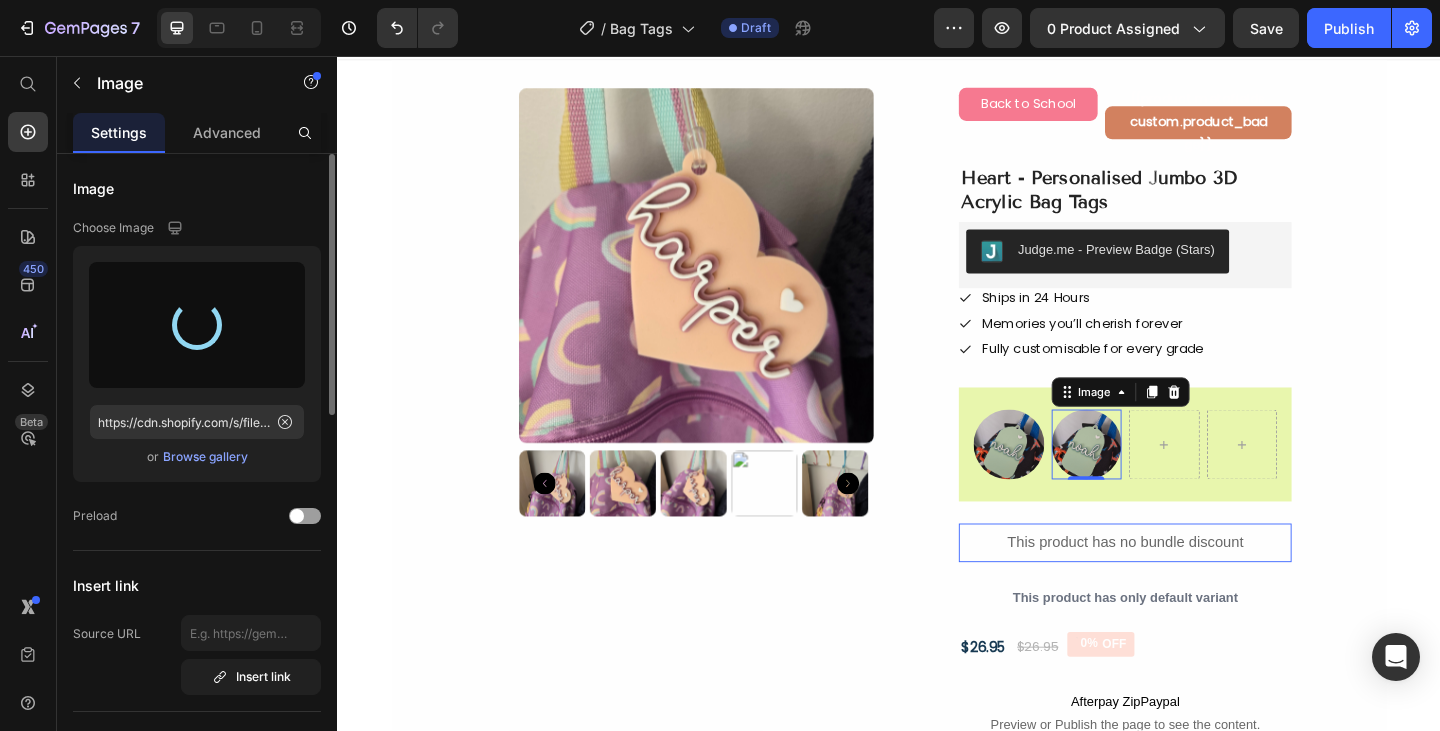 type on "https://cdn.shopify.com/s/files/1/0447/5751/6456/files/gempages_526636525396427978-686bc8e7-18c2-4692-bc45-44dfe955dfdd.jpg" 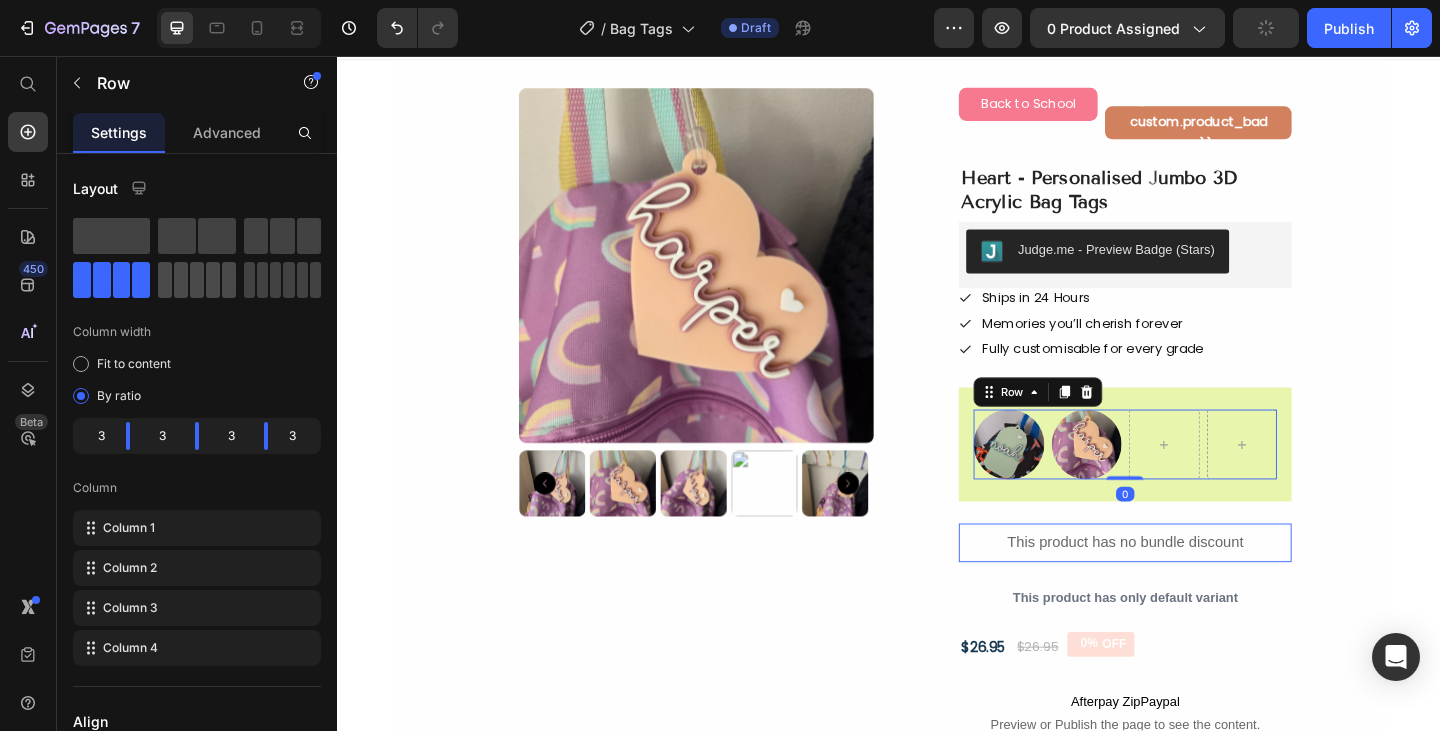 click 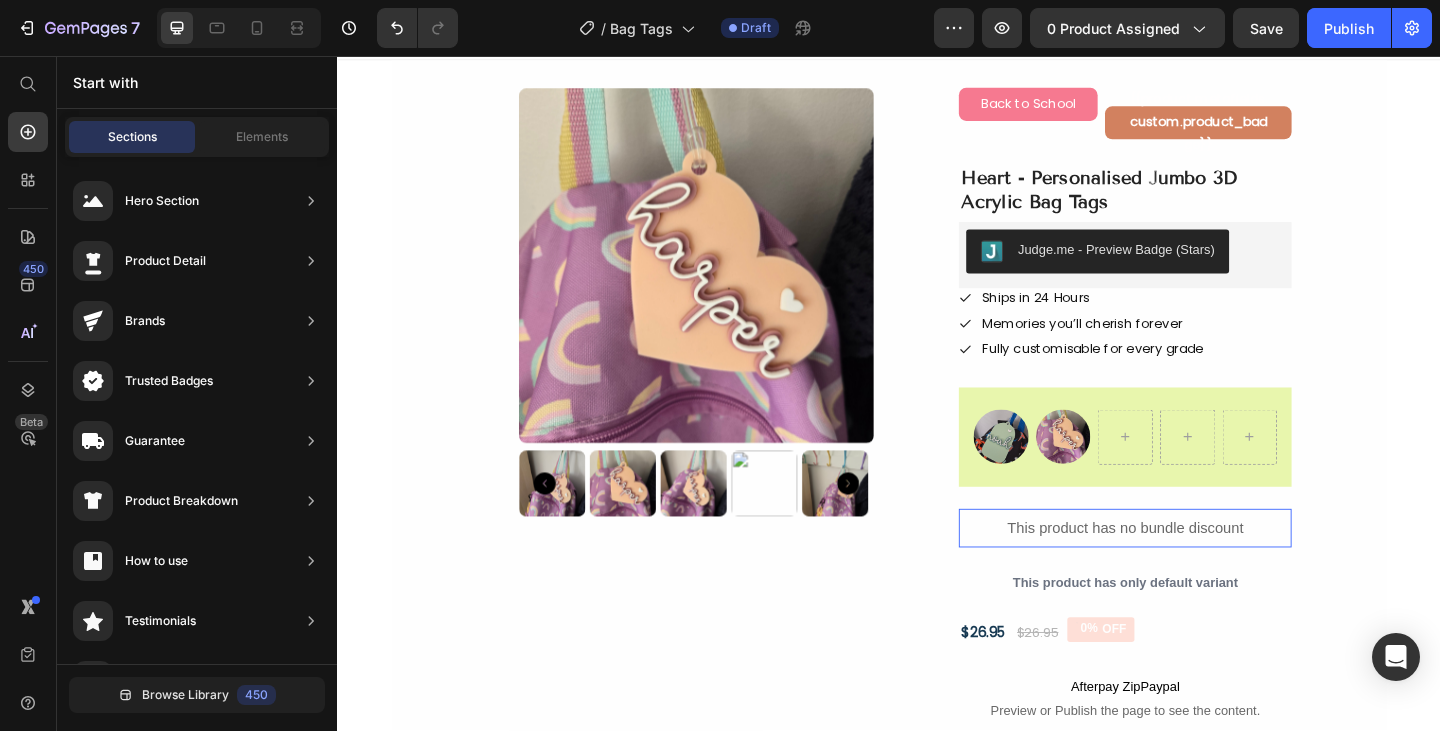 click on "Product Images Back to School Button {{product.metafields.custom.product_badge}} Button Row Heart - Personalised Jumbo 3D Acrylic Bag Tags Product Title Judge.me - Preview Badge (Stars) Judge.me
Ships in 24 Hours
Memories you’ll cherish forever
Fully customisable for every grade Item List Image Image
Row Row This product has no bundle discount Product Bundle Discount This product has only default variant Product Variants & Swatches $26.95 Product Price $26.95 Product Price 0% OFF Discount Tag Row
Afterpay ZipPaypal
Preview or Publish the page to see the content. Afterpay ZipPaypal 1 Product Quantity Out of stock
$26.95 Add to Cart Buy it now Dynamic Checkout
Order now and have it shipped between
Jul 15 - Jul 16
Delivery Date
Icon Standard delivery in 5-7 days Text Block
Icon Text Block" at bounding box center [937, 1059] 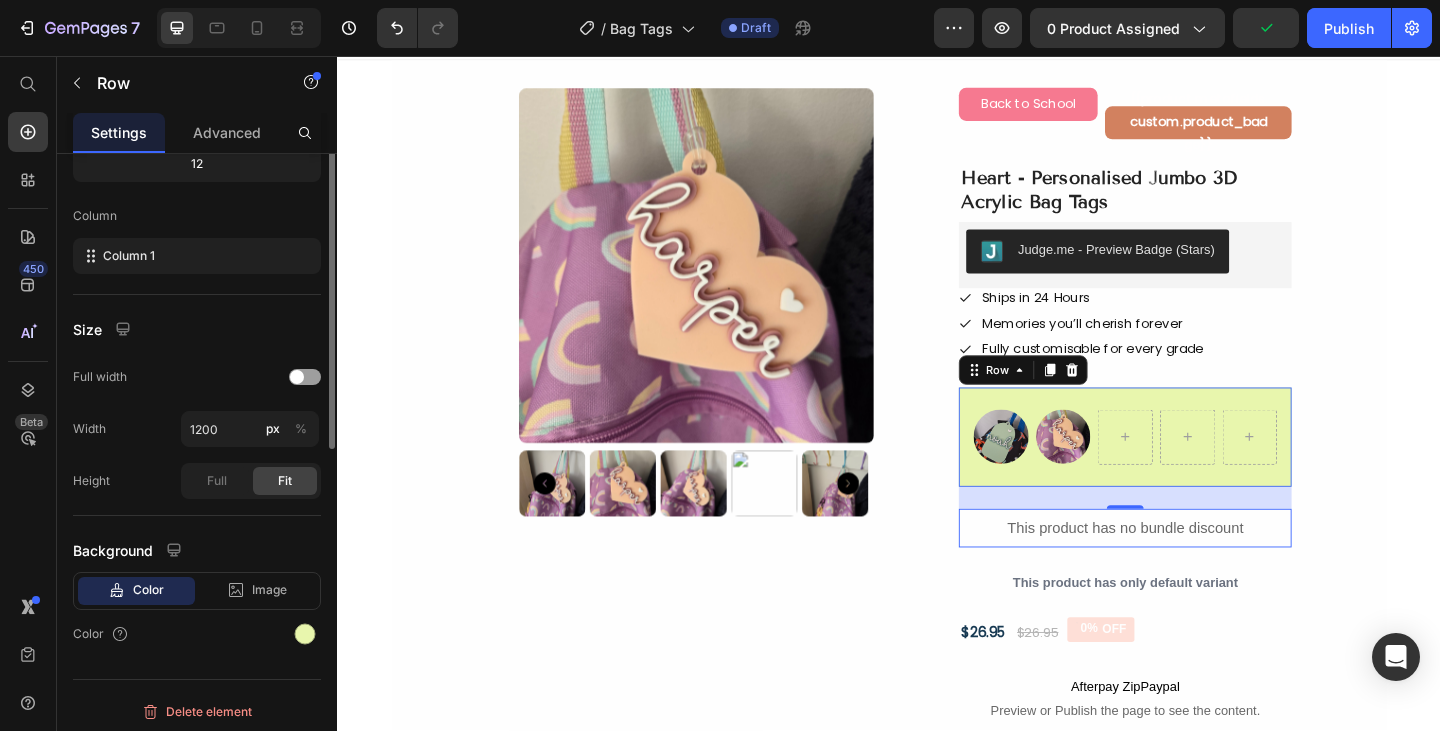 scroll, scrollTop: 278, scrollLeft: 0, axis: vertical 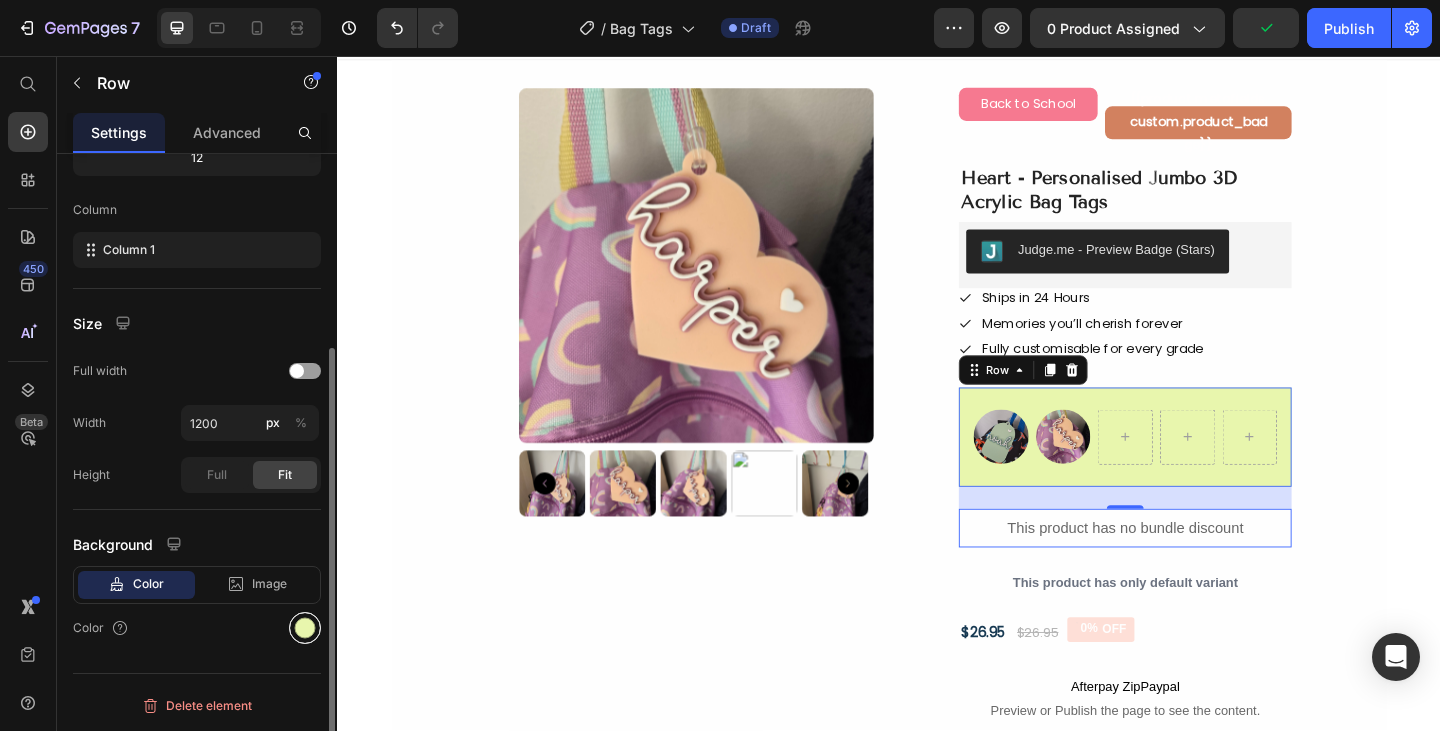 click at bounding box center [305, 628] 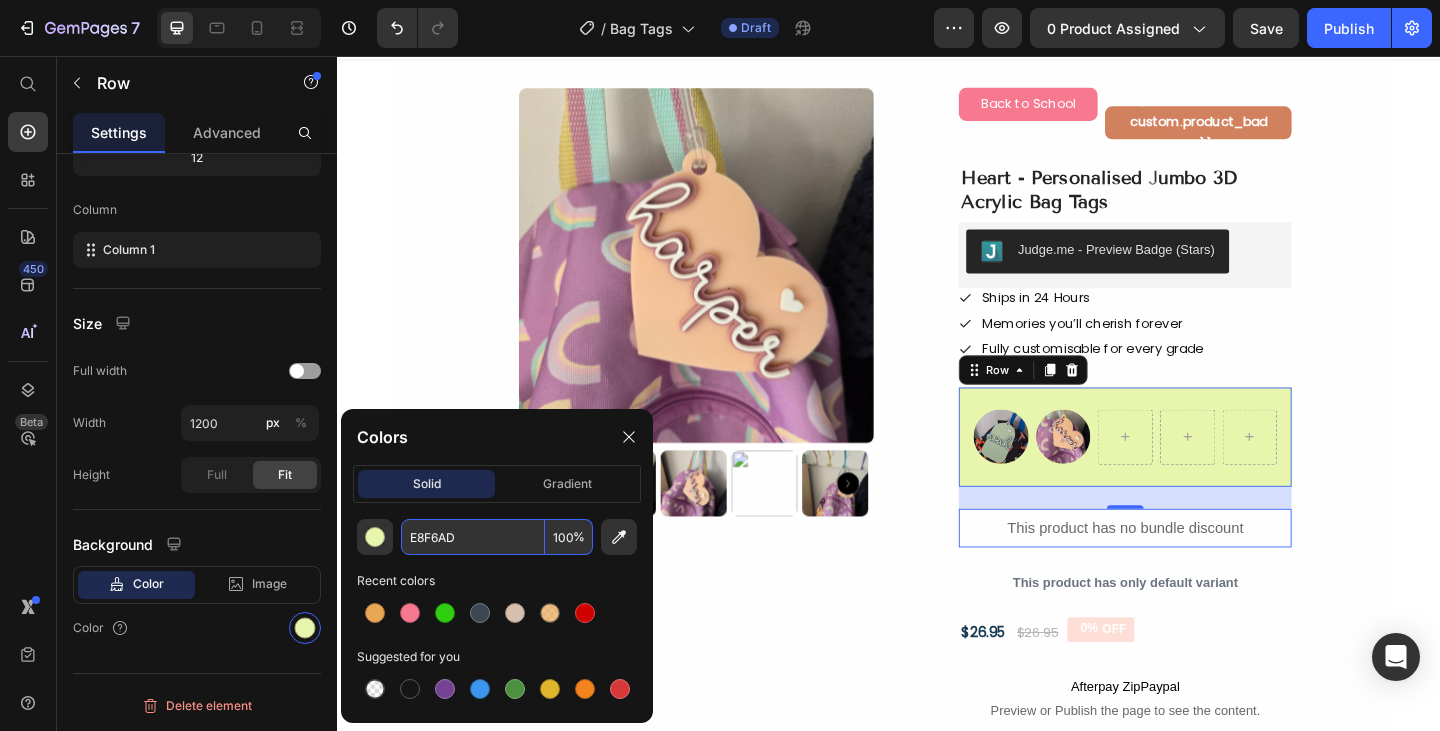 click on "E8F6AD" at bounding box center [473, 537] 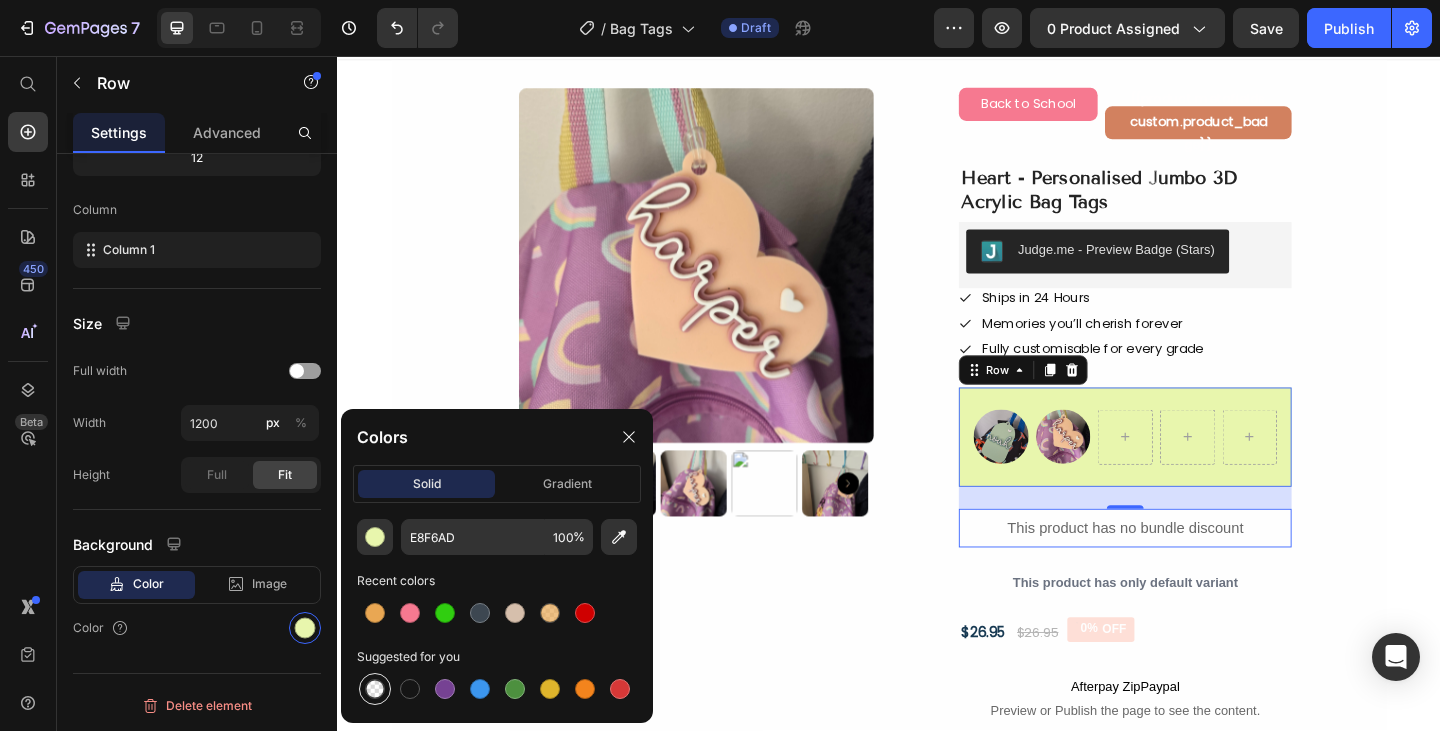 click at bounding box center (375, 689) 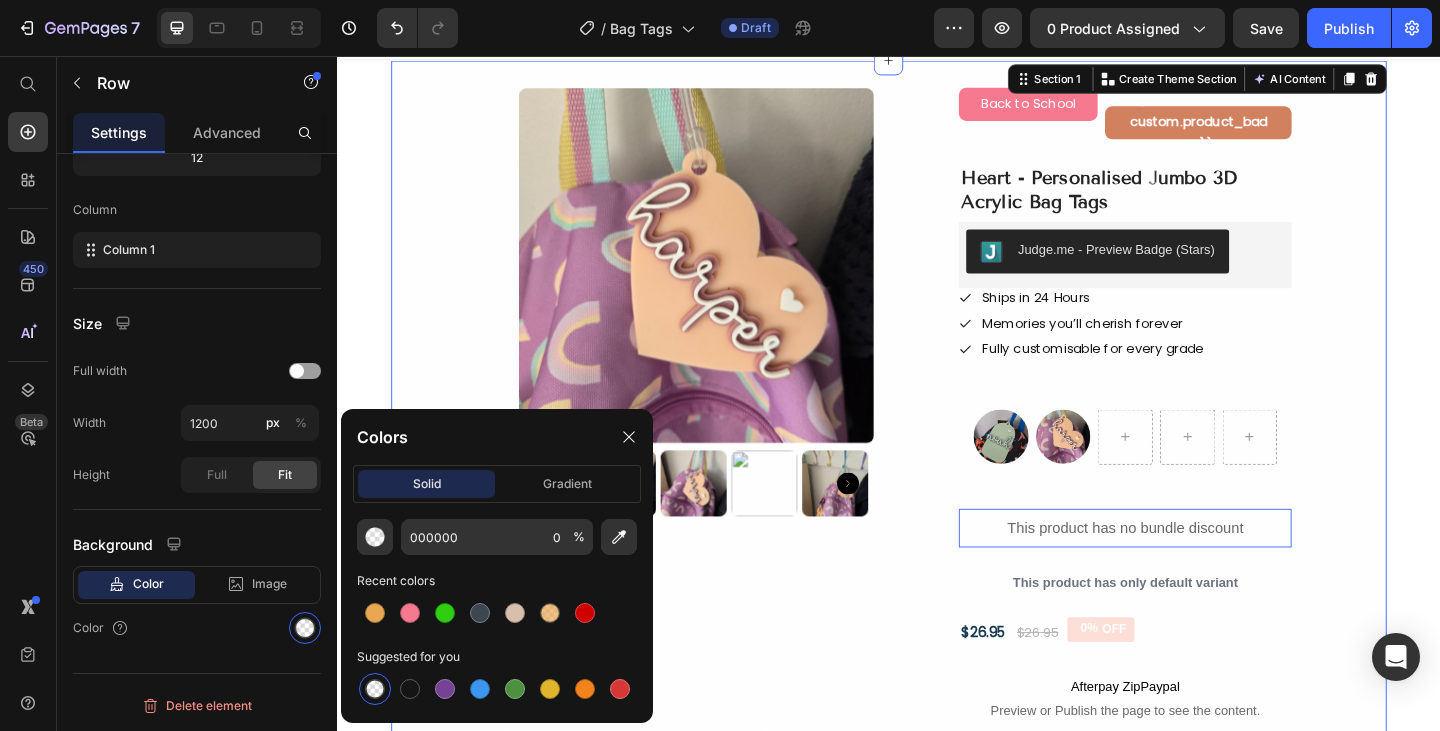 scroll, scrollTop: 0, scrollLeft: 0, axis: both 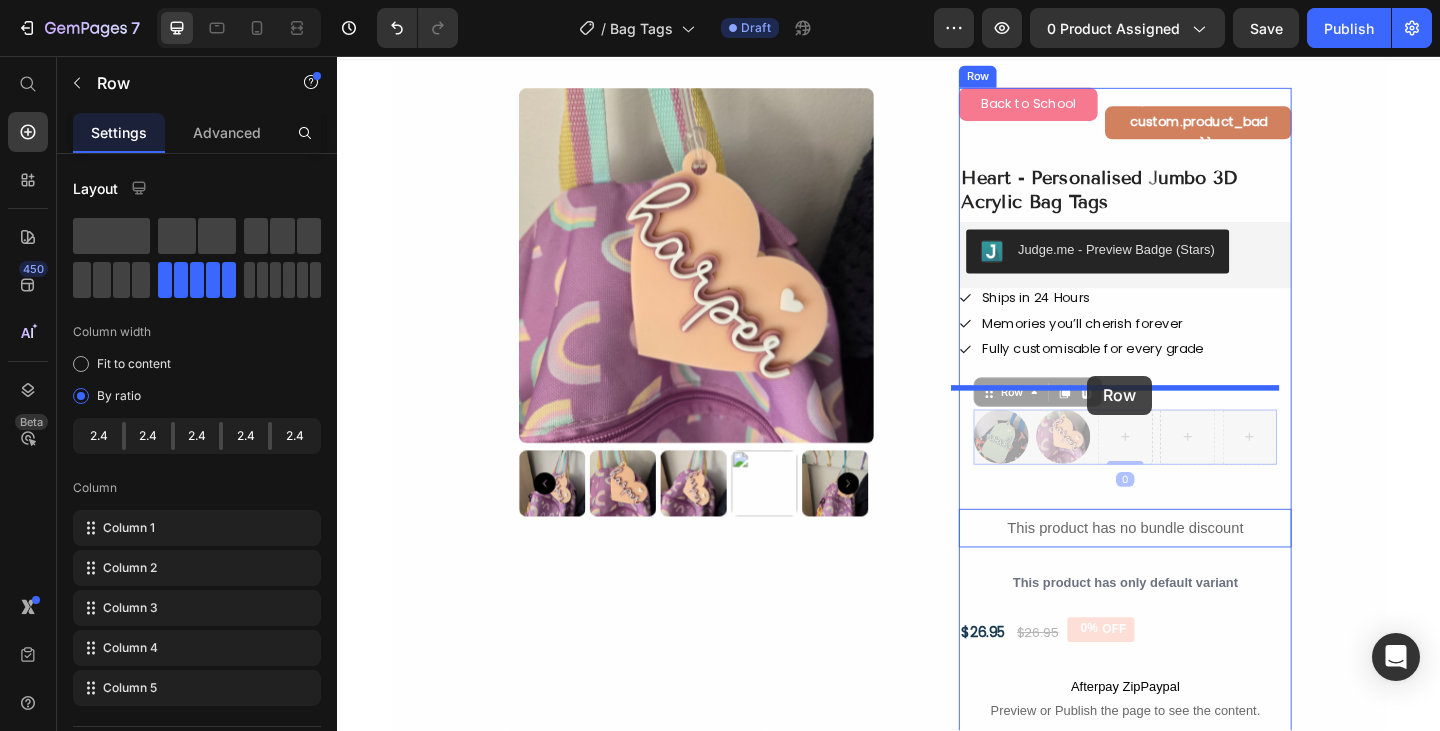 drag, startPoint x: 1149, startPoint y: 486, endPoint x: 1153, endPoint y: 404, distance: 82.0975 